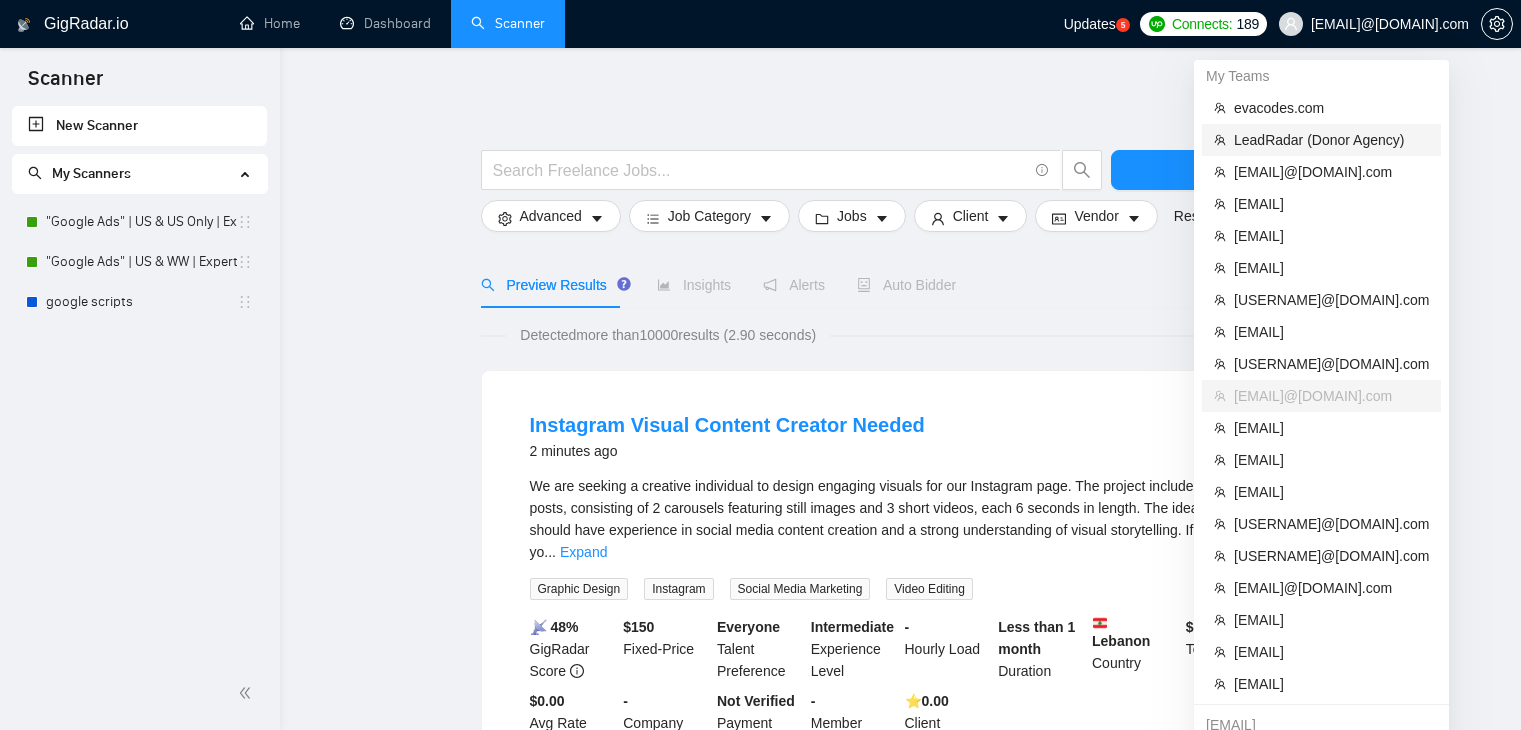 scroll, scrollTop: 0, scrollLeft: 0, axis: both 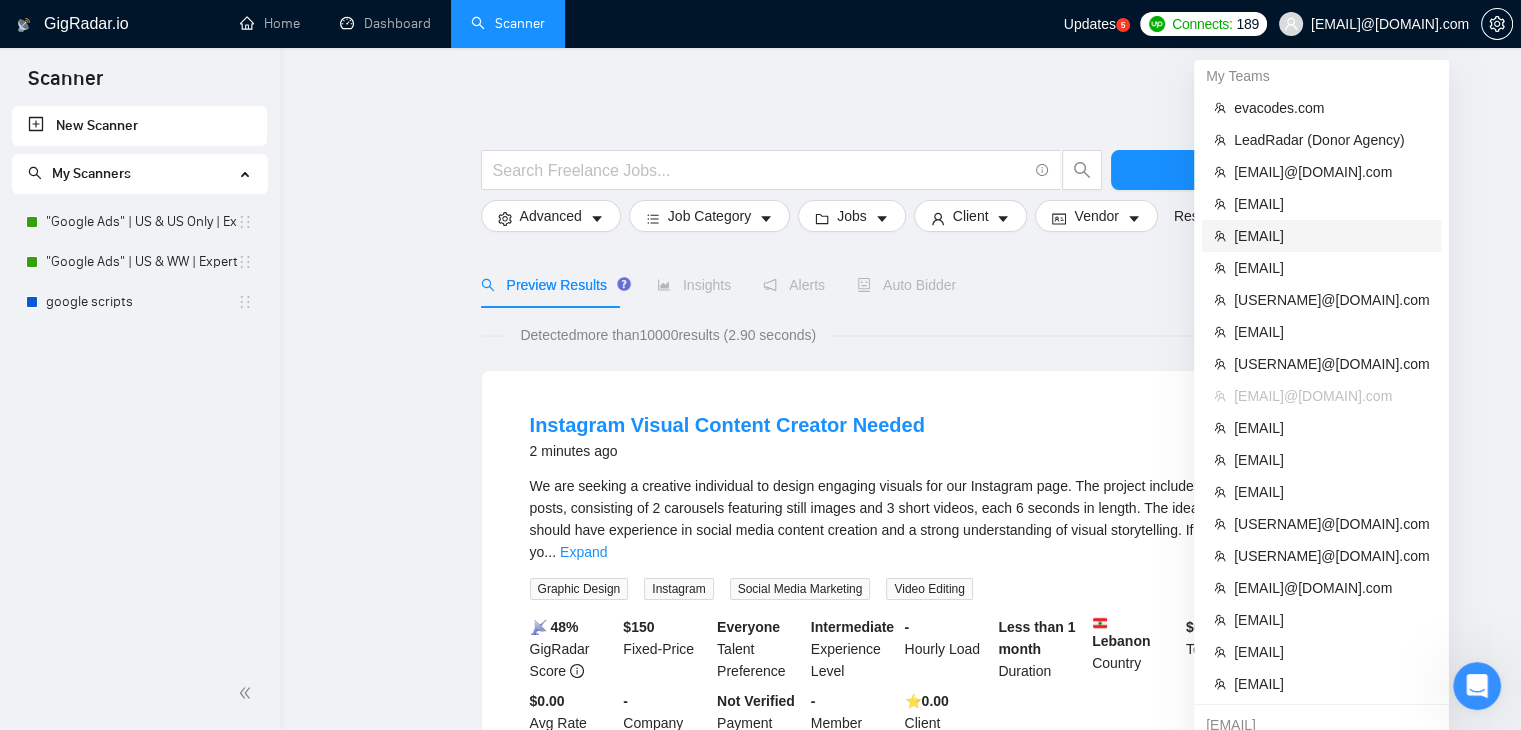 click on "[EMAIL]" at bounding box center (1331, 236) 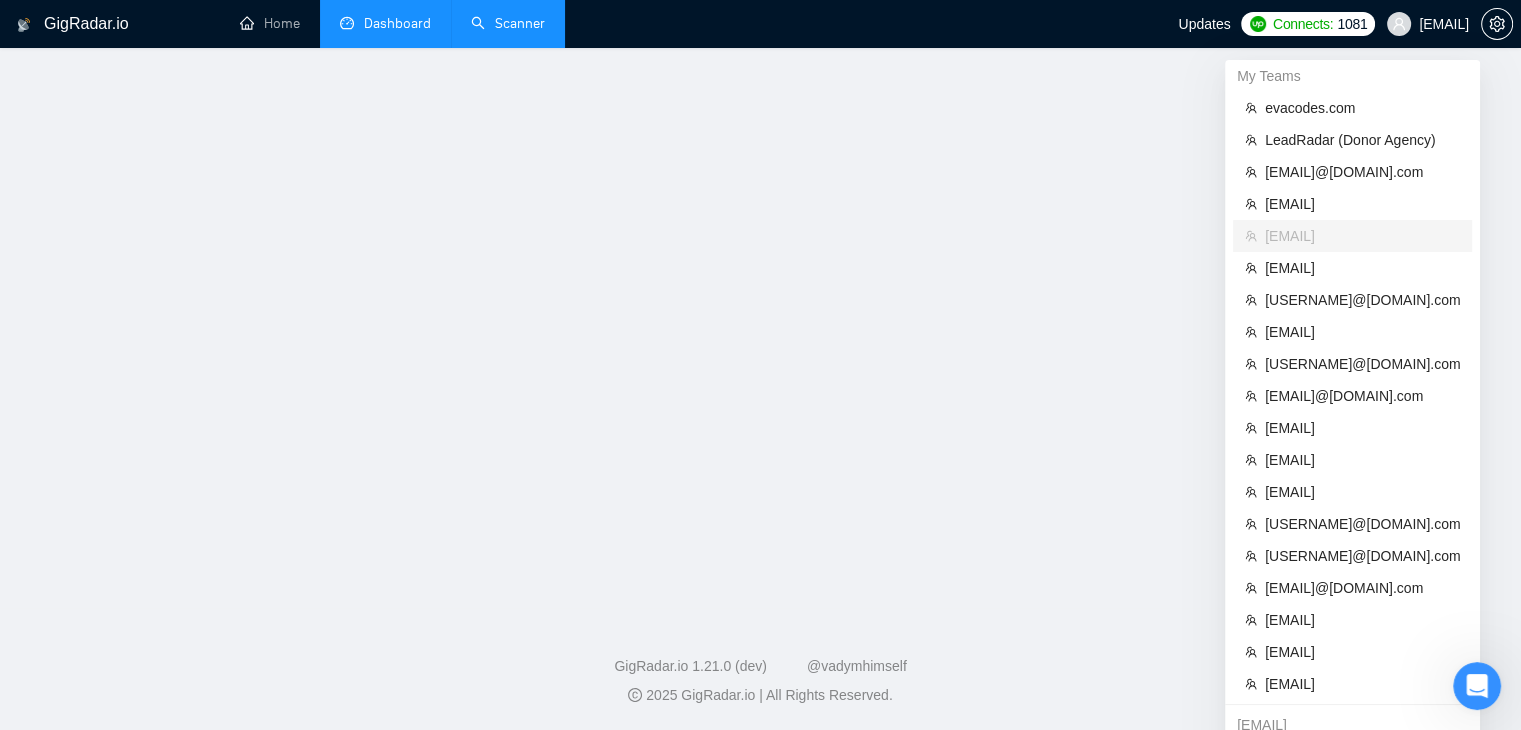 click on "Dashboard" at bounding box center [385, 23] 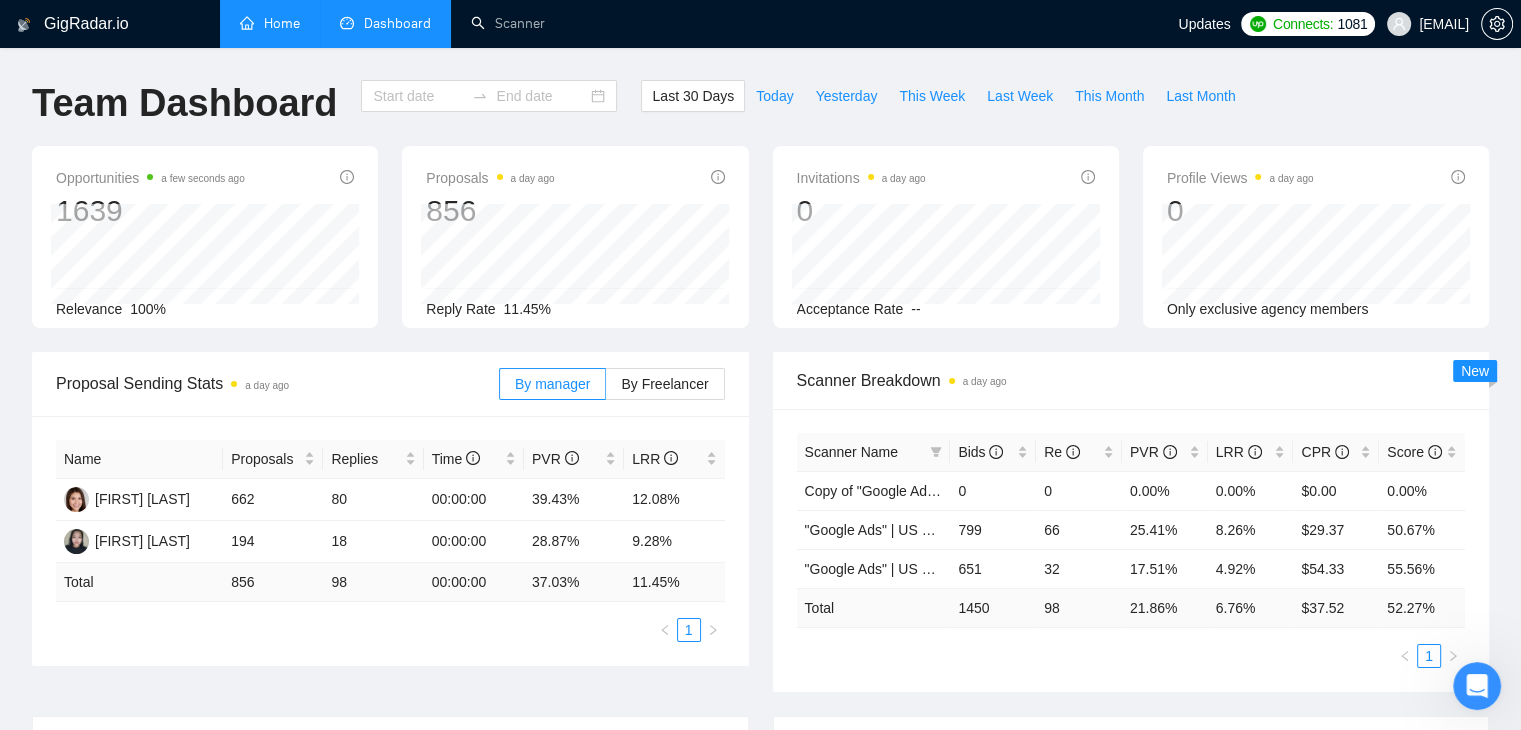 type on "2025-07-02" 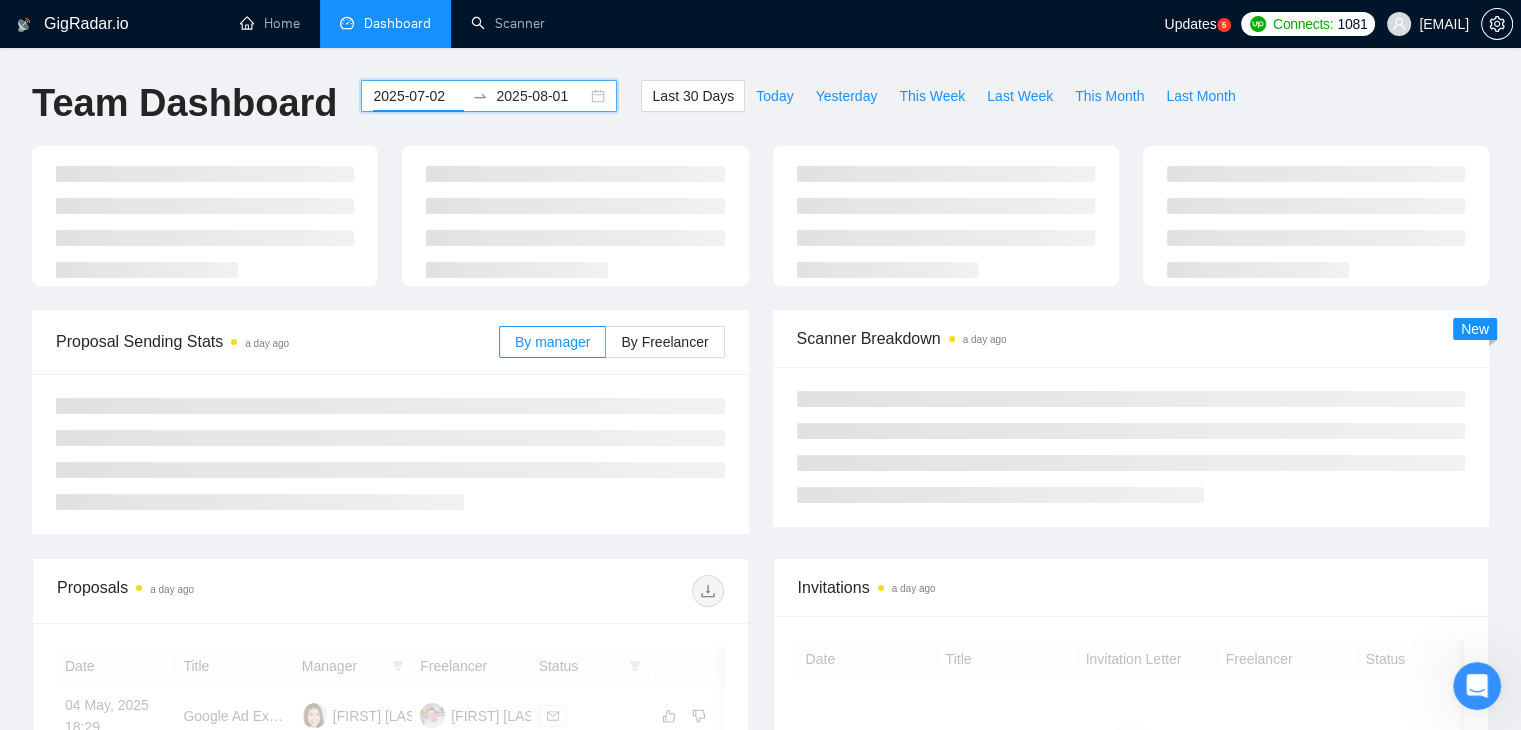 click on "2025-07-02" at bounding box center (418, 96) 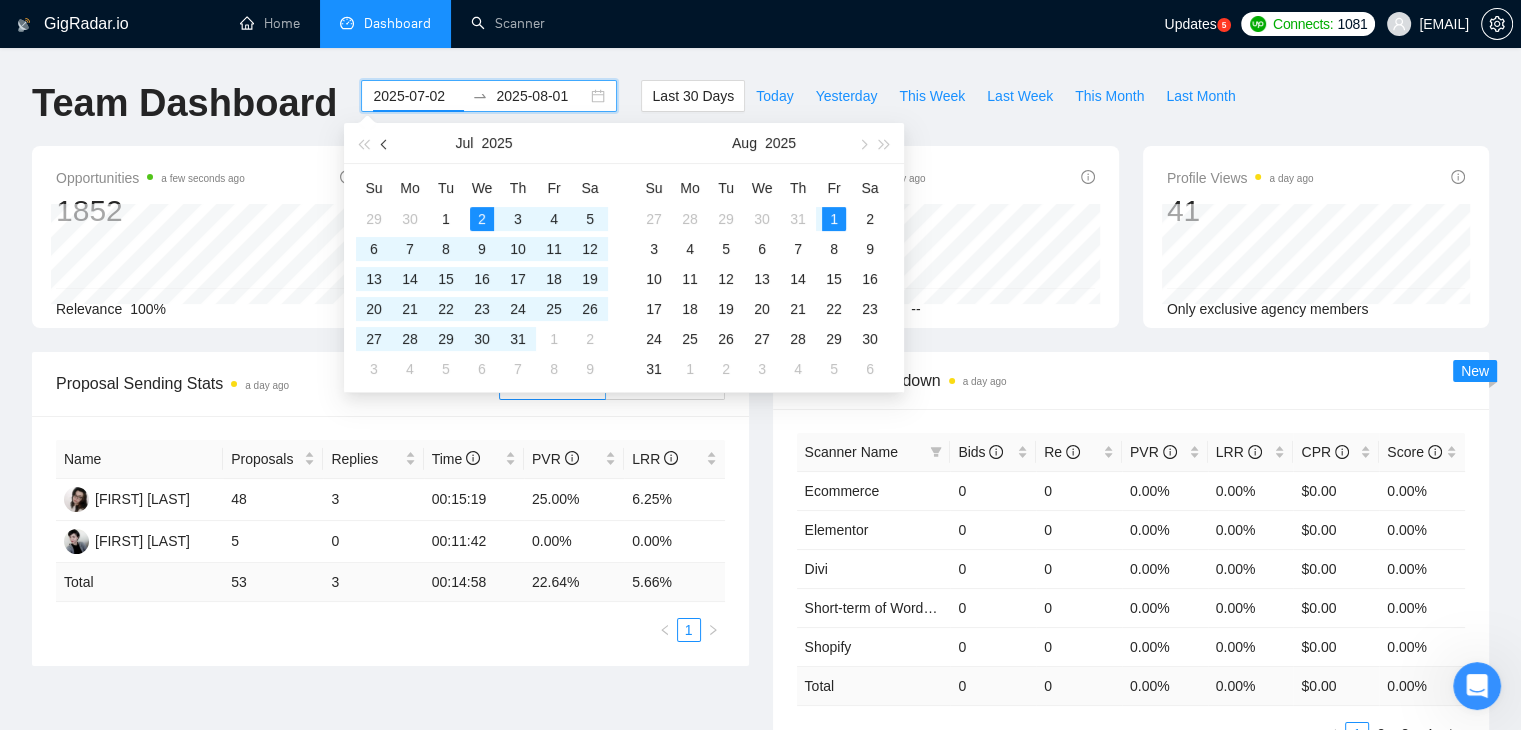 click at bounding box center (386, 144) 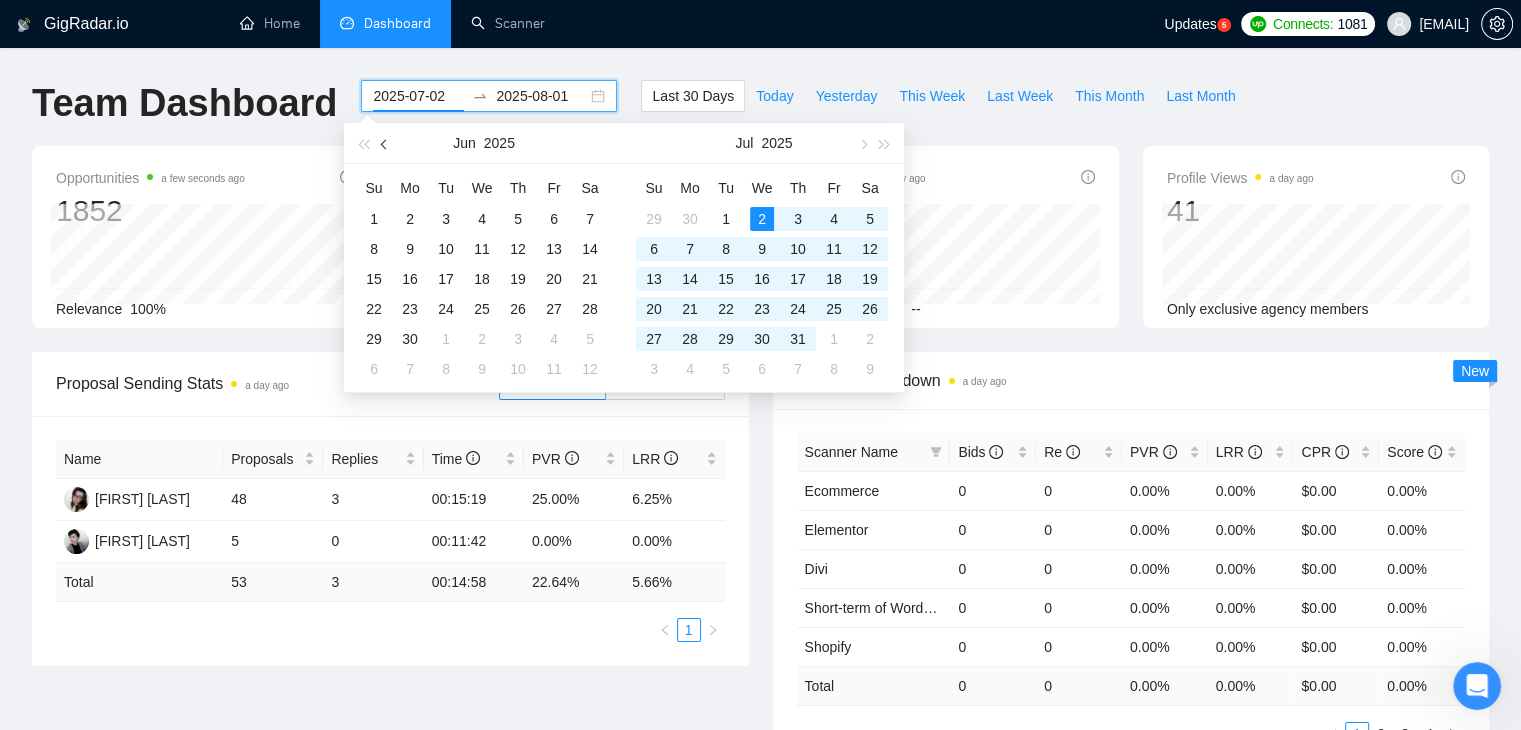click at bounding box center (386, 144) 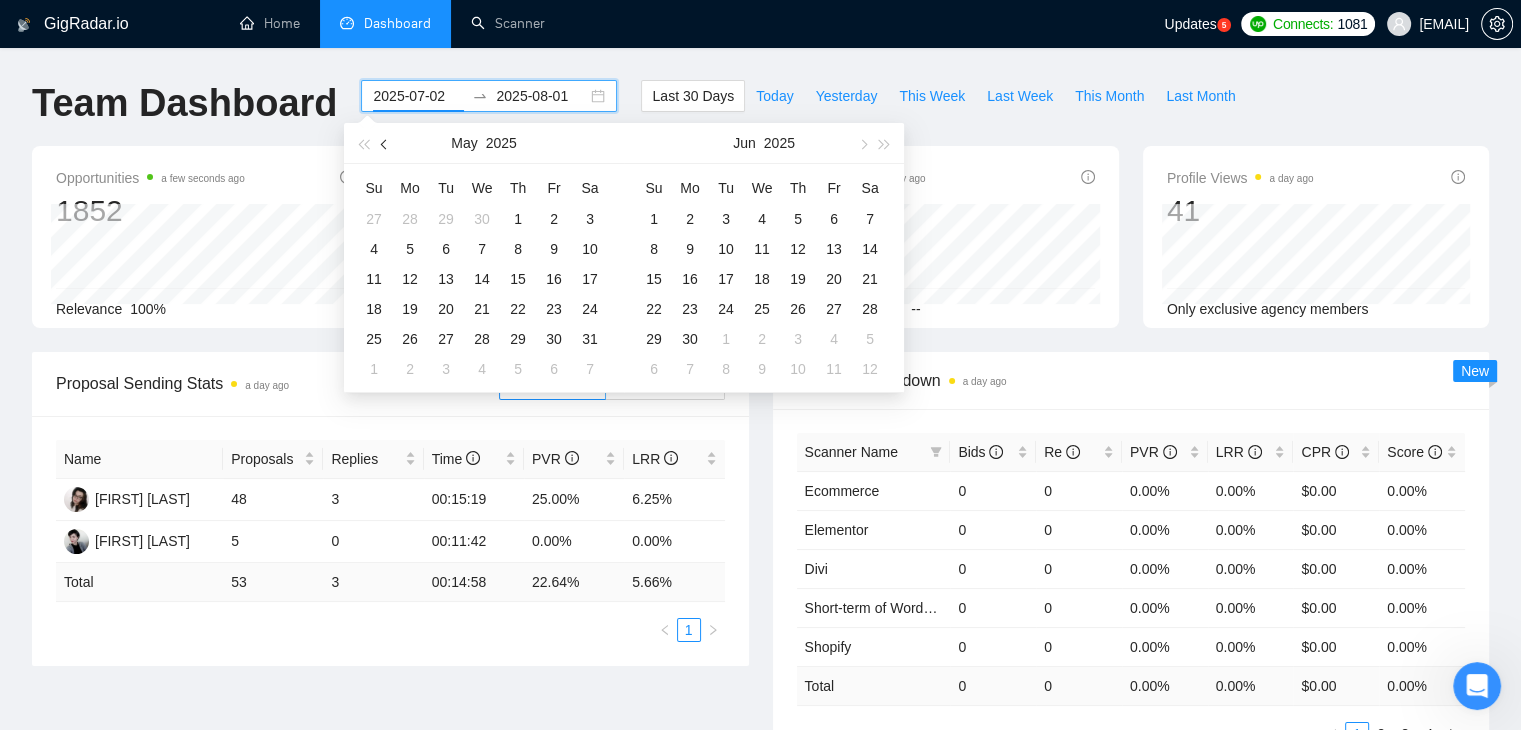 click at bounding box center [386, 144] 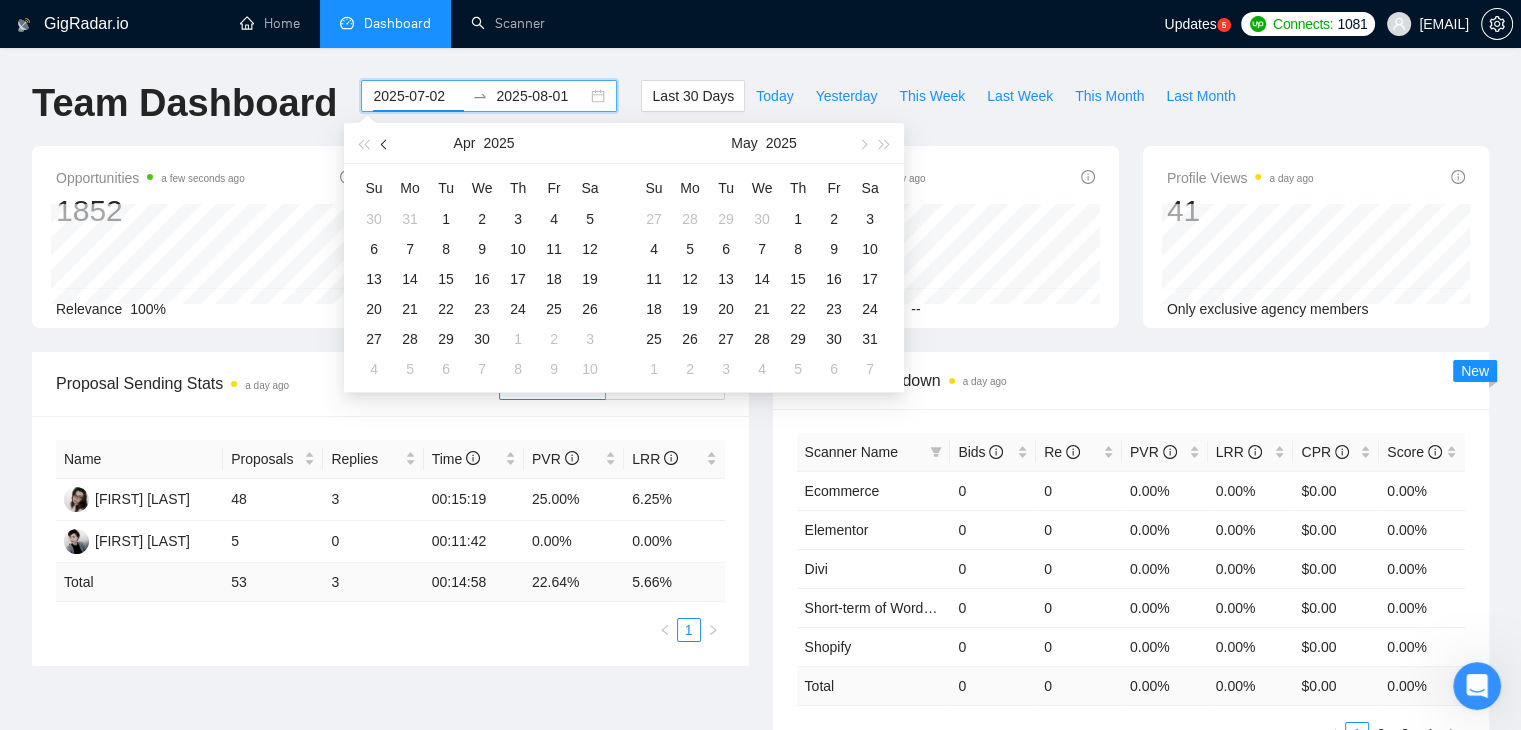 click at bounding box center [386, 144] 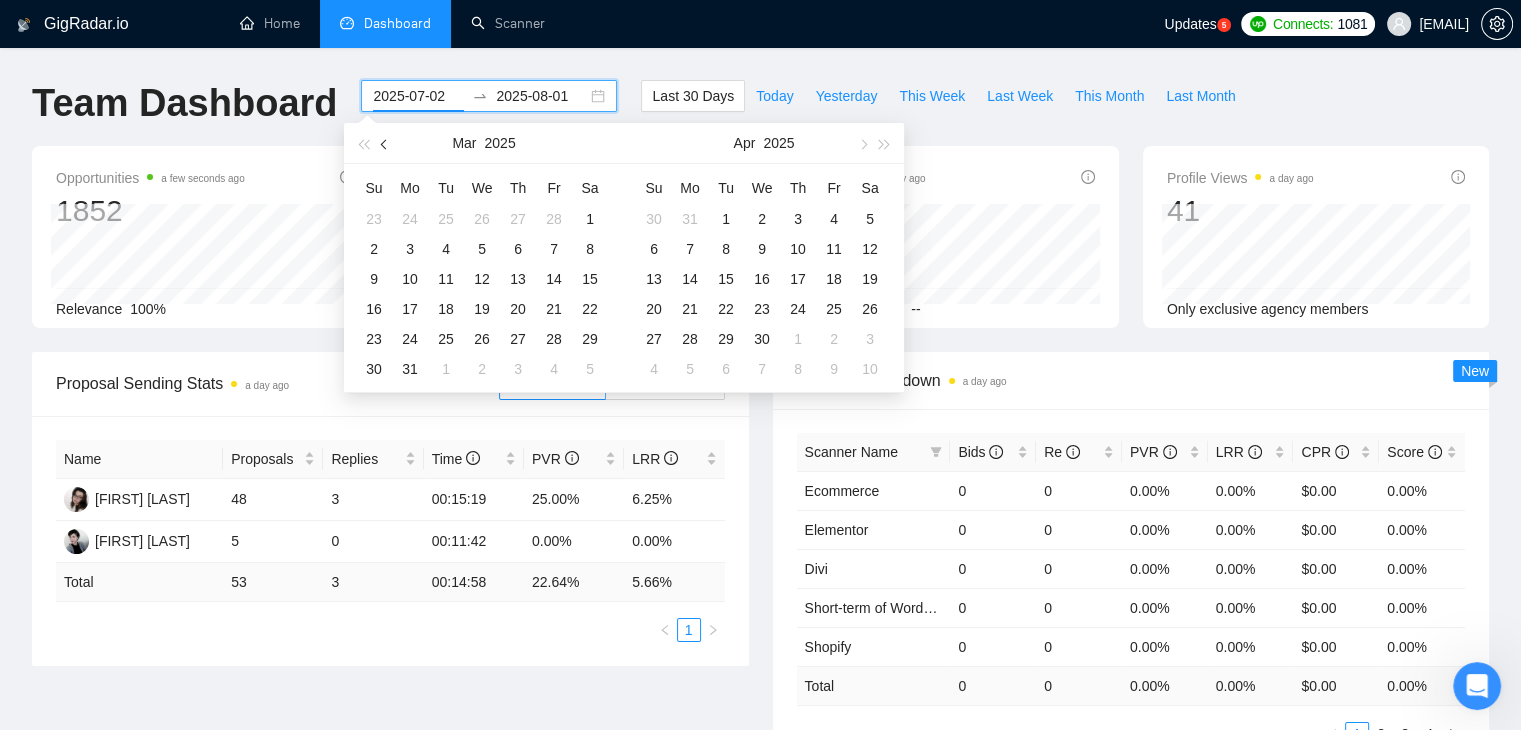 click at bounding box center (386, 144) 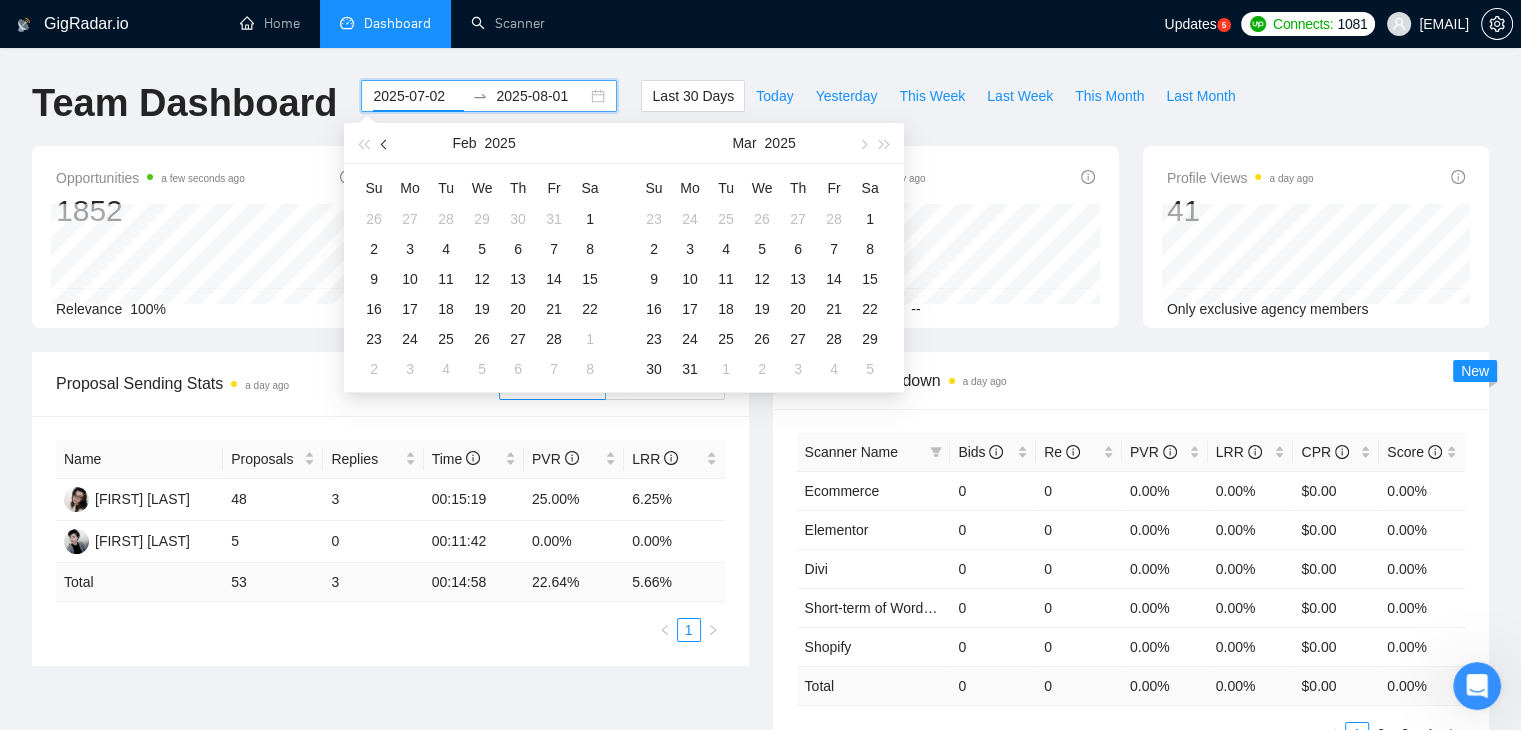 click at bounding box center (386, 144) 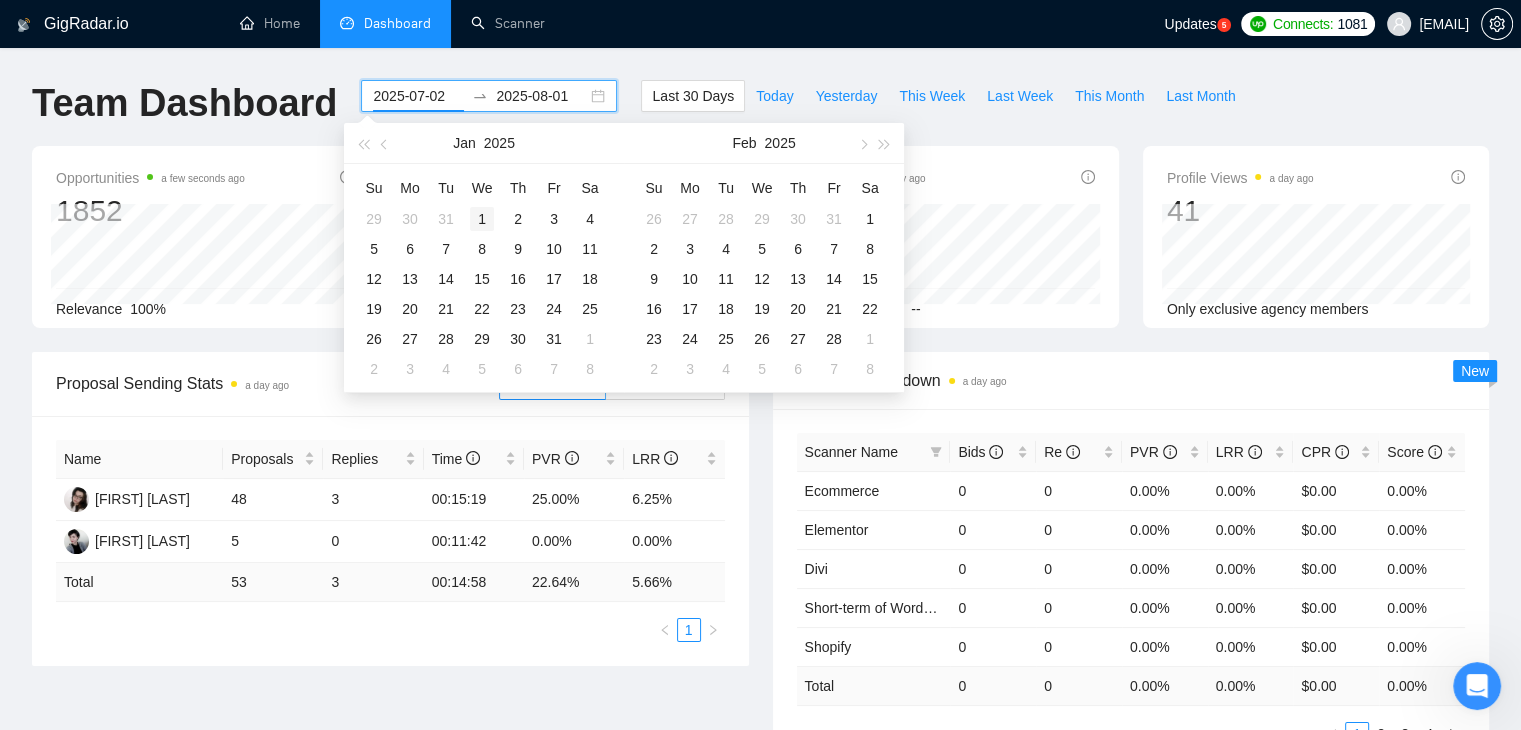type on "2025-01-01" 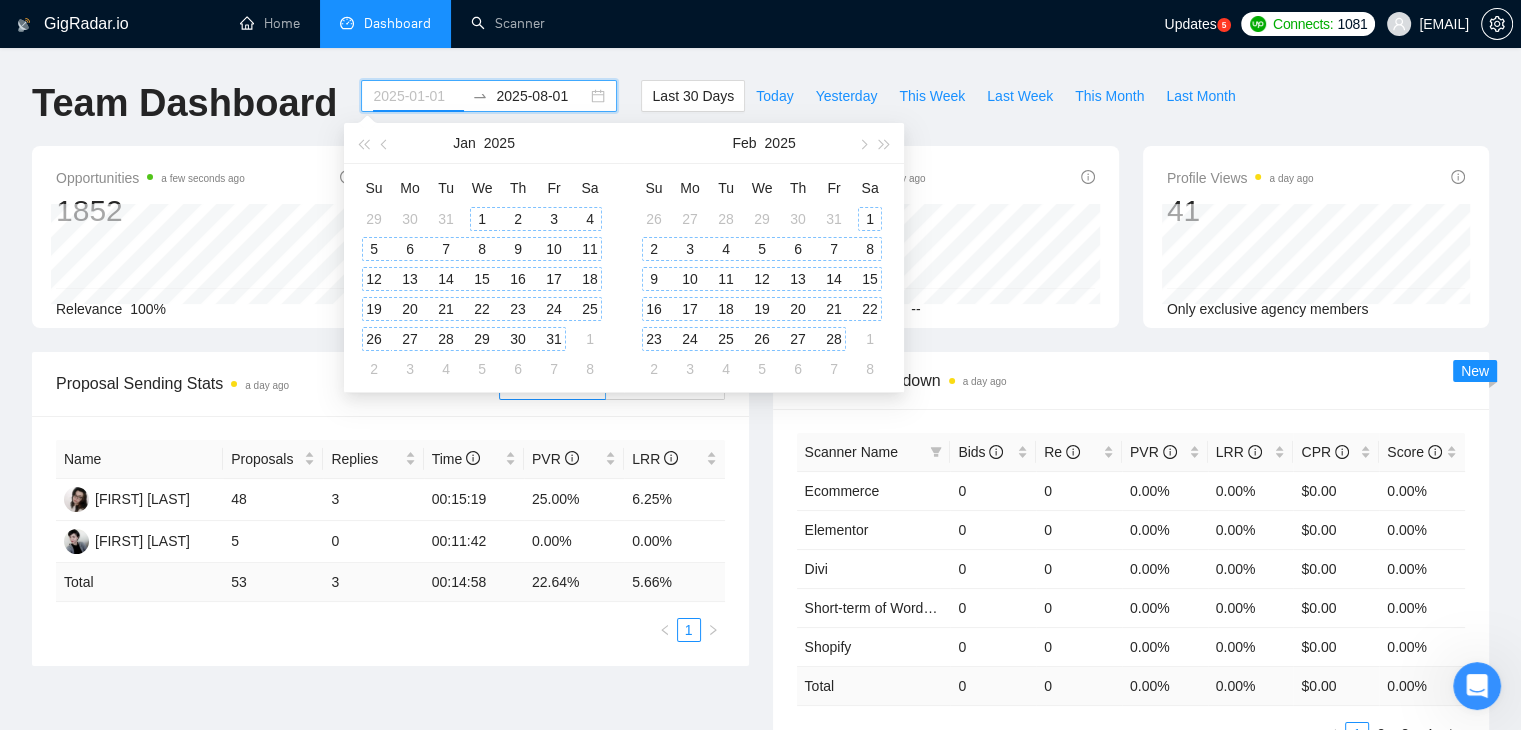 click on "1" at bounding box center [482, 219] 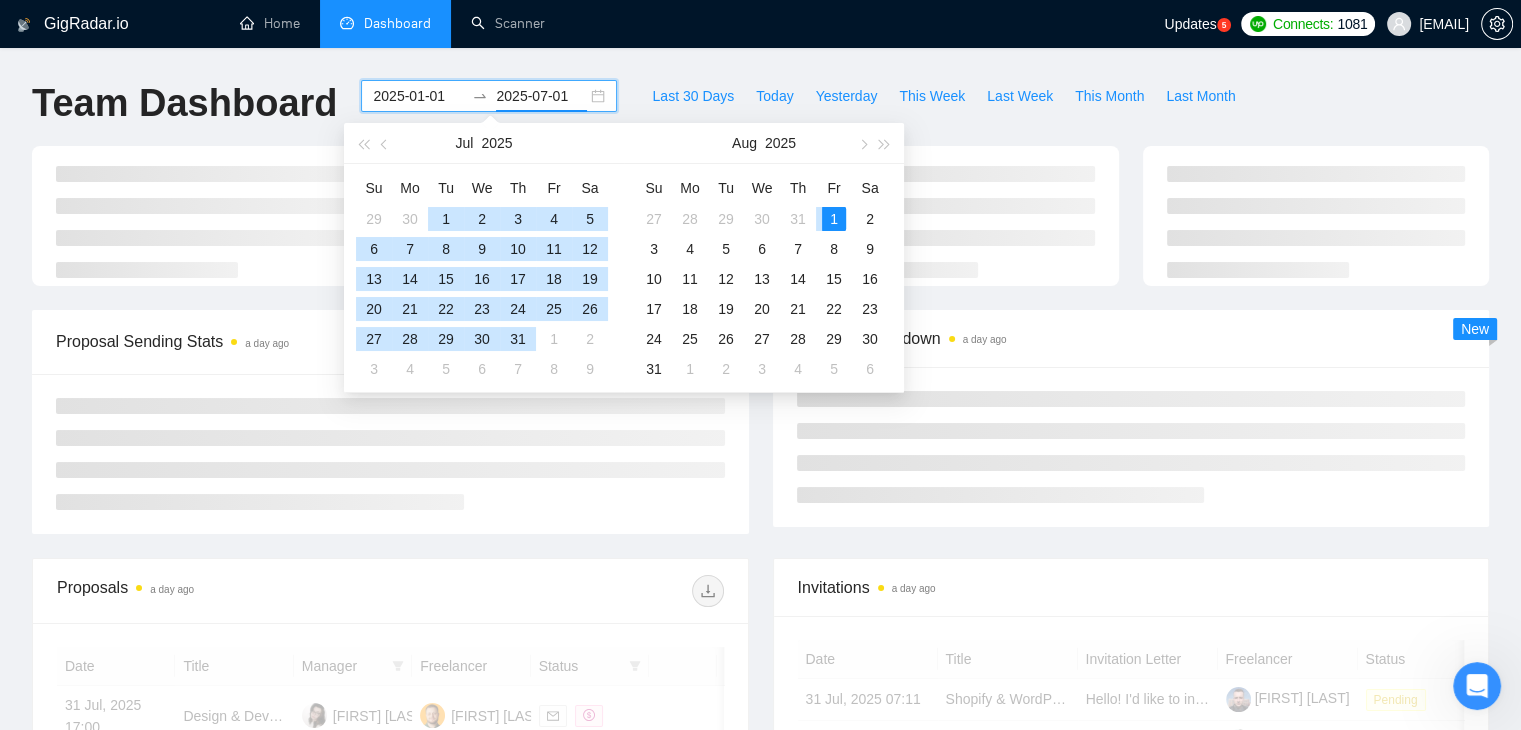 type on "2025-08-01" 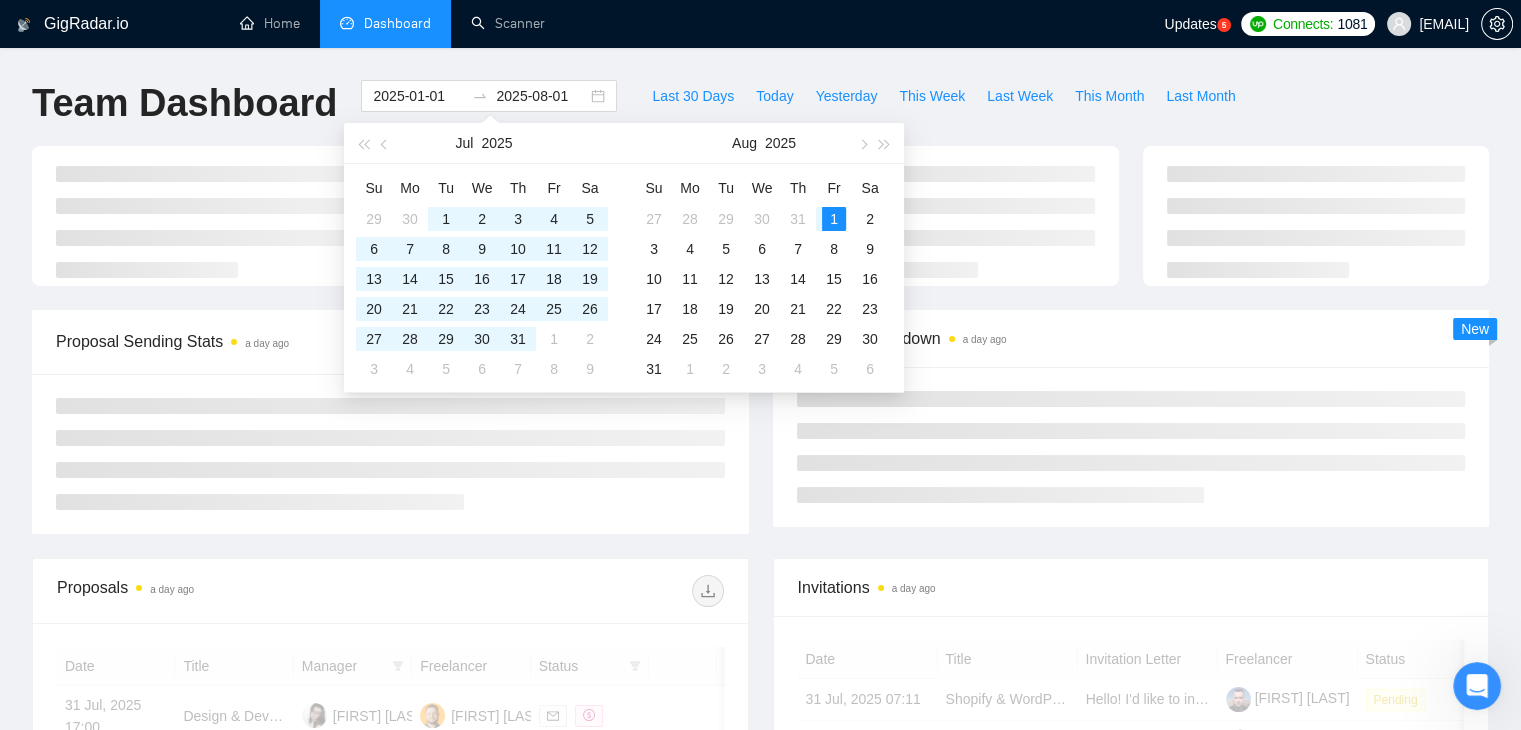 click on "Team Dashboard" at bounding box center (184, 113) 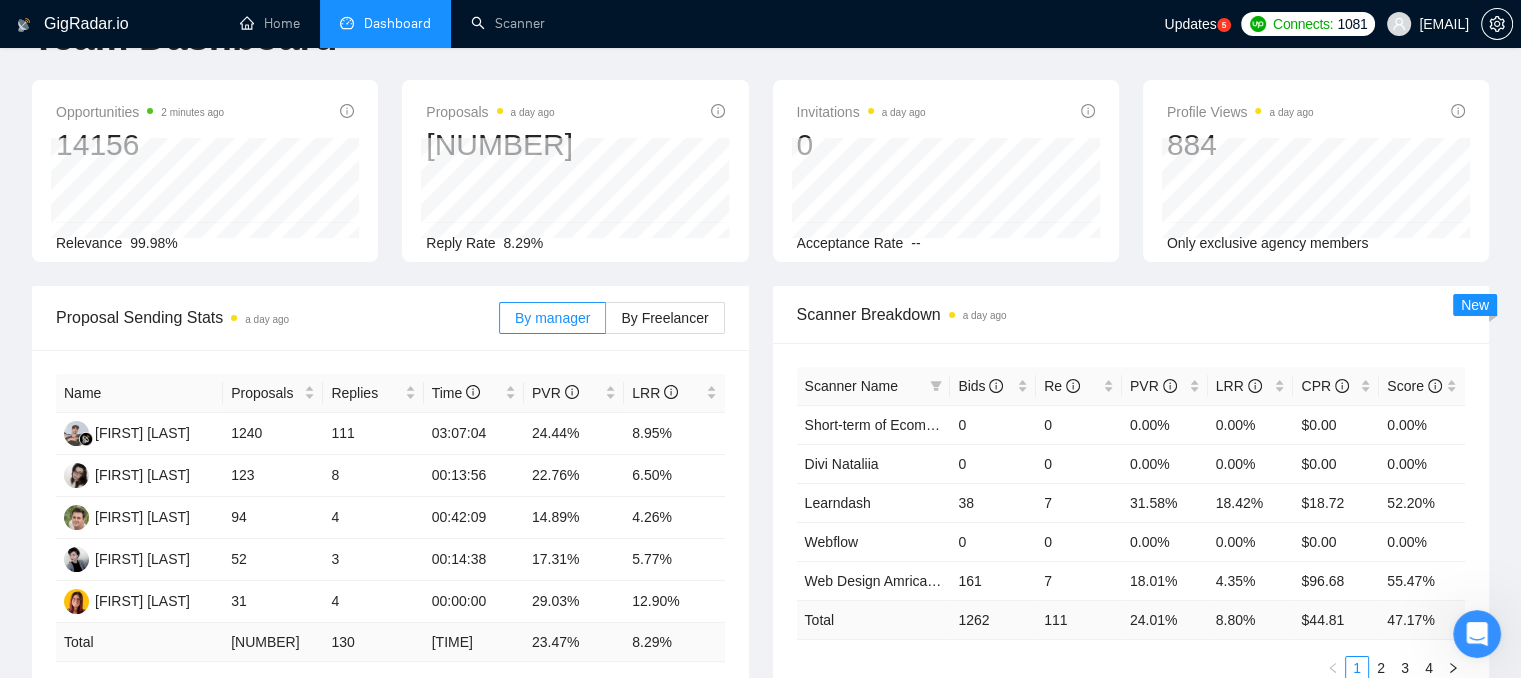 scroll, scrollTop: 100, scrollLeft: 0, axis: vertical 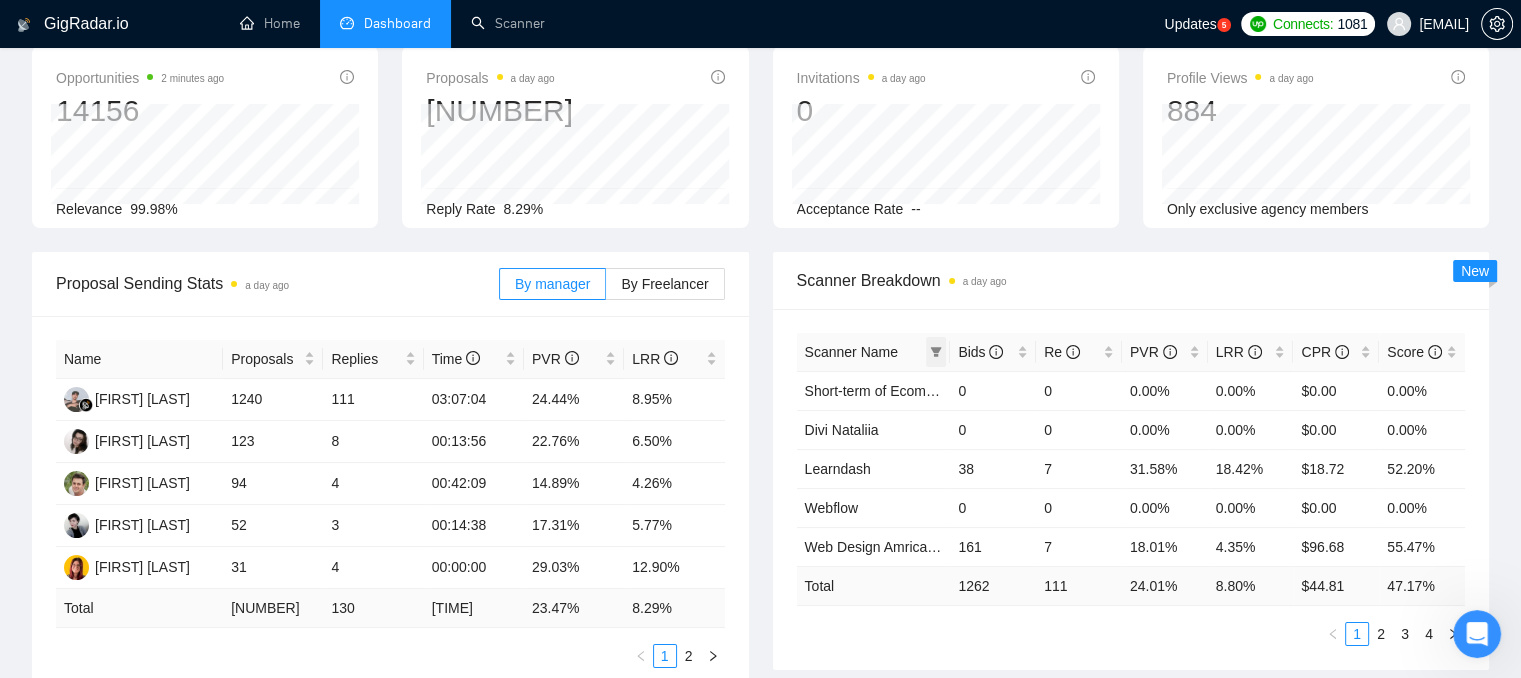 click at bounding box center [936, 352] 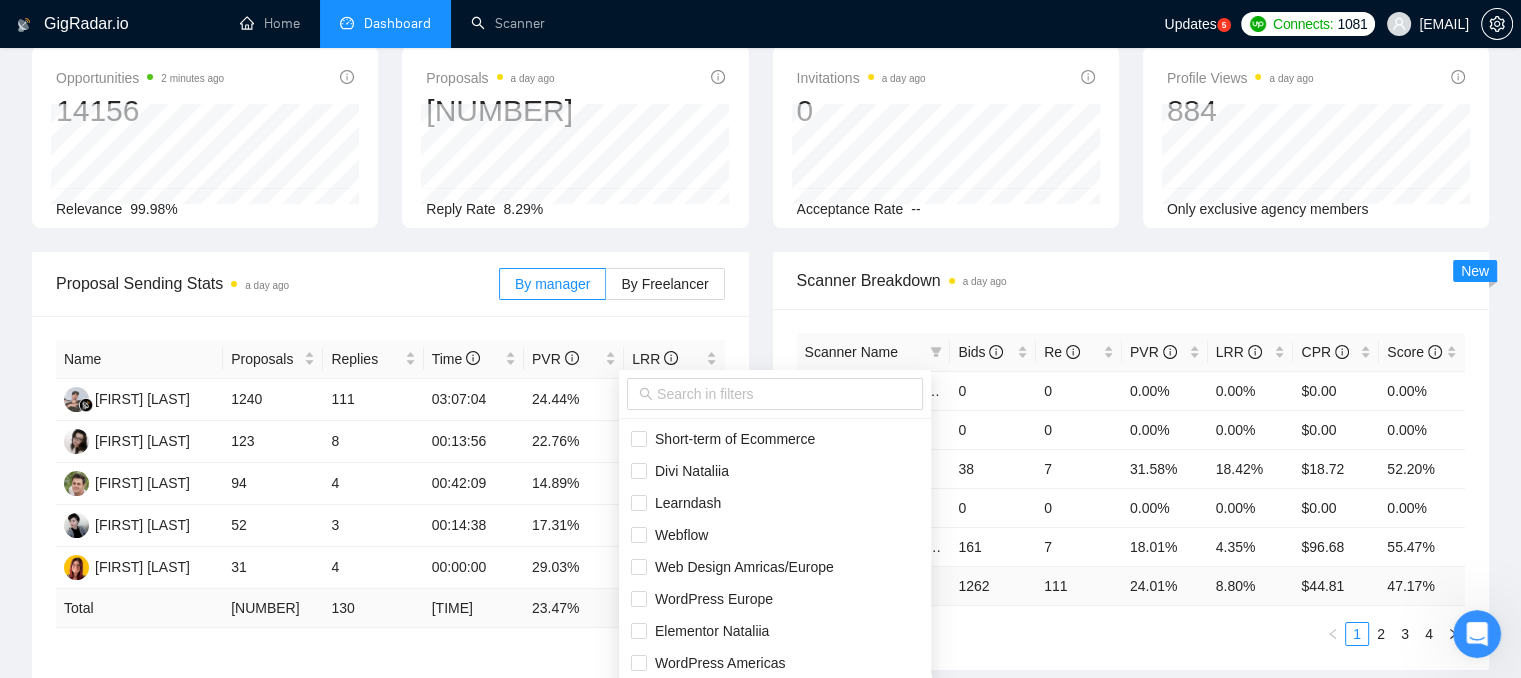 scroll, scrollTop: 200, scrollLeft: 0, axis: vertical 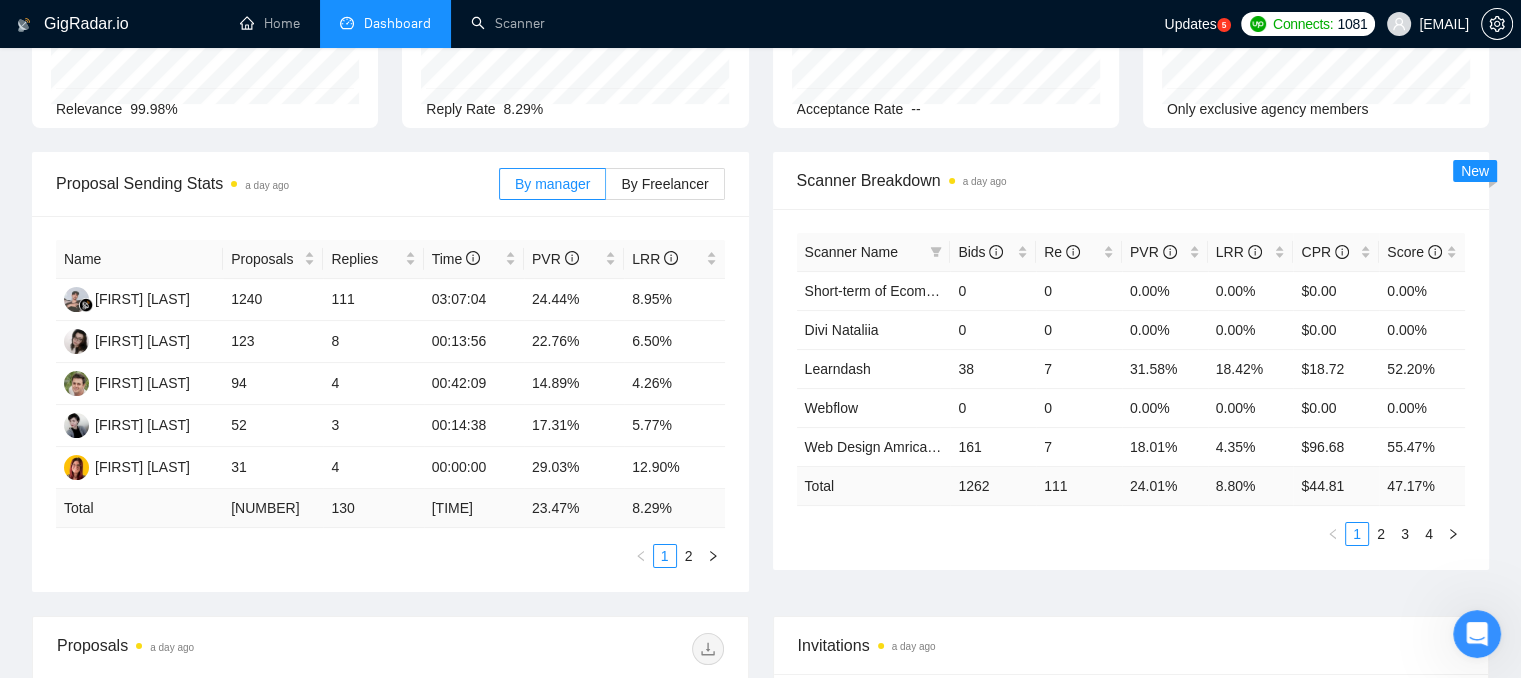 click on "Proposal Sending Stats a day ago By manager By Freelancer" at bounding box center (390, 184) 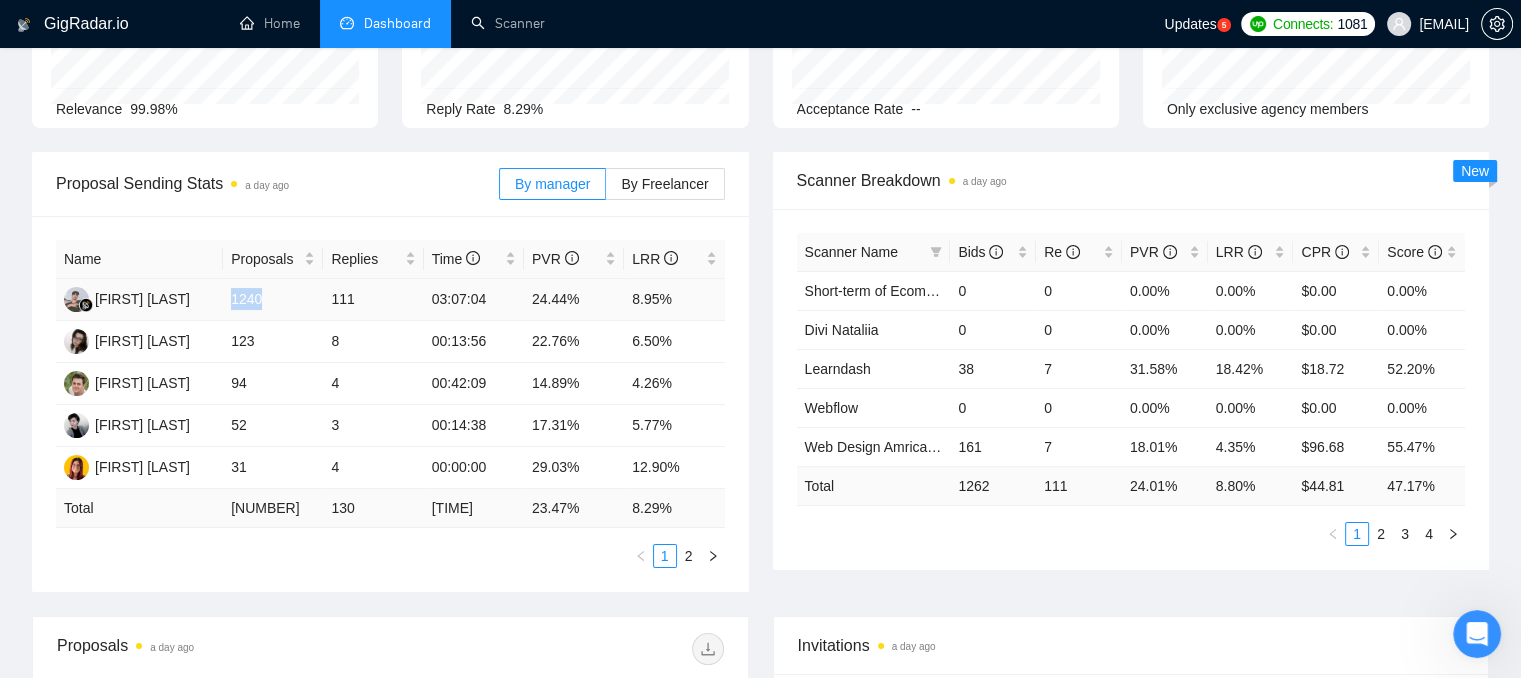 drag, startPoint x: 265, startPoint y: 301, endPoint x: 229, endPoint y: 300, distance: 36.013885 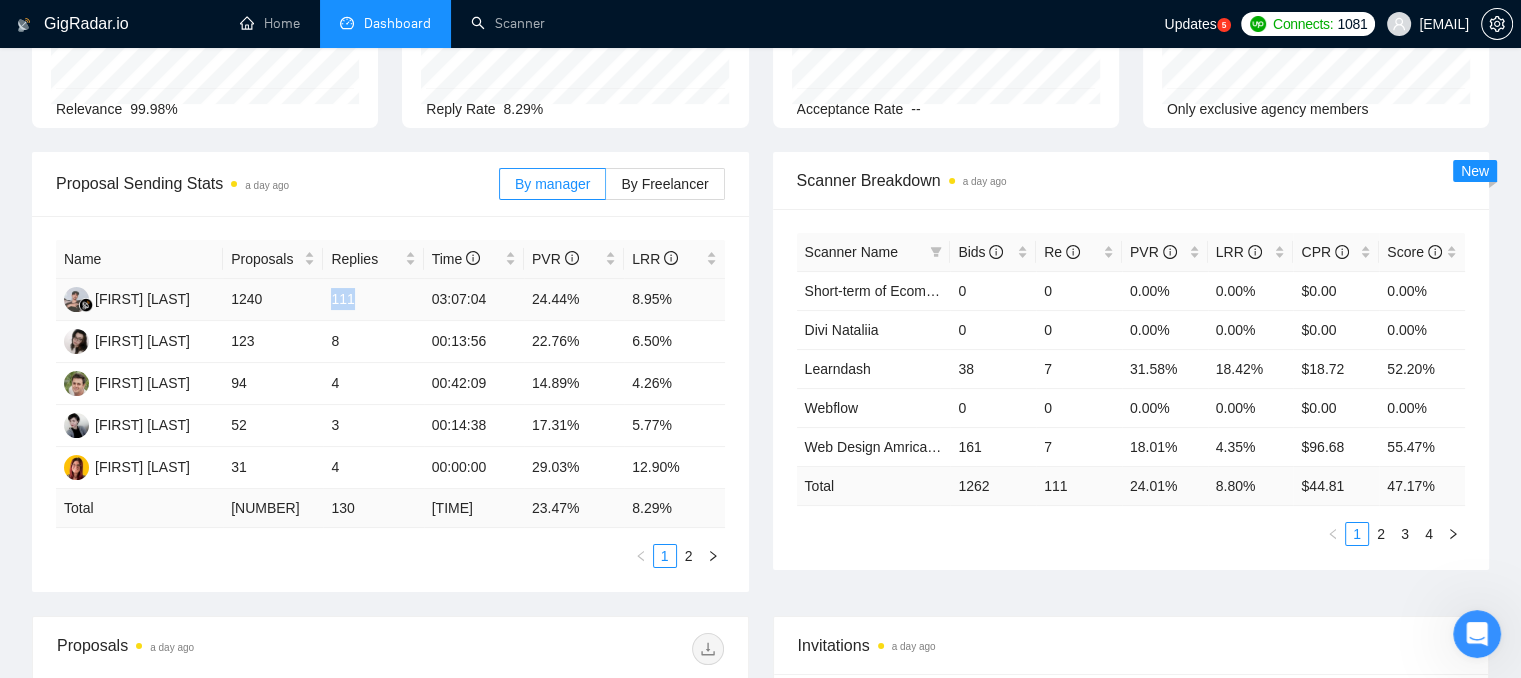 drag, startPoint x: 360, startPoint y: 301, endPoint x: 332, endPoint y: 301, distance: 28 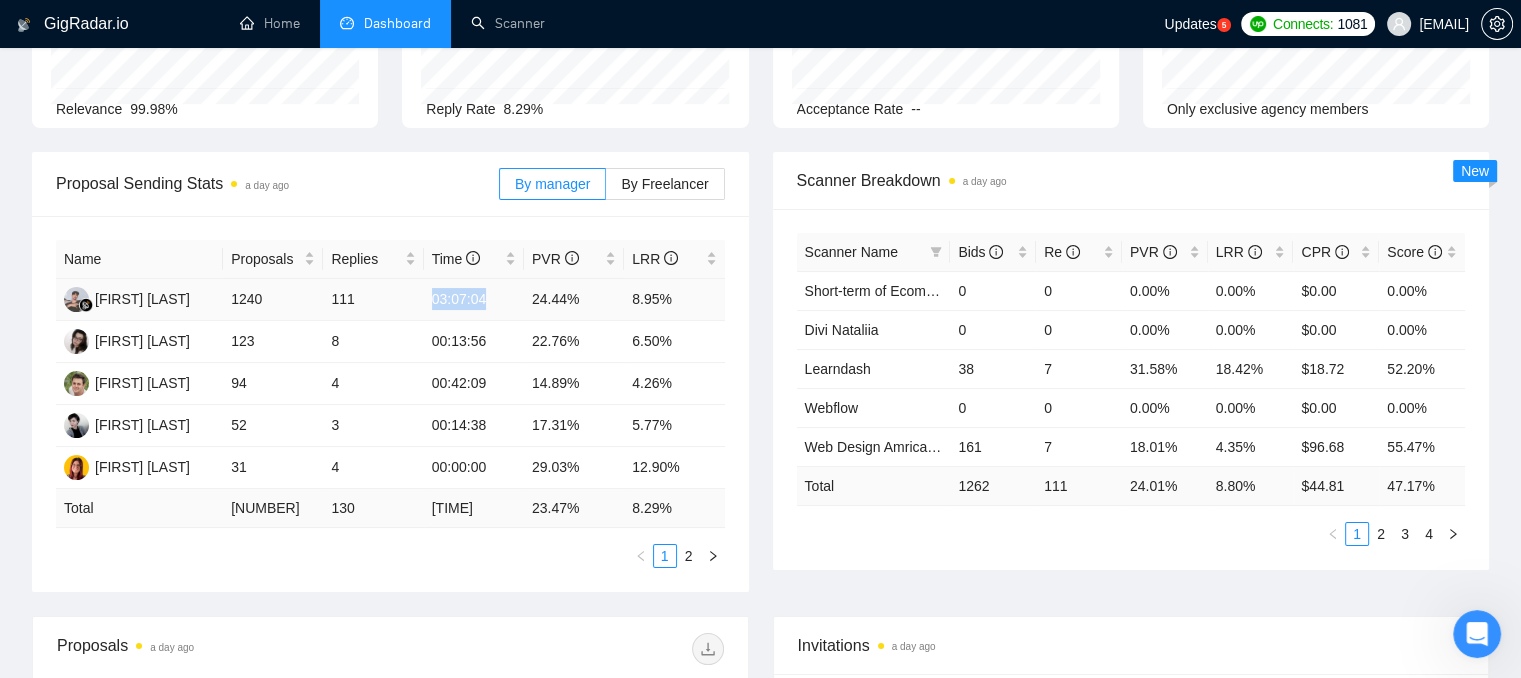 drag, startPoint x: 488, startPoint y: 294, endPoint x: 432, endPoint y: 309, distance: 57.974133 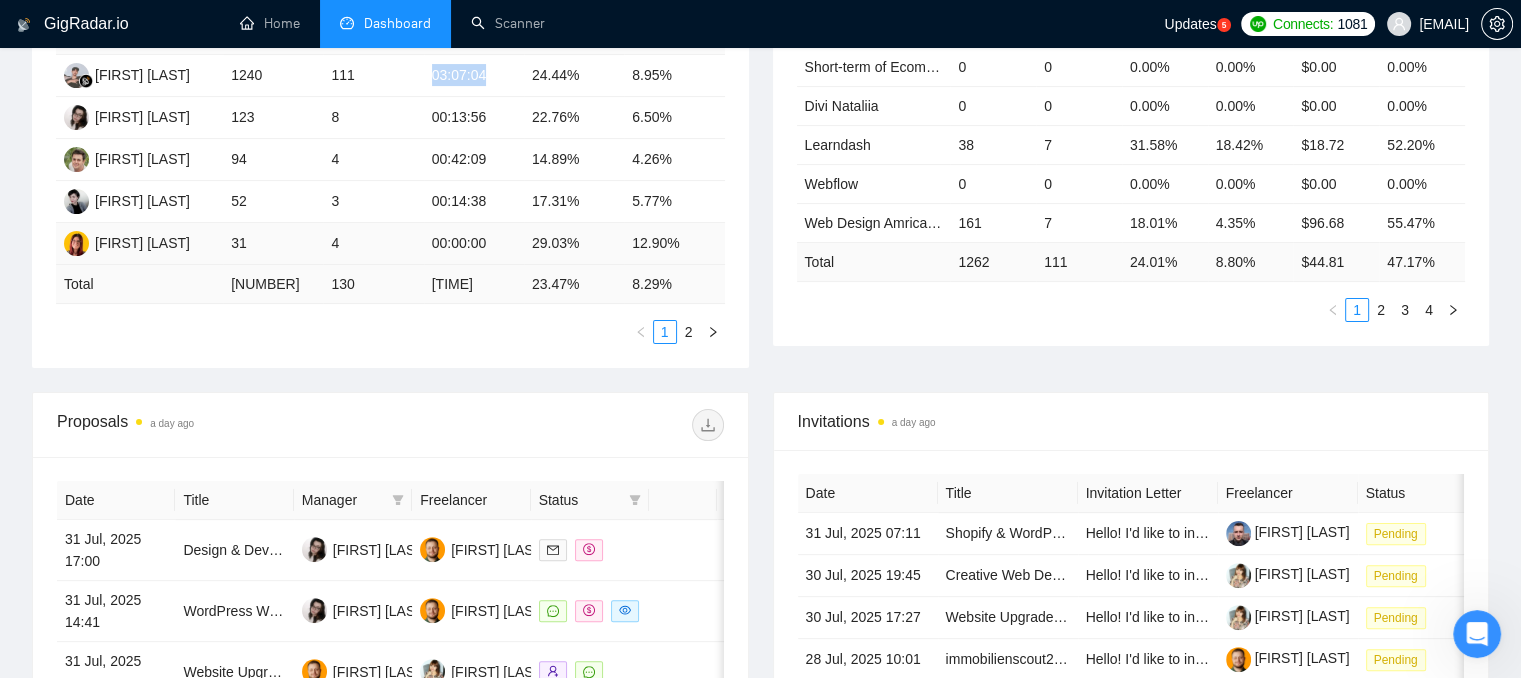 scroll, scrollTop: 500, scrollLeft: 0, axis: vertical 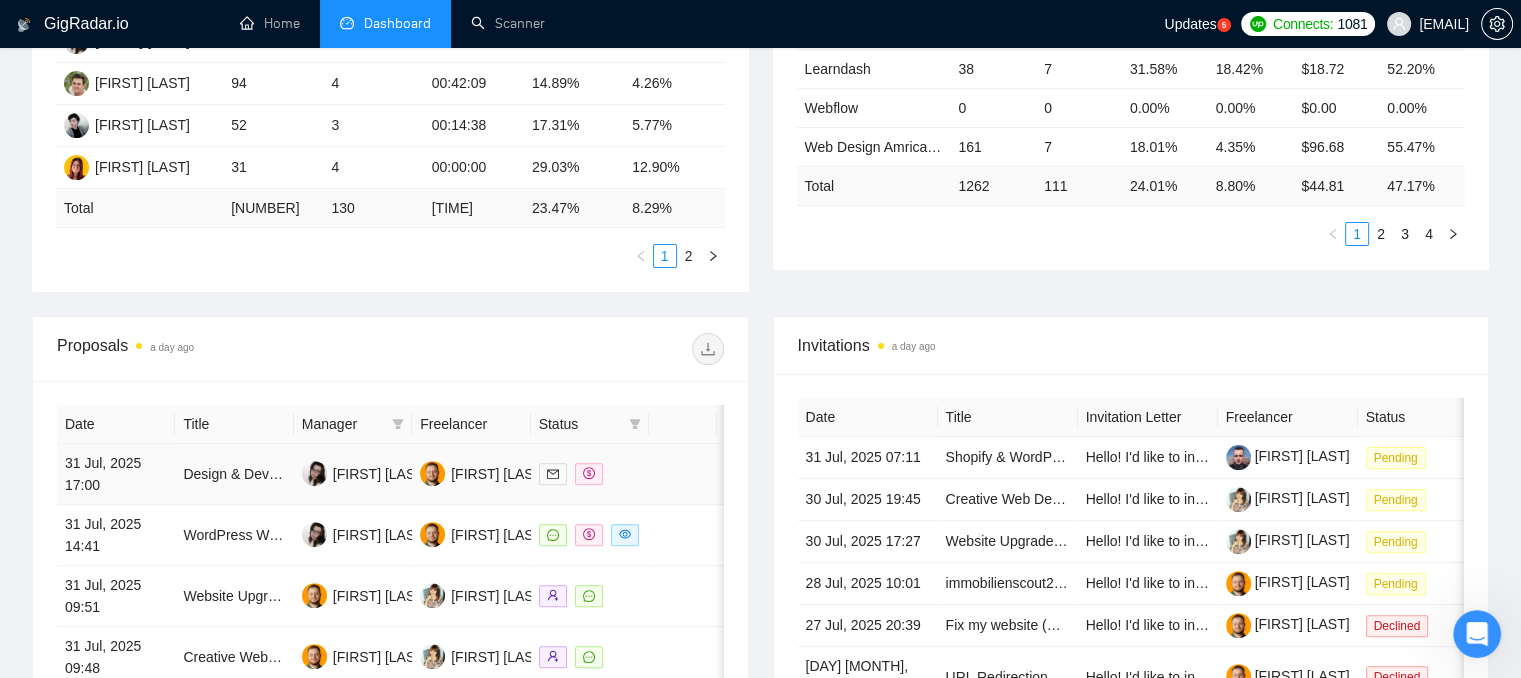 click at bounding box center [590, 474] 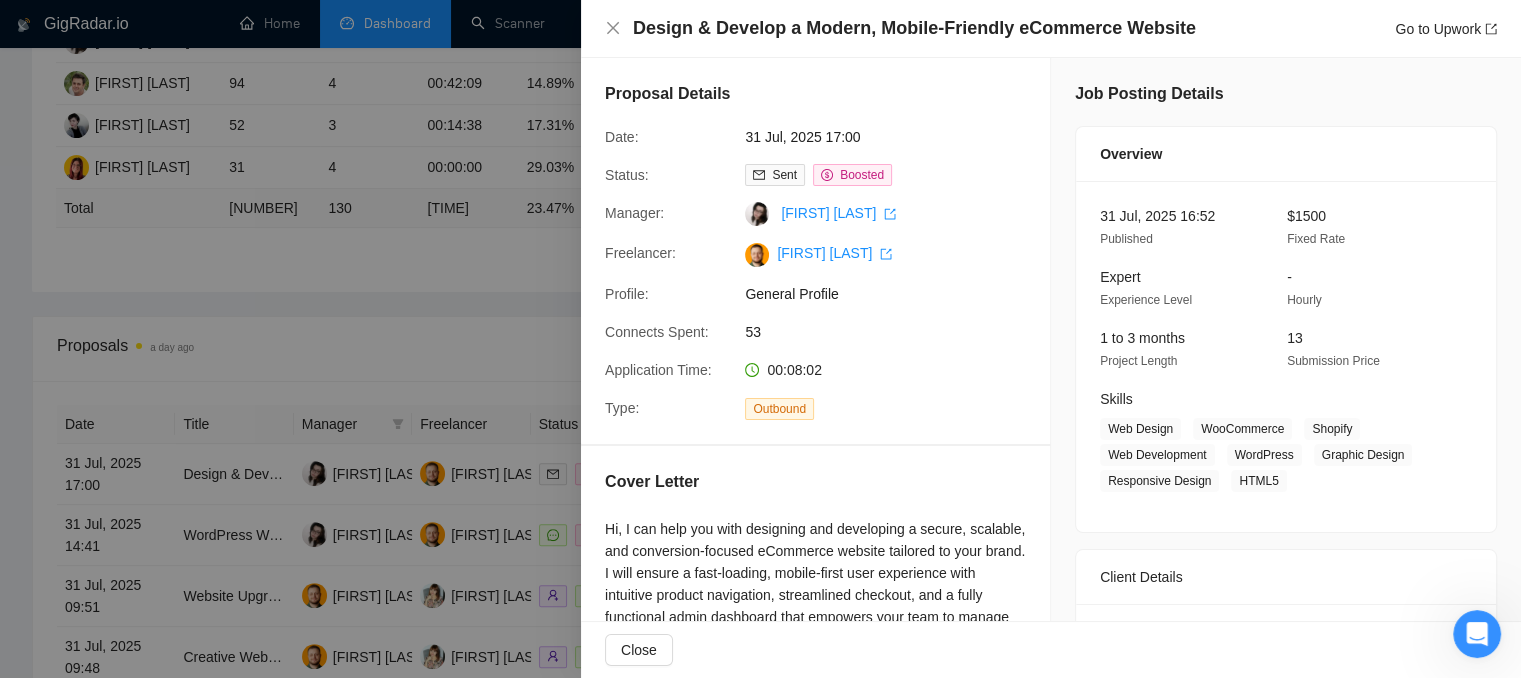 click at bounding box center (760, 339) 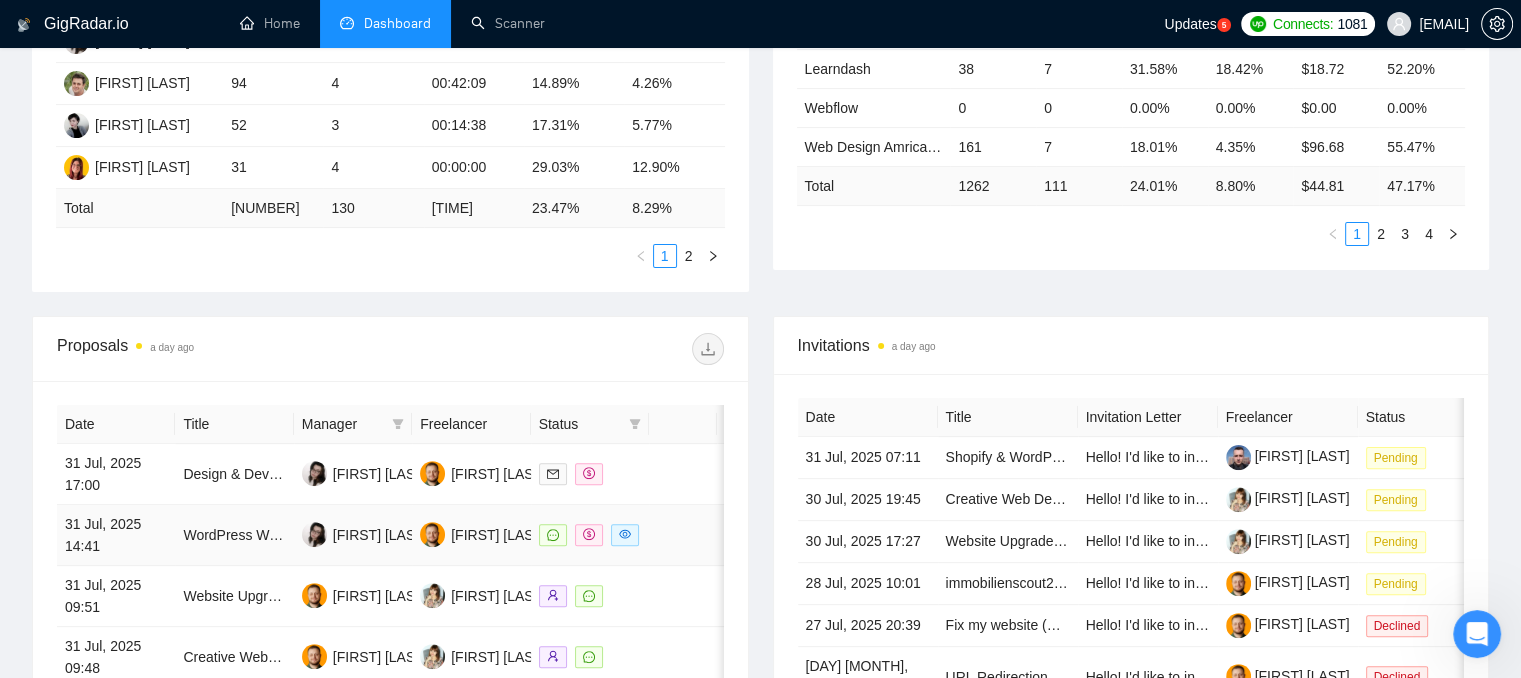 click at bounding box center (683, 535) 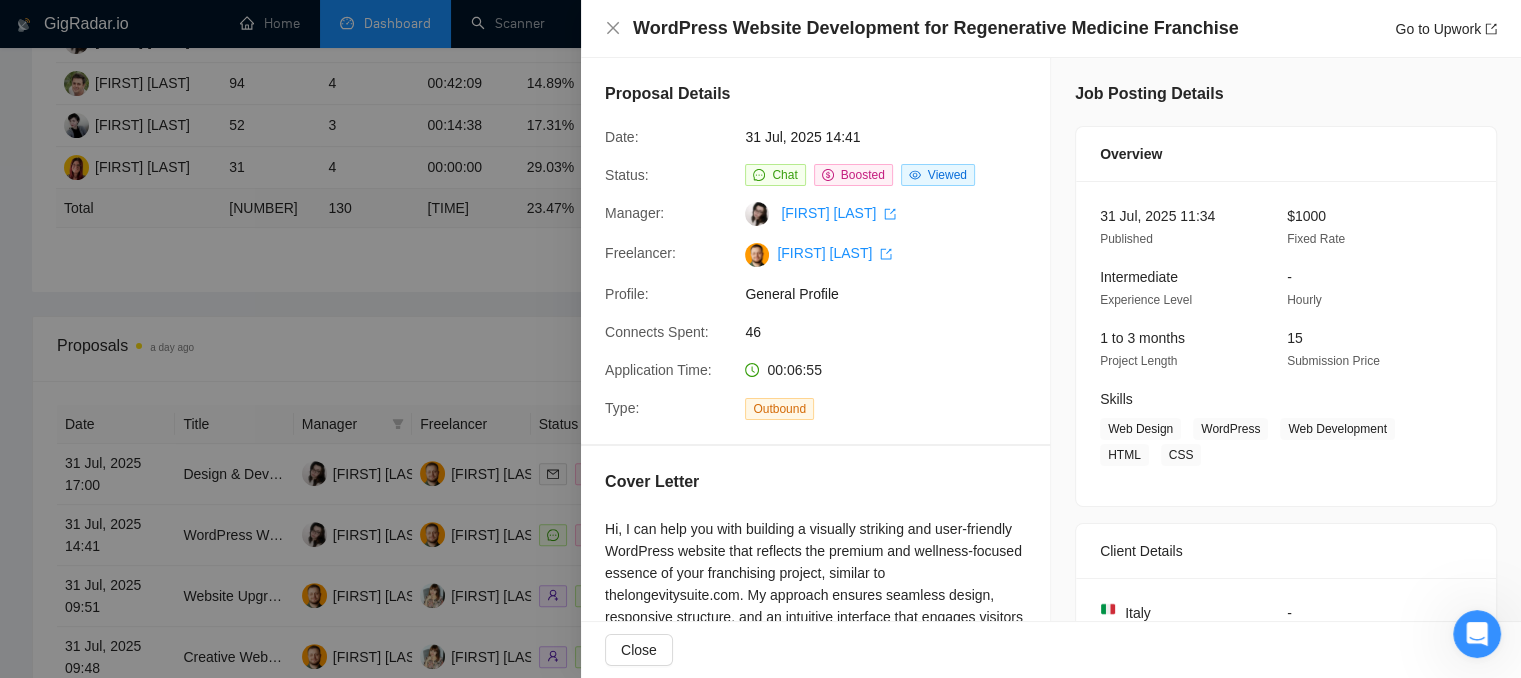 click at bounding box center (760, 339) 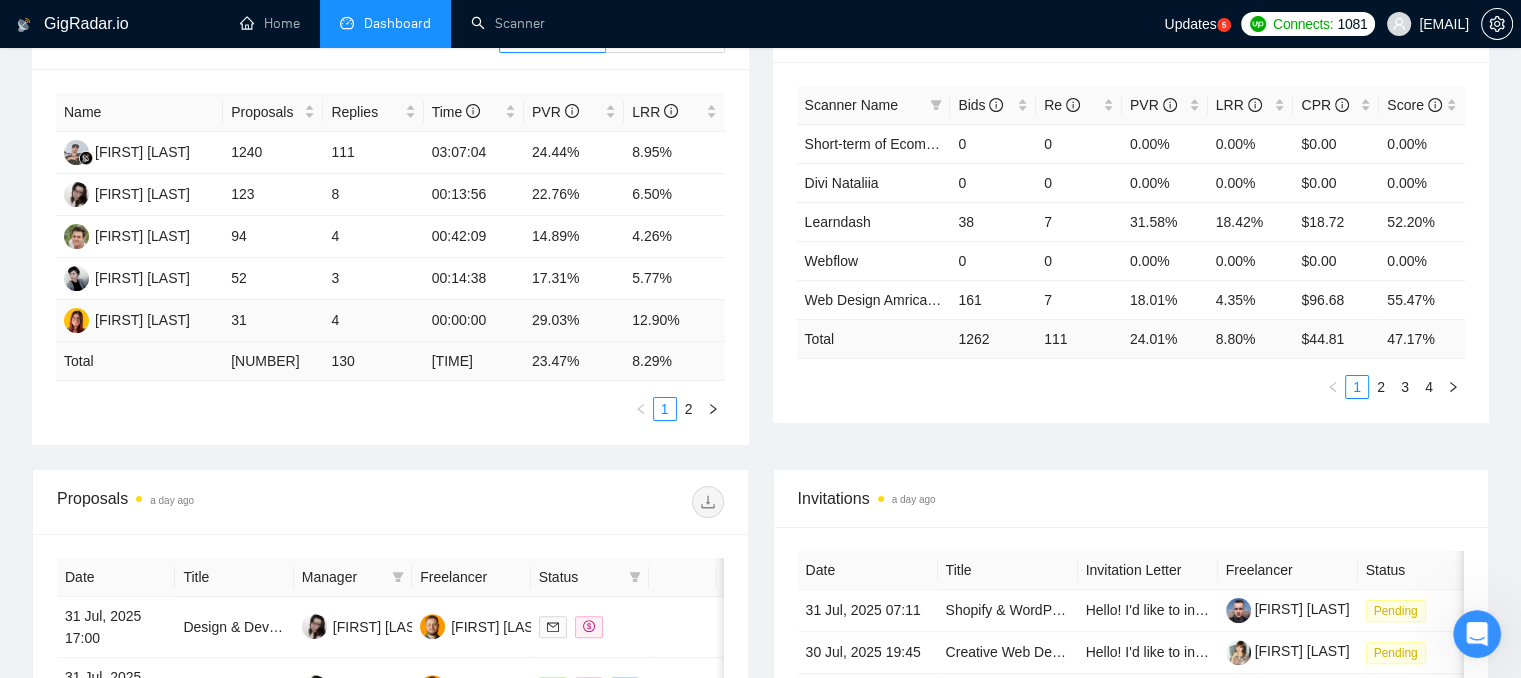scroll, scrollTop: 300, scrollLeft: 0, axis: vertical 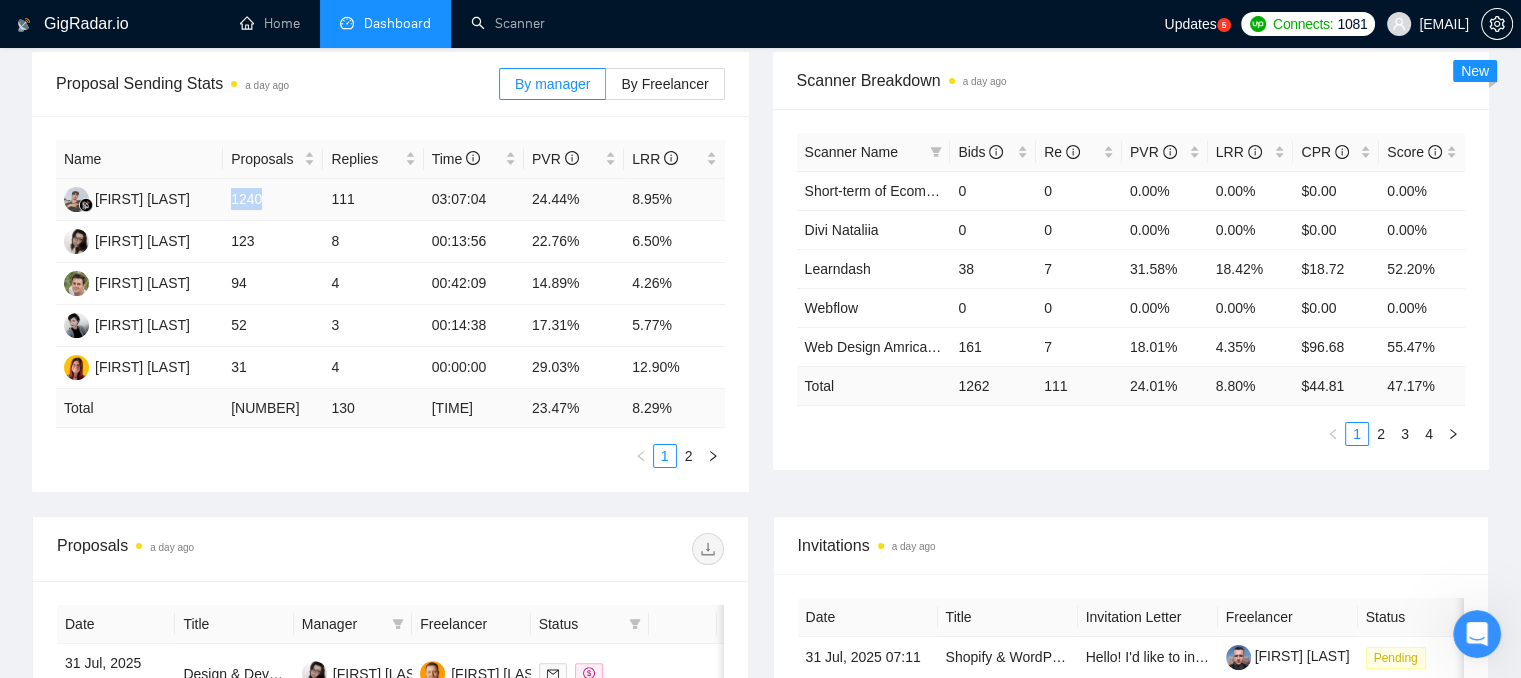 drag, startPoint x: 260, startPoint y: 200, endPoint x: 230, endPoint y: 201, distance: 30.016663 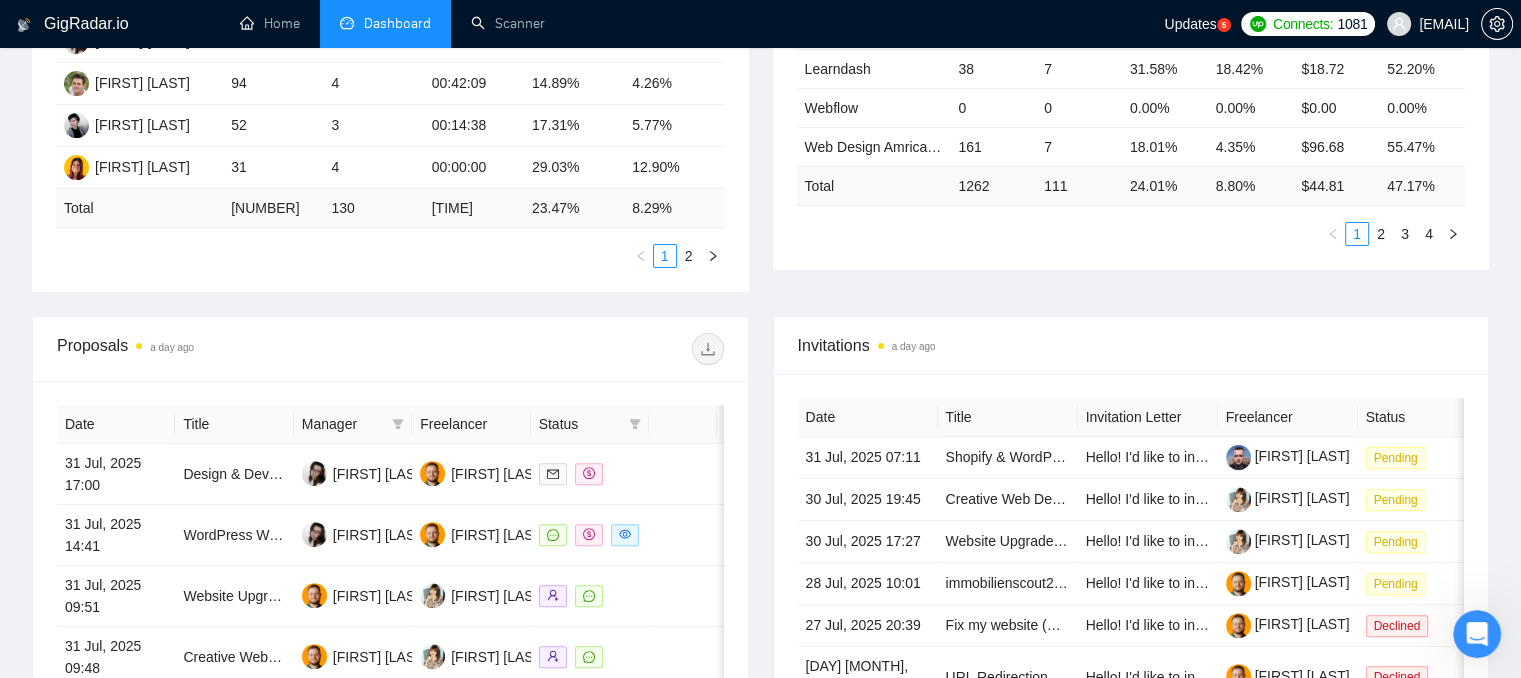 scroll, scrollTop: 700, scrollLeft: 0, axis: vertical 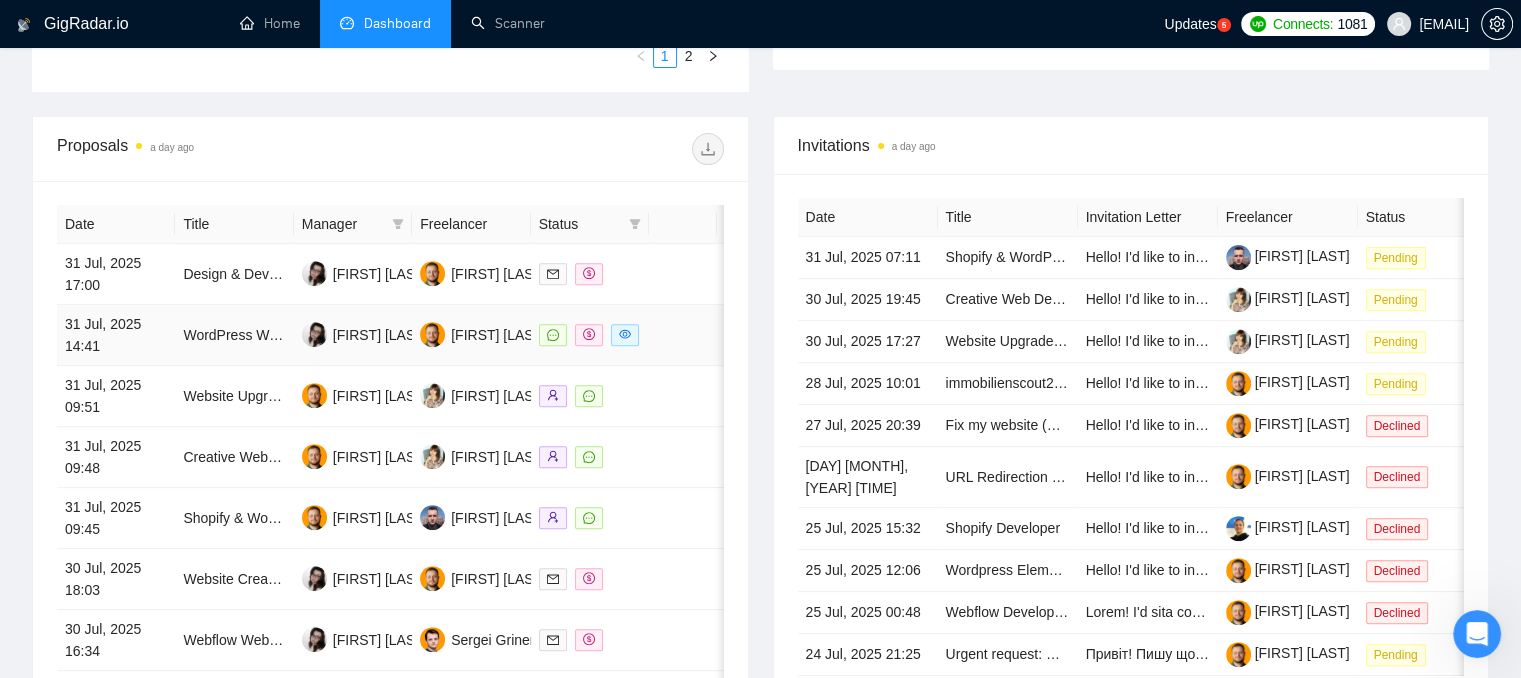 click at bounding box center [683, 335] 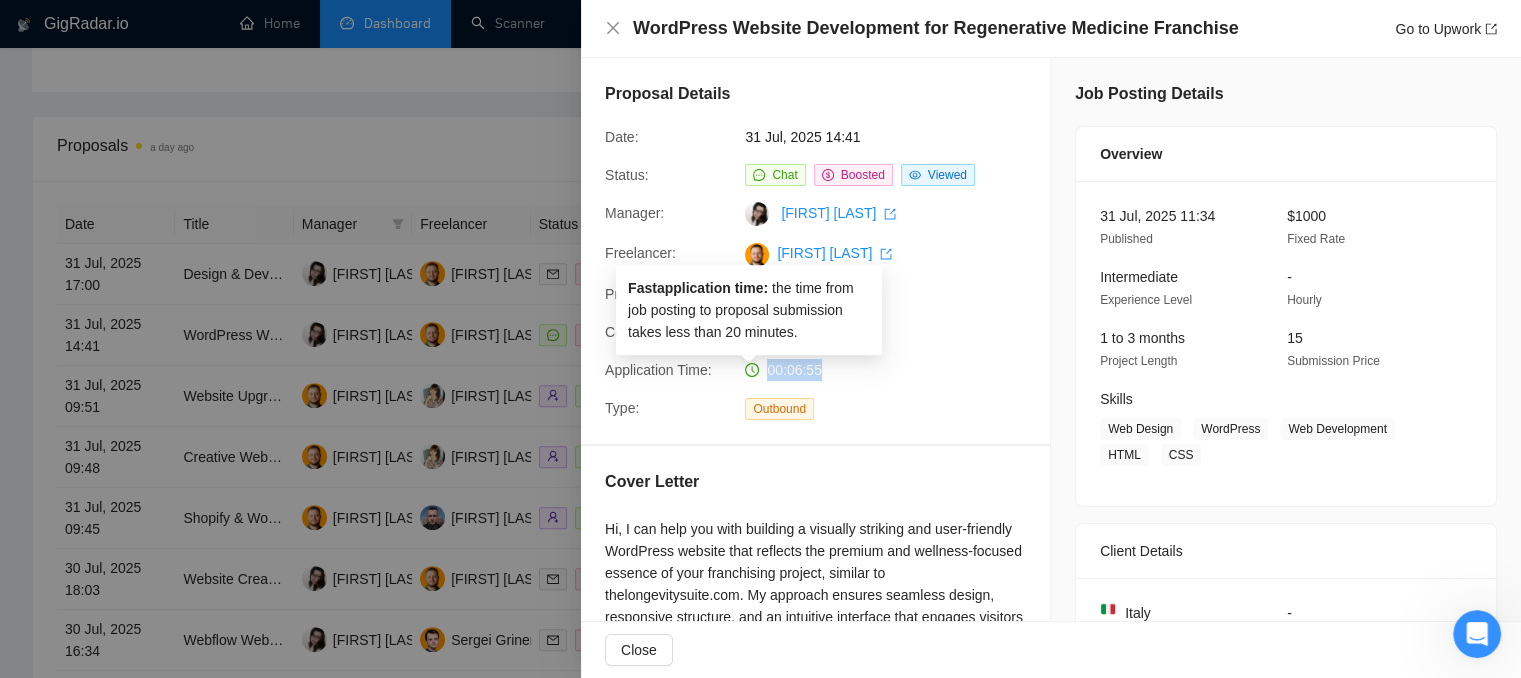 drag, startPoint x: 770, startPoint y: 365, endPoint x: 750, endPoint y: 366, distance: 20.024984 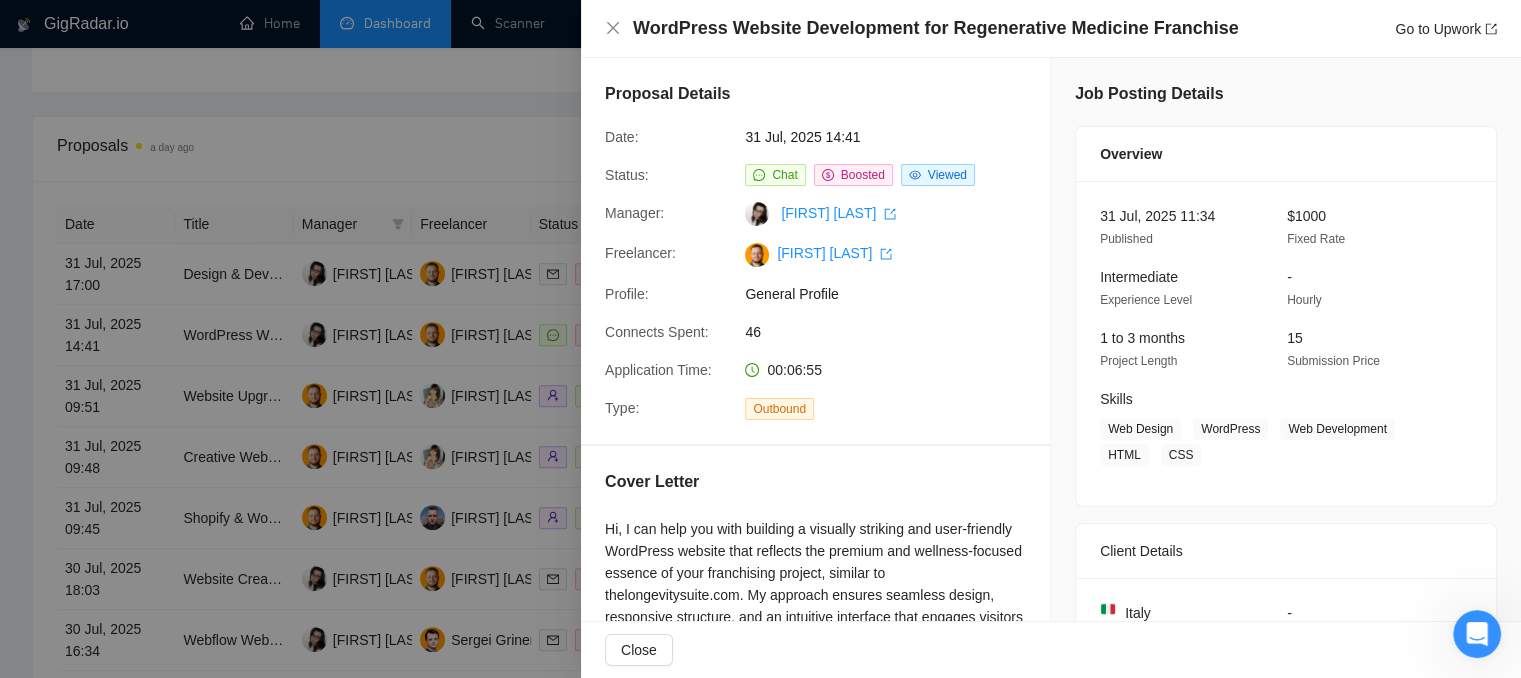 click at bounding box center (760, 339) 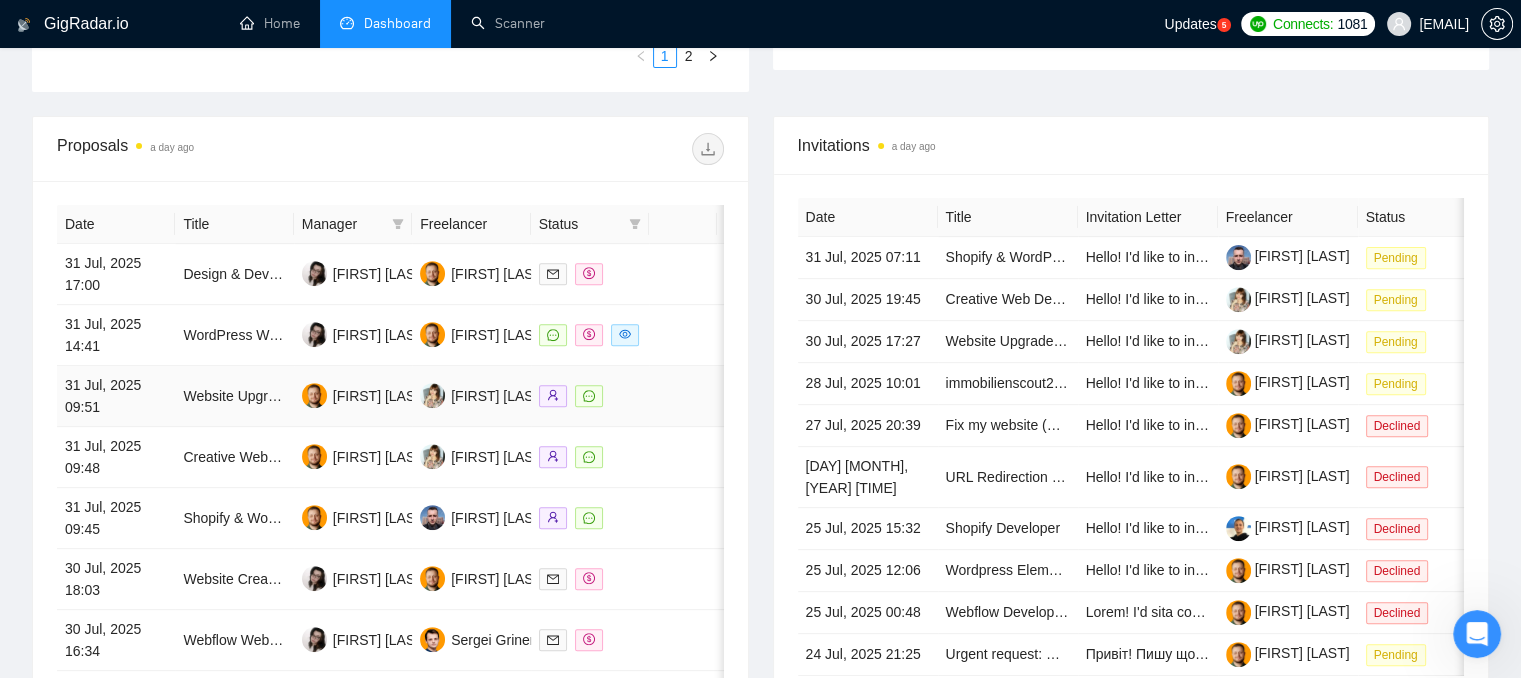 click at bounding box center (683, 396) 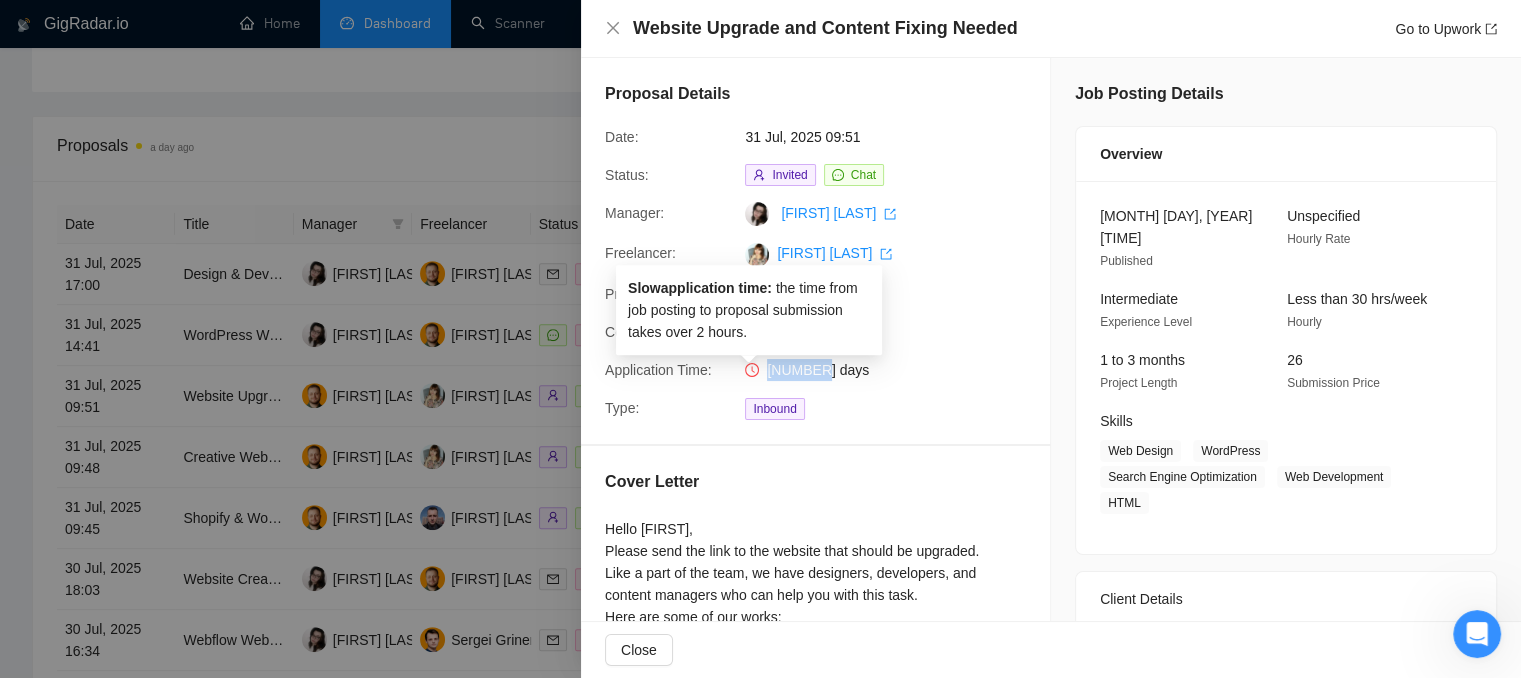 drag, startPoint x: 820, startPoint y: 372, endPoint x: 750, endPoint y: 370, distance: 70.028564 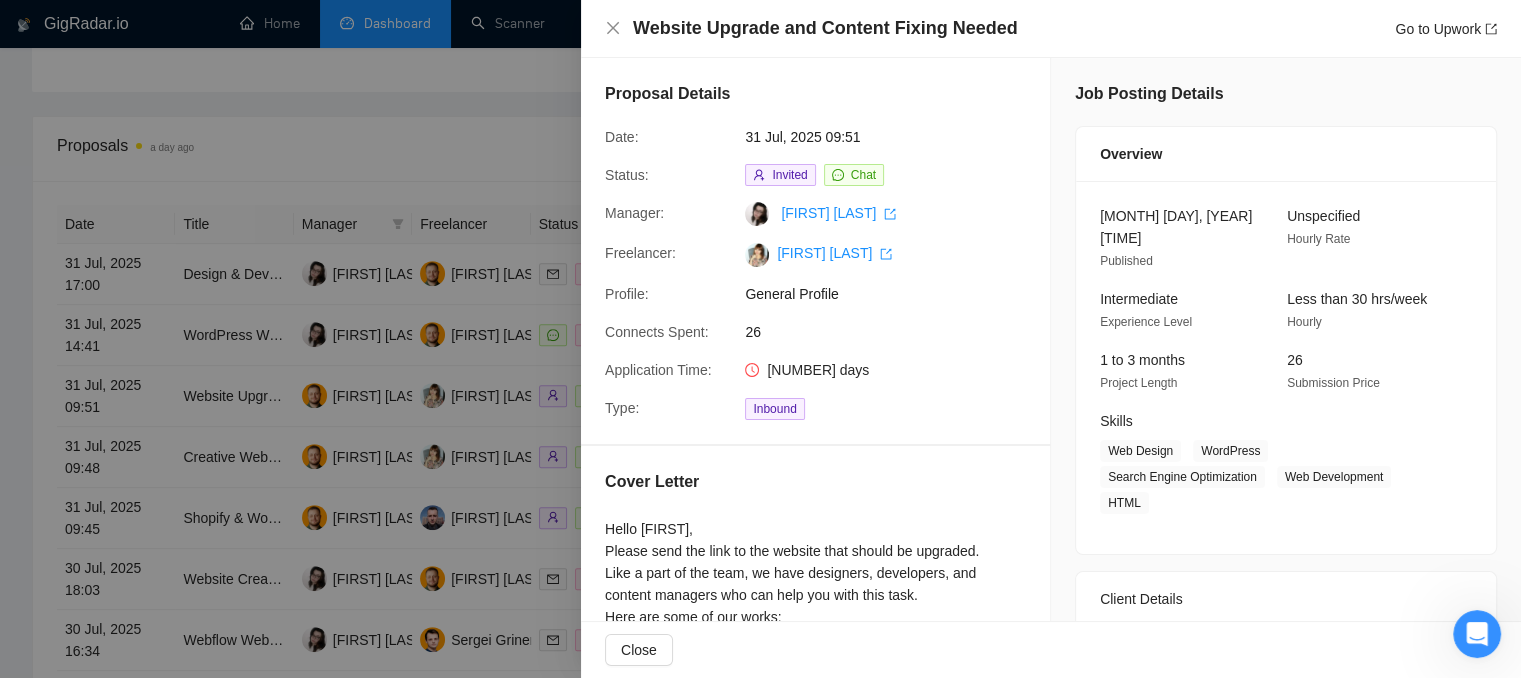 click at bounding box center [760, 339] 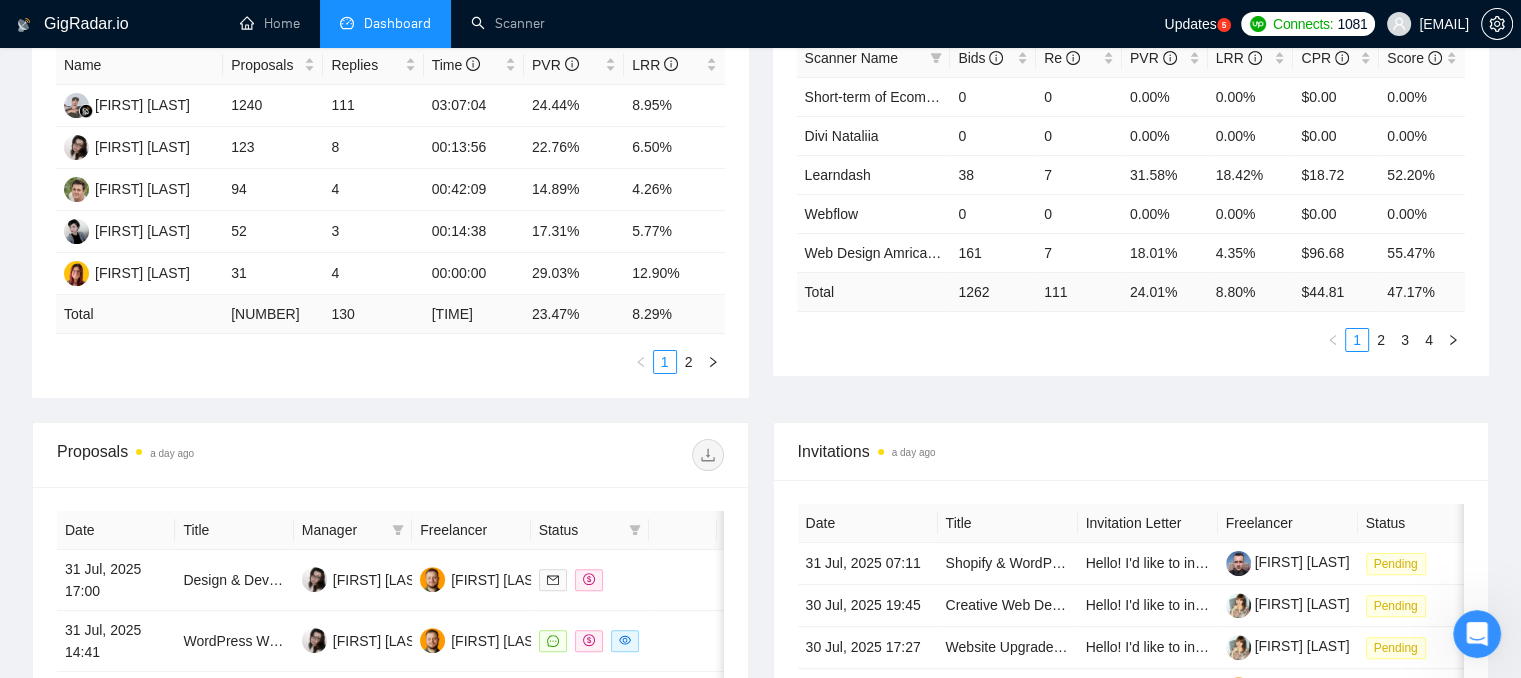 scroll, scrollTop: 100, scrollLeft: 0, axis: vertical 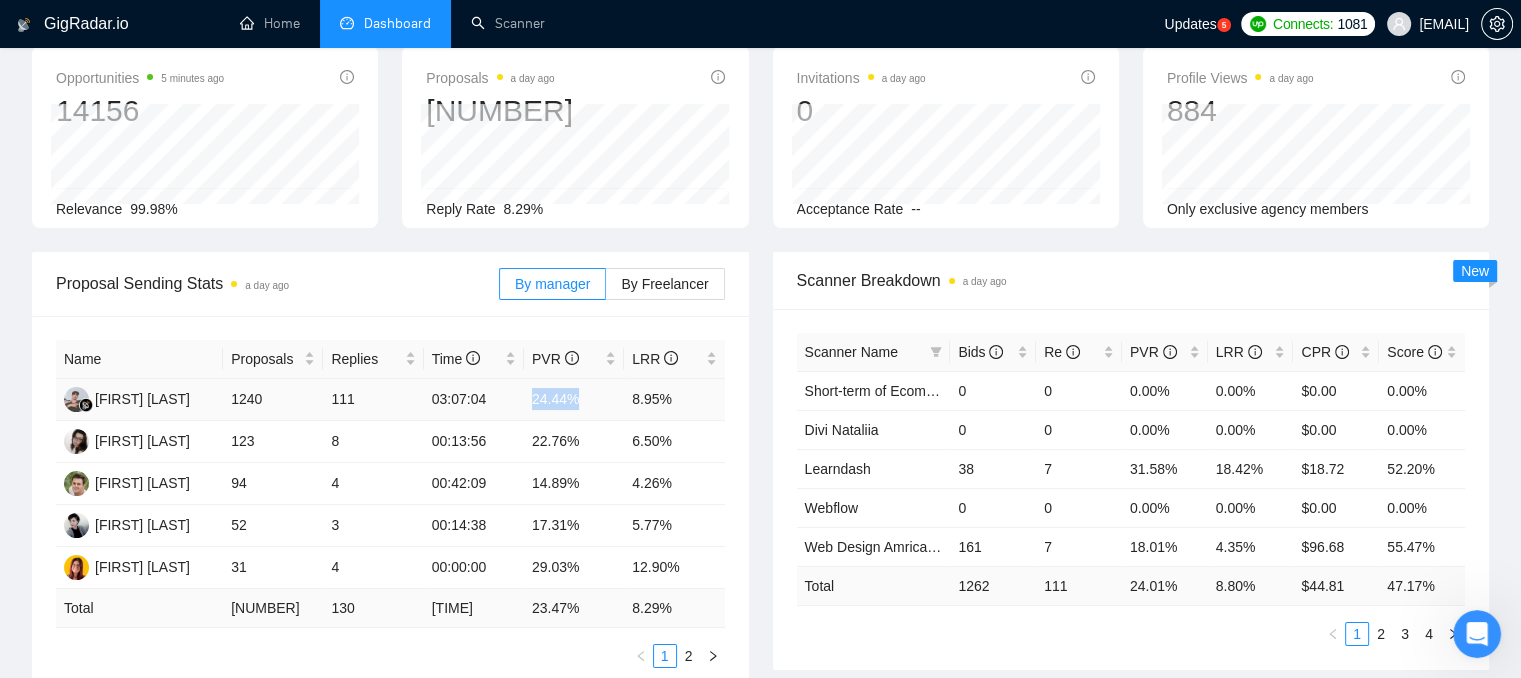 drag, startPoint x: 526, startPoint y: 397, endPoint x: 577, endPoint y: 405, distance: 51.62364 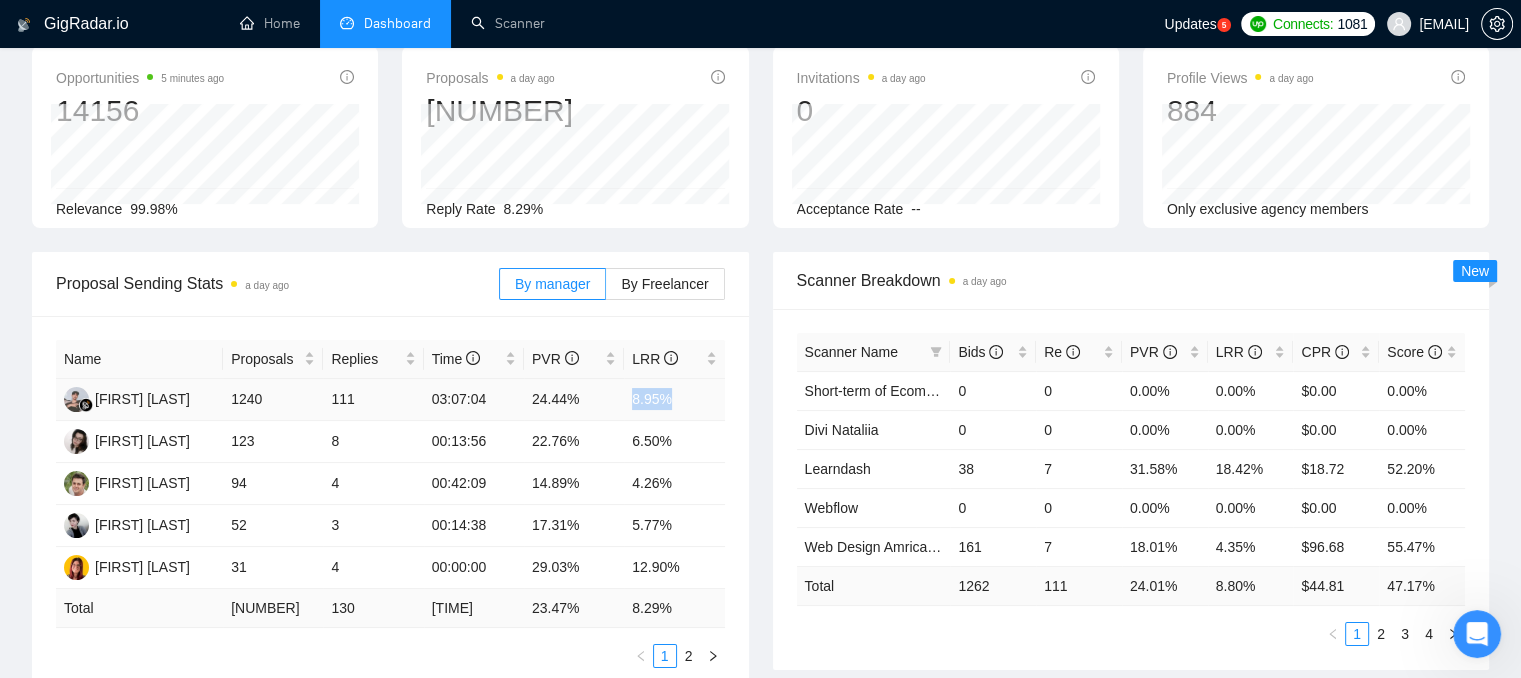 drag, startPoint x: 672, startPoint y: 392, endPoint x: 624, endPoint y: 396, distance: 48.166378 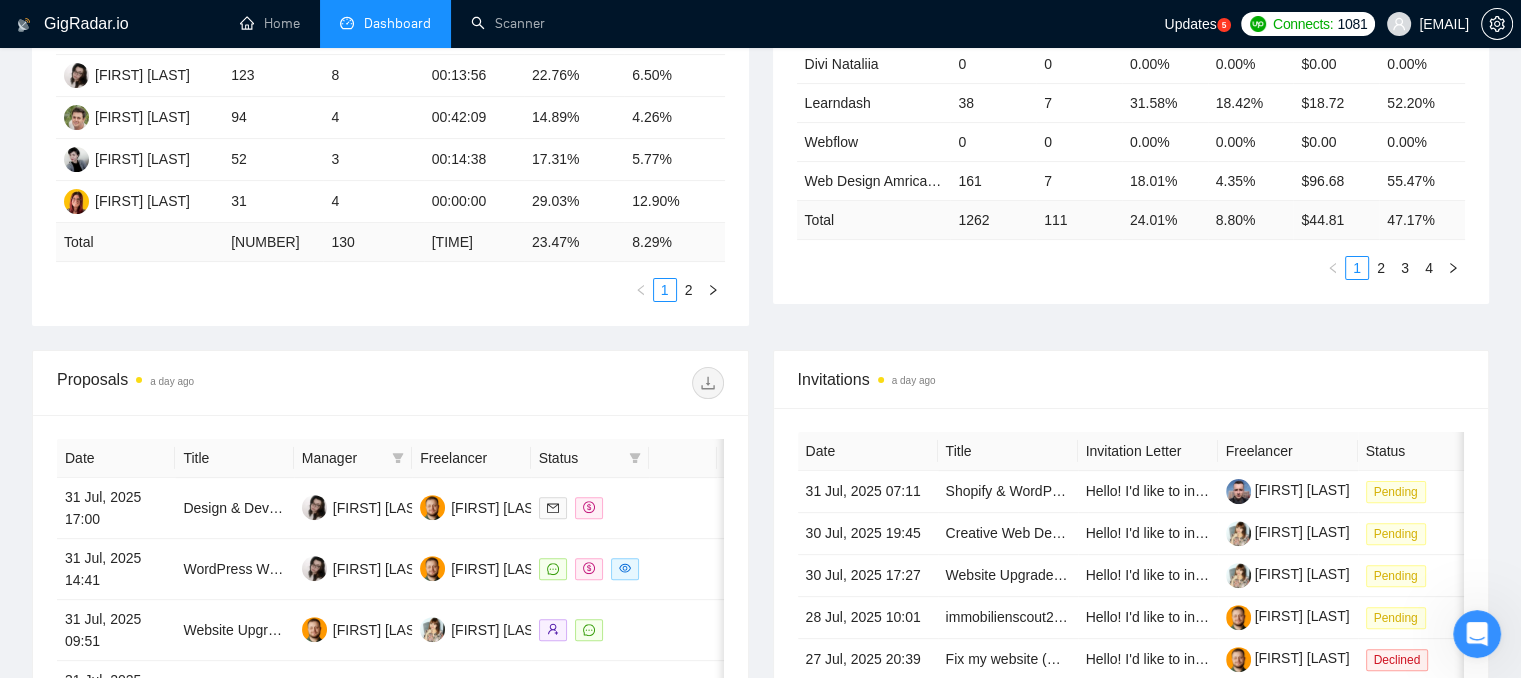 scroll, scrollTop: 500, scrollLeft: 0, axis: vertical 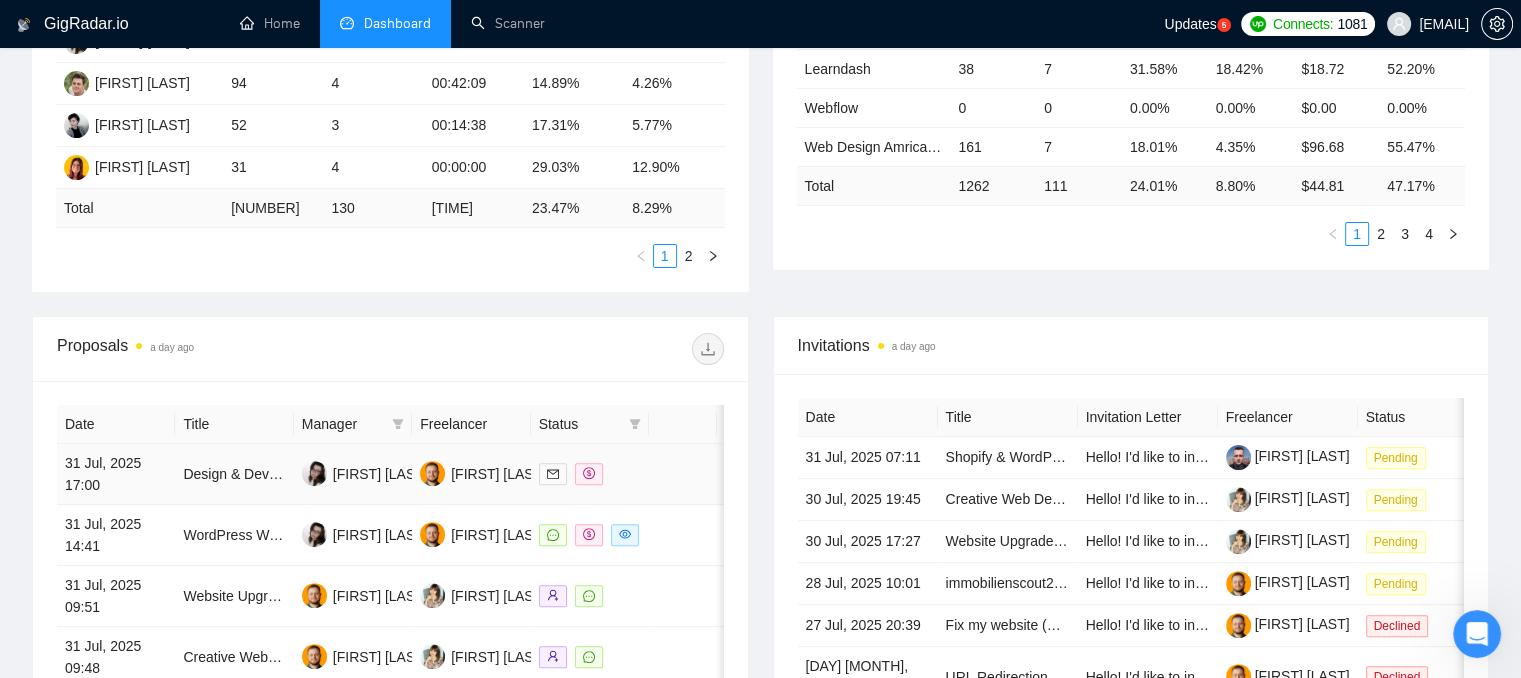 click at bounding box center (590, 474) 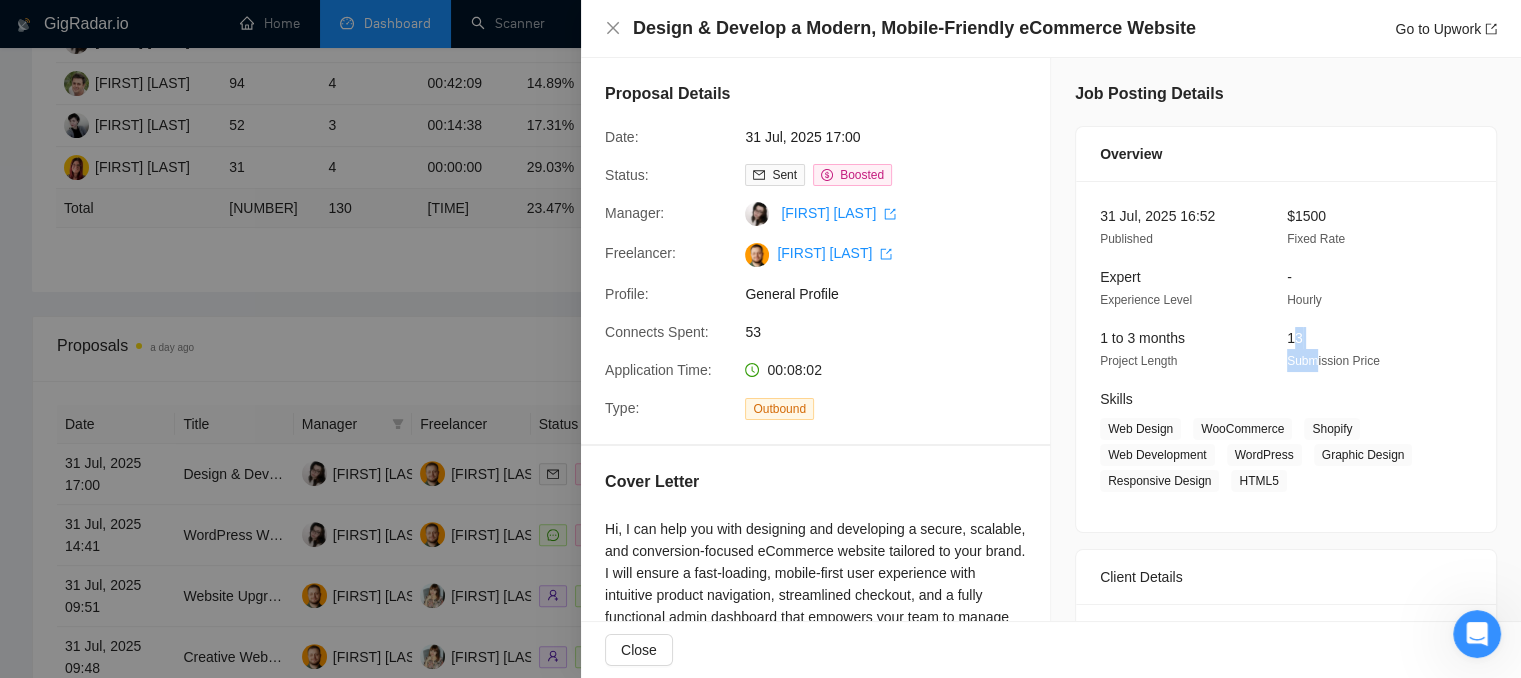 drag, startPoint x: 1289, startPoint y: 345, endPoint x: 1306, endPoint y: 350, distance: 17.720045 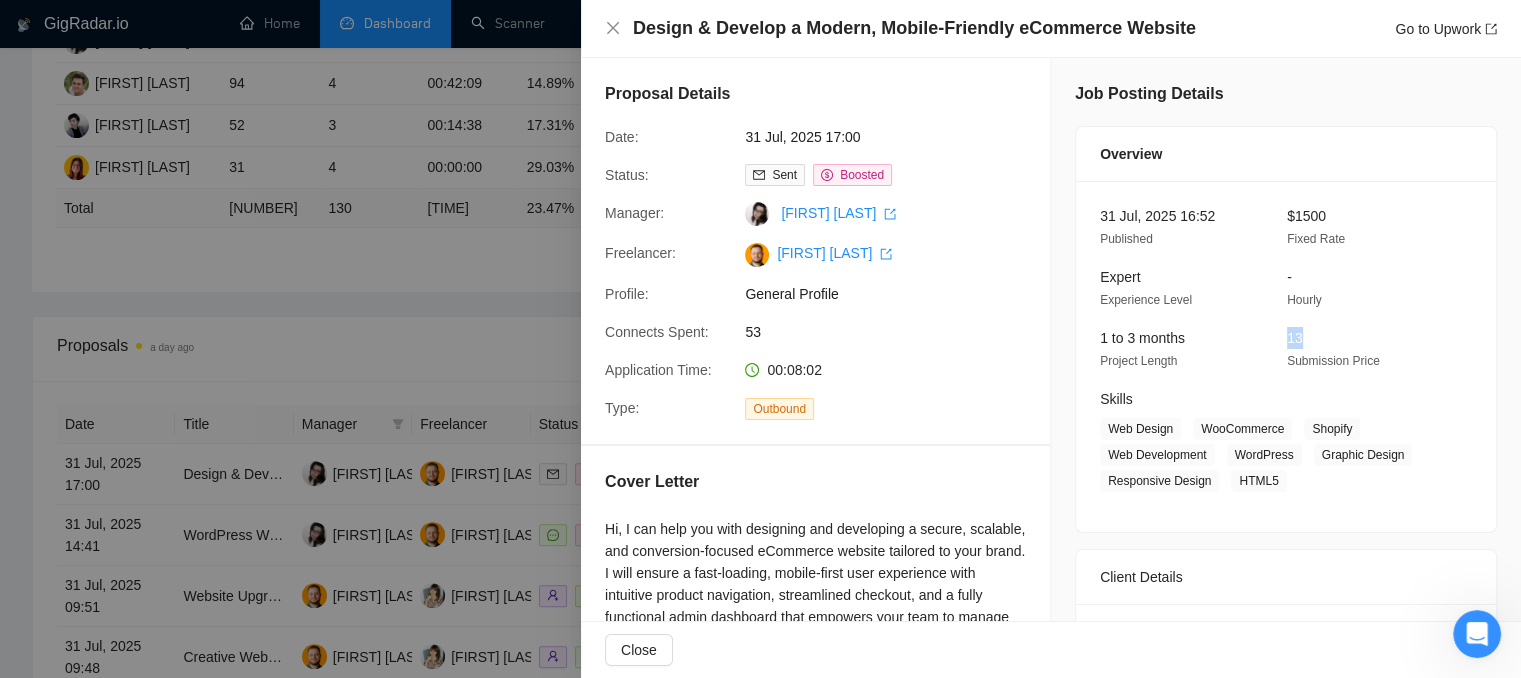 drag, startPoint x: 1308, startPoint y: 336, endPoint x: 1268, endPoint y: 342, distance: 40.4475 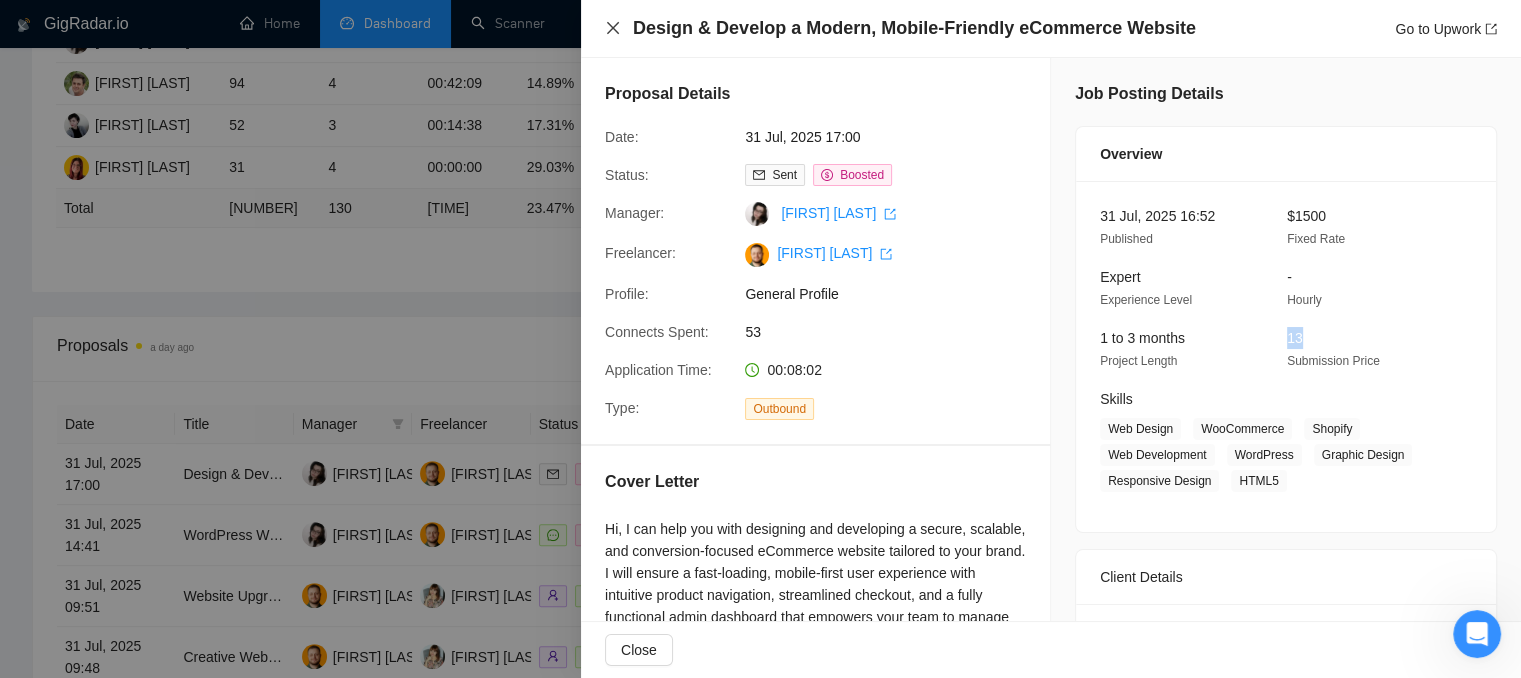 click 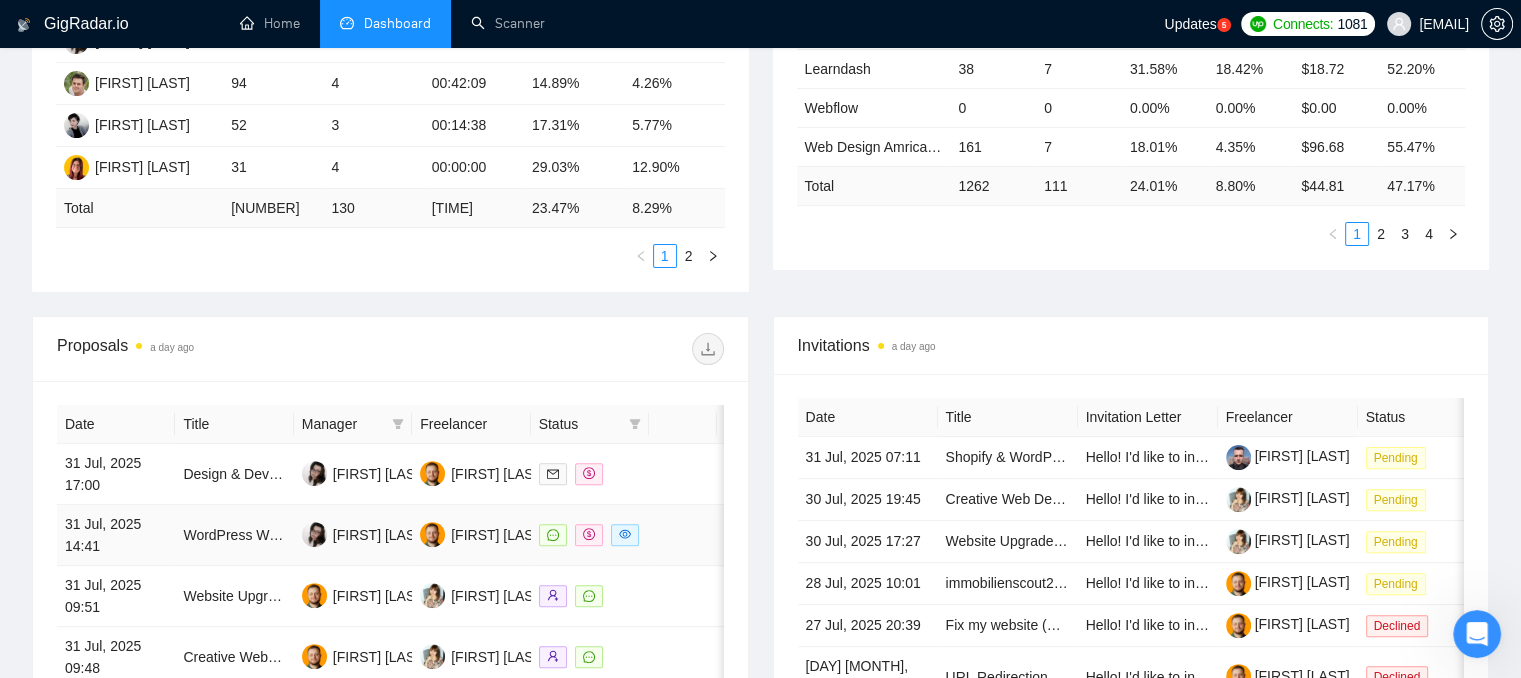 click at bounding box center [683, 535] 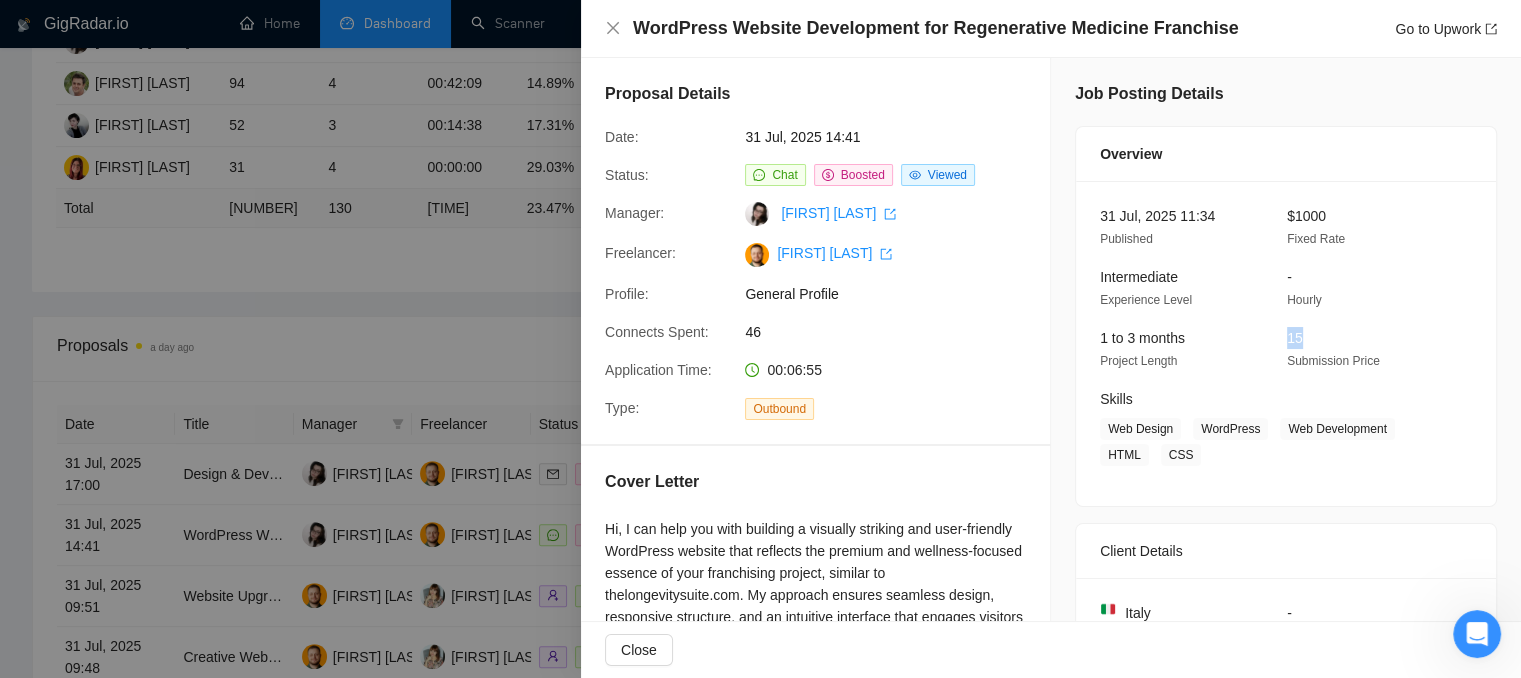drag, startPoint x: 1284, startPoint y: 337, endPoint x: 1324, endPoint y: 339, distance: 40.04997 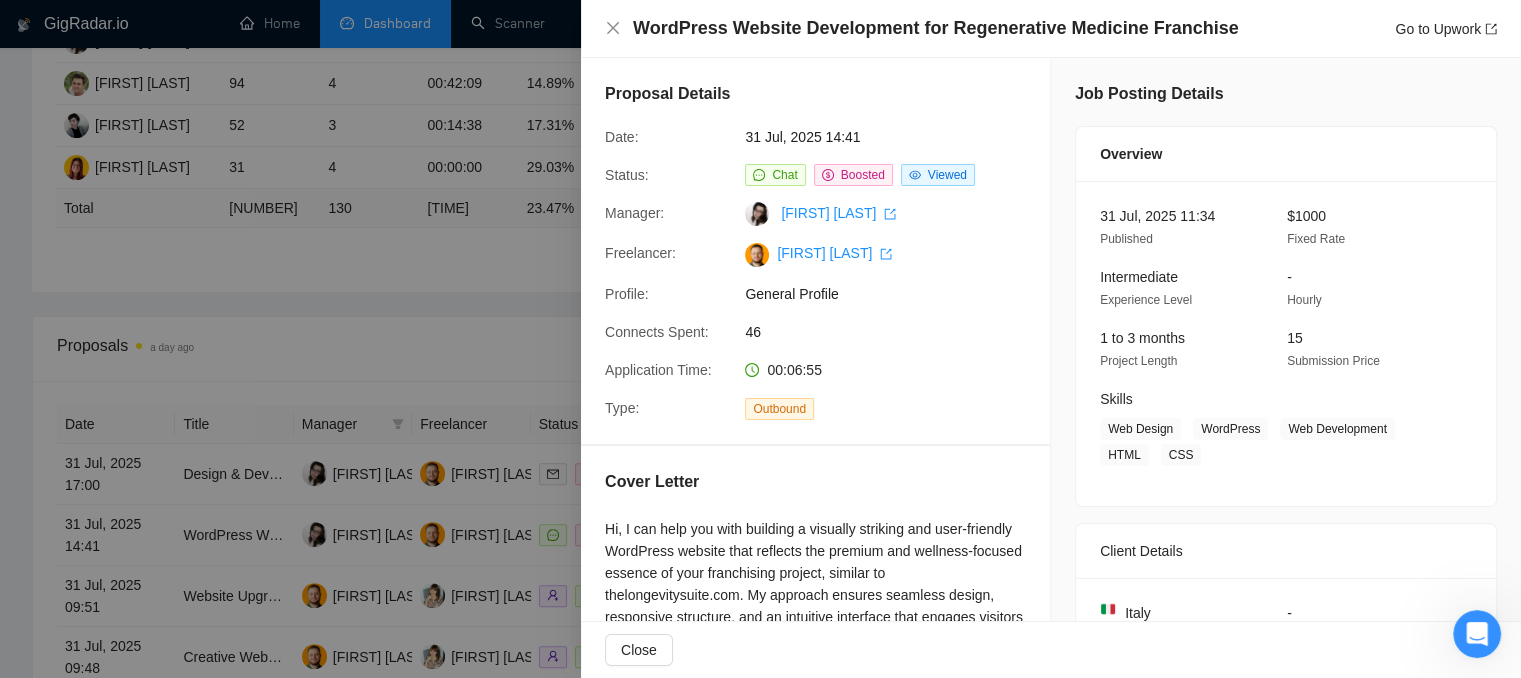click at bounding box center [760, 339] 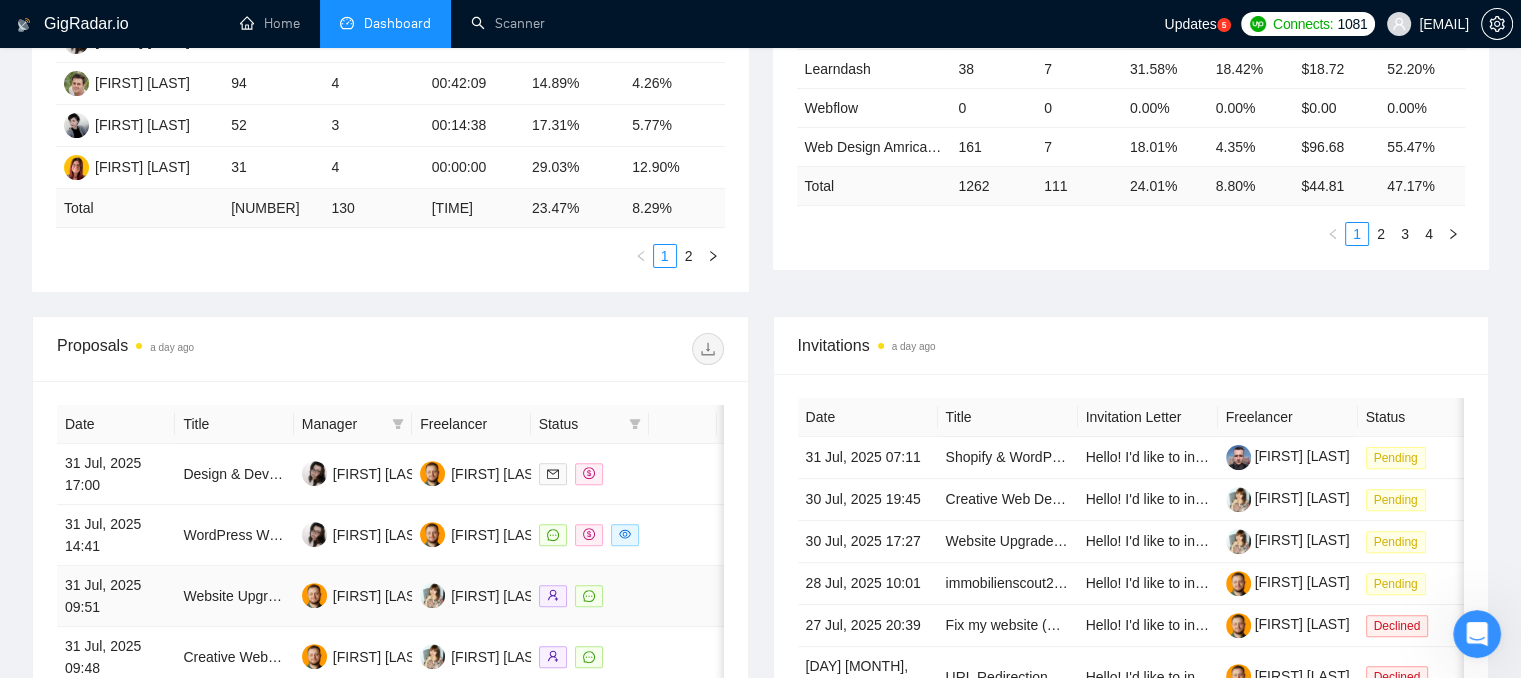 click at bounding box center (590, 596) 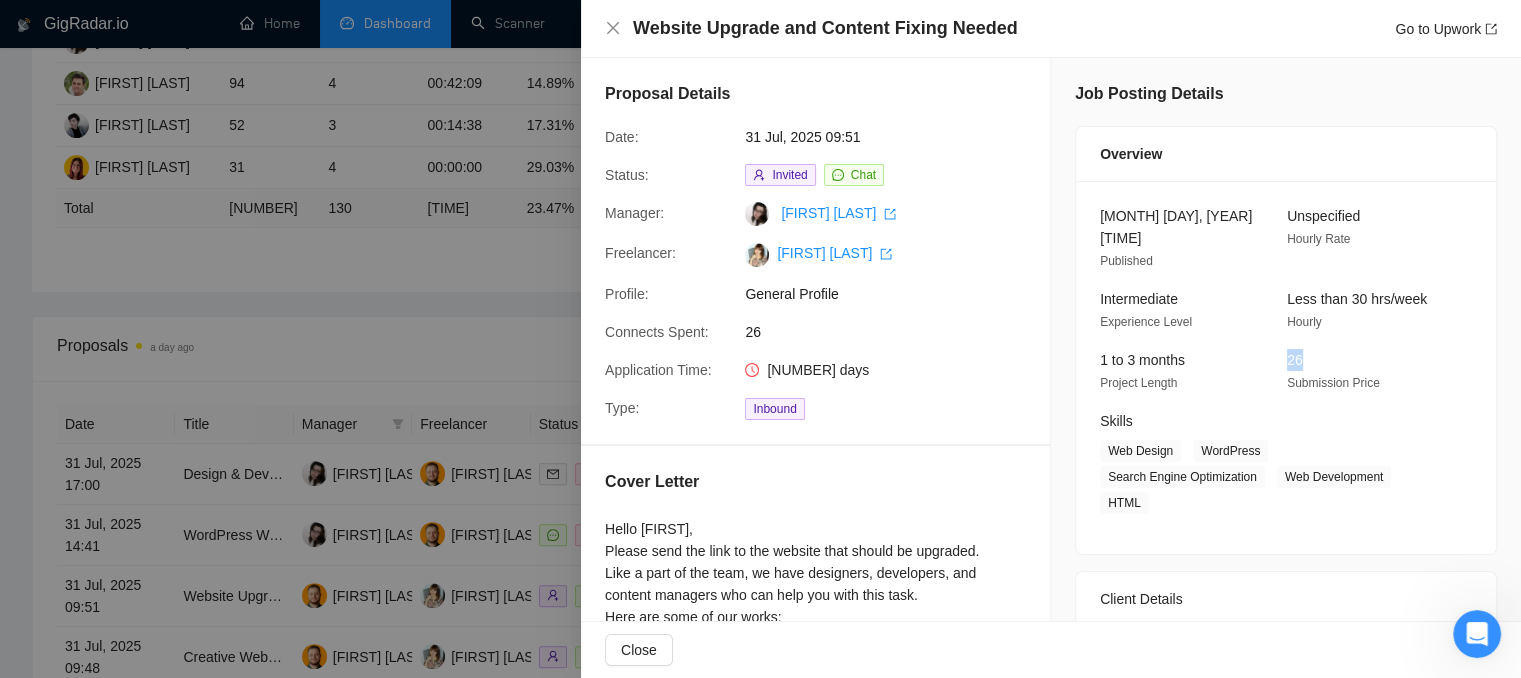 drag, startPoint x: 1326, startPoint y: 332, endPoint x: 1271, endPoint y: 333, distance: 55.00909 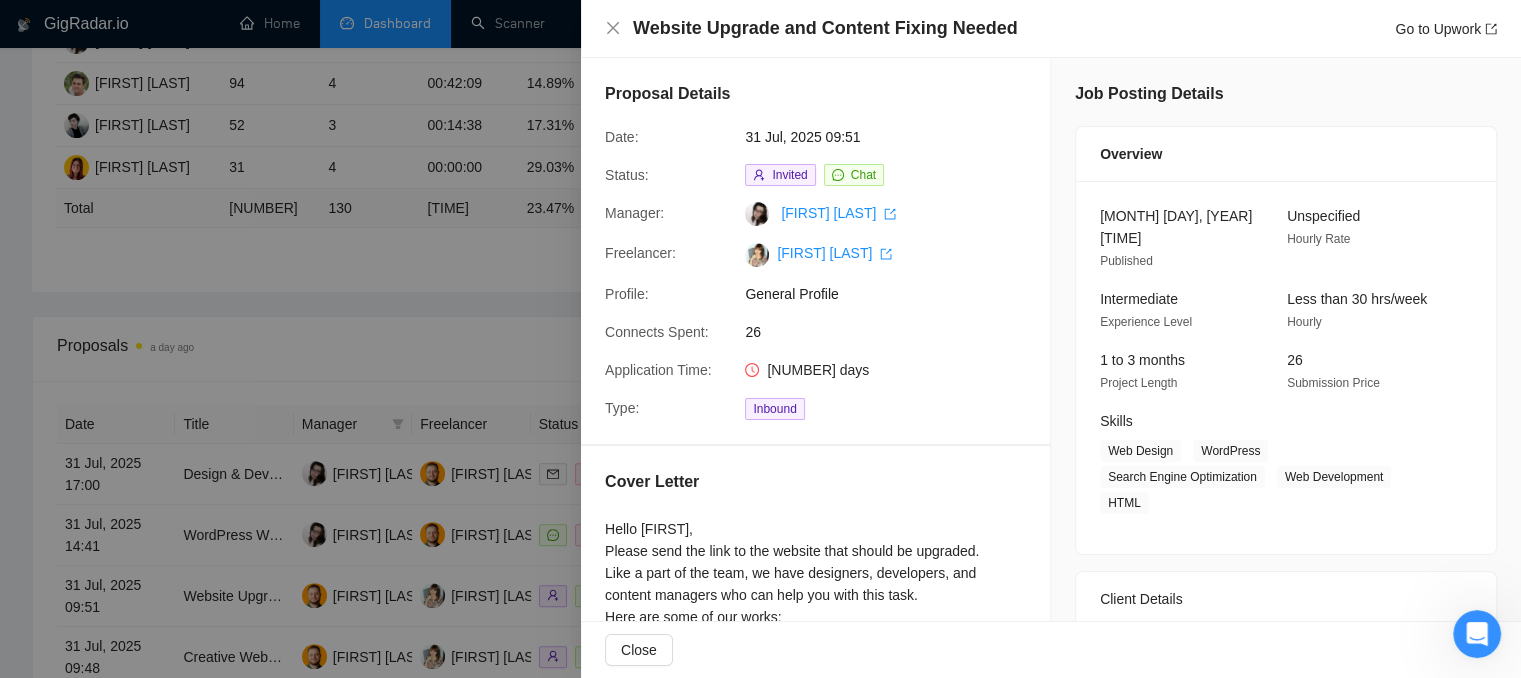 click at bounding box center (760, 339) 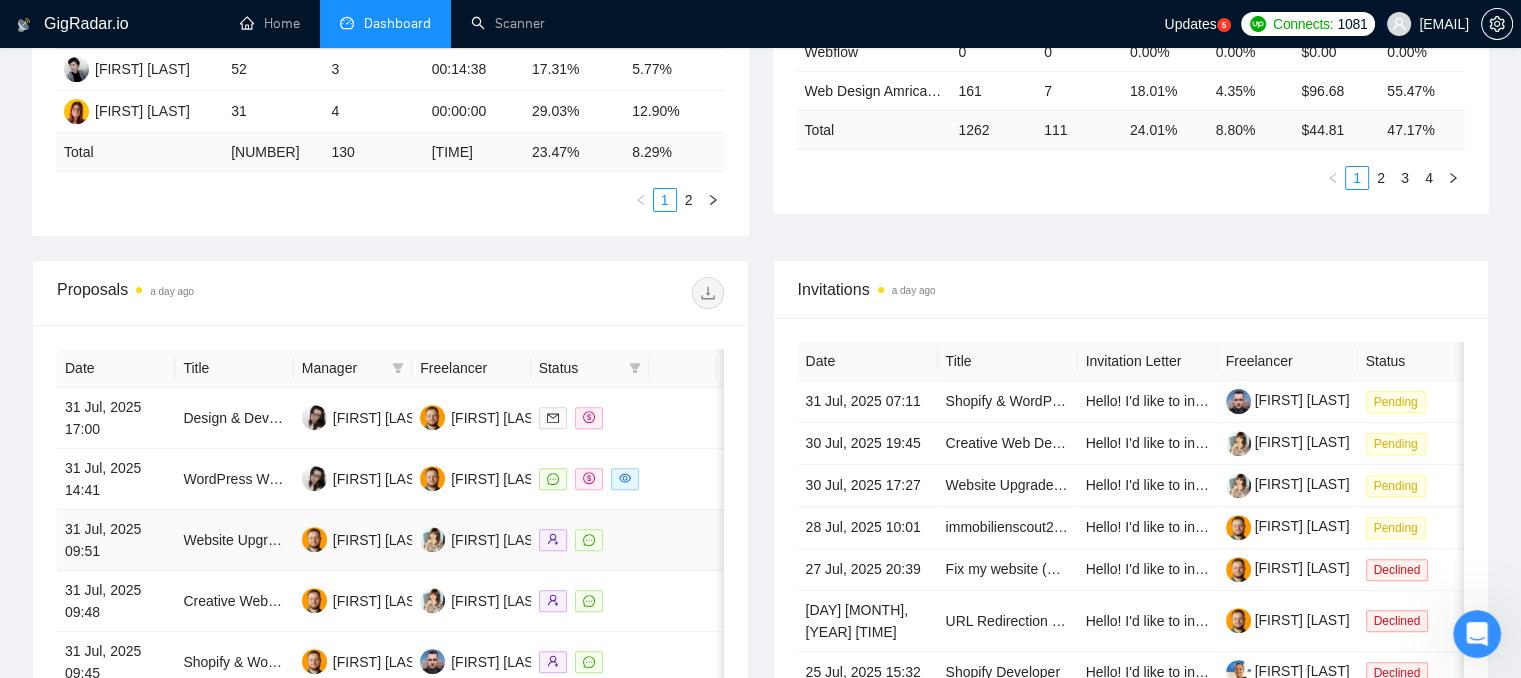 scroll, scrollTop: 700, scrollLeft: 0, axis: vertical 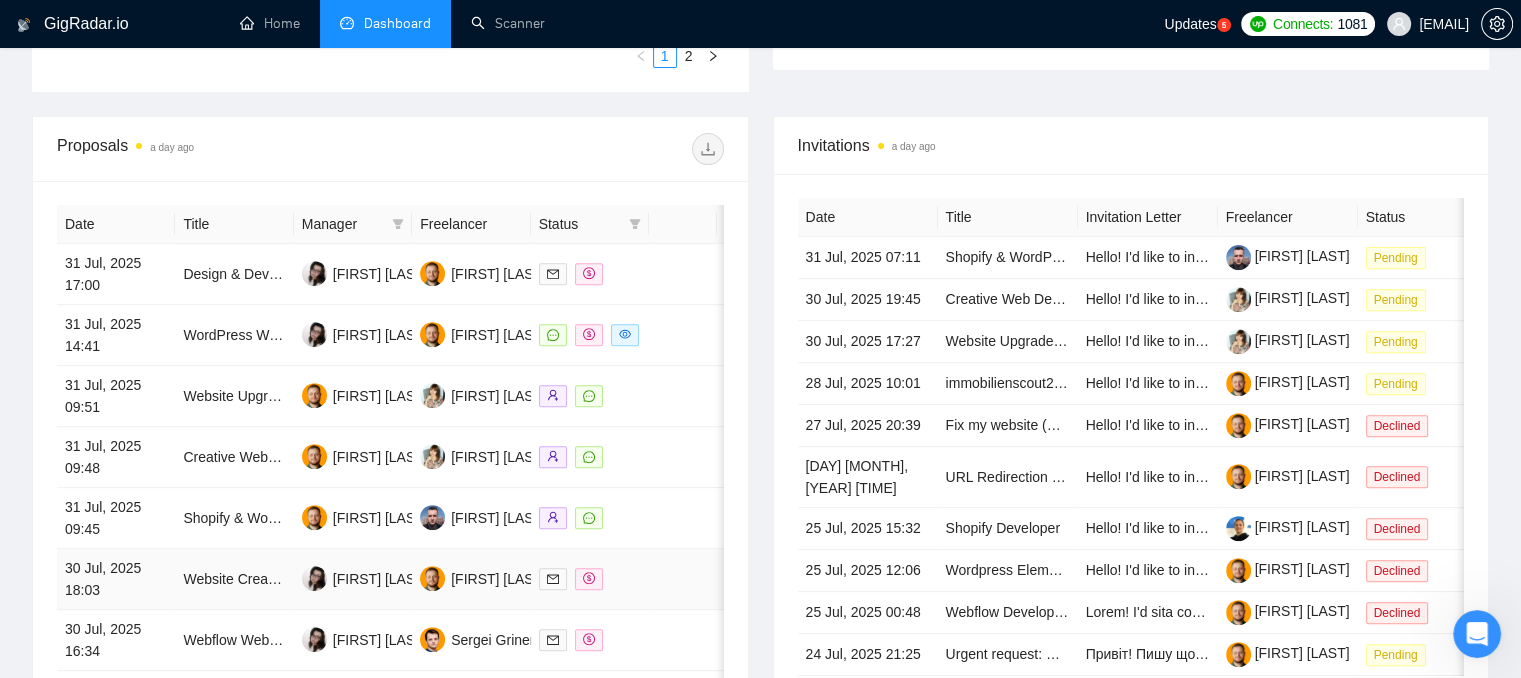 click at bounding box center (590, 578) 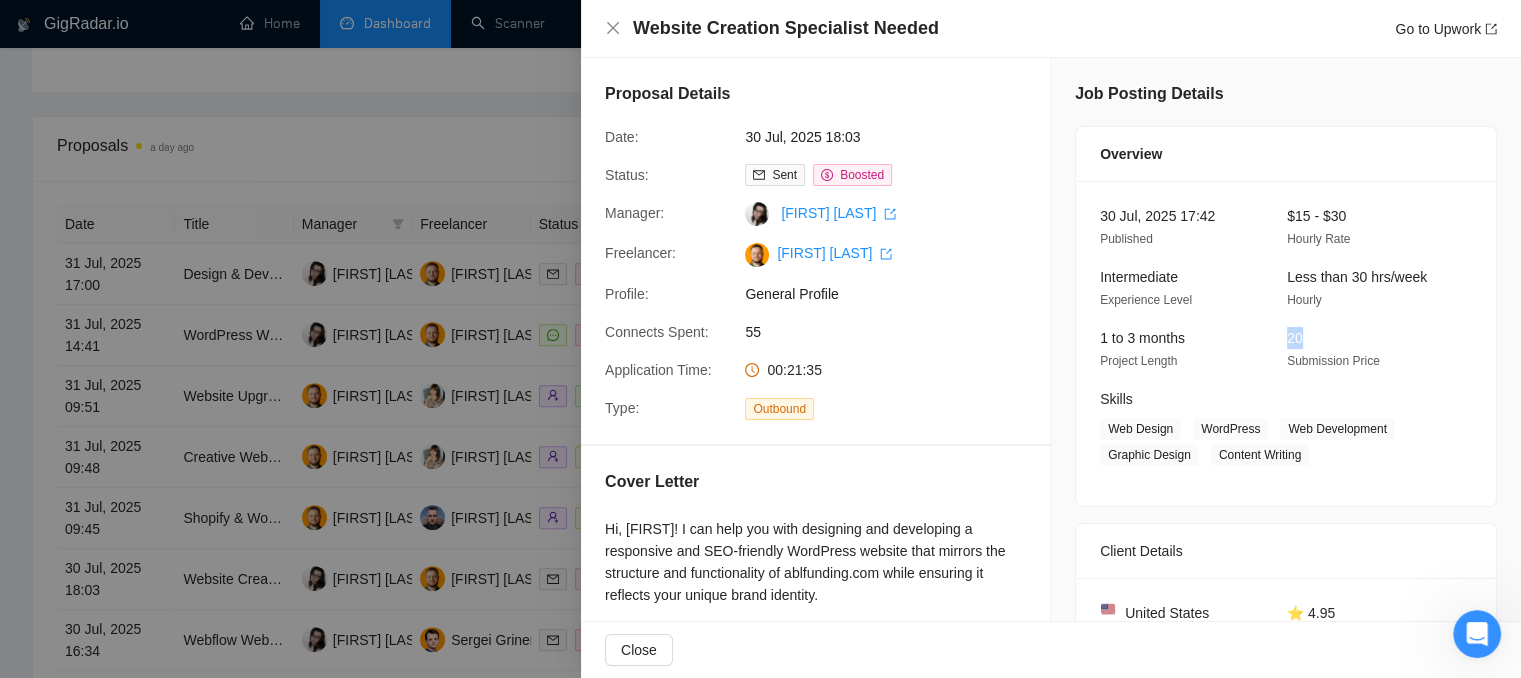 drag, startPoint x: 1291, startPoint y: 348, endPoint x: 1271, endPoint y: 335, distance: 23.853722 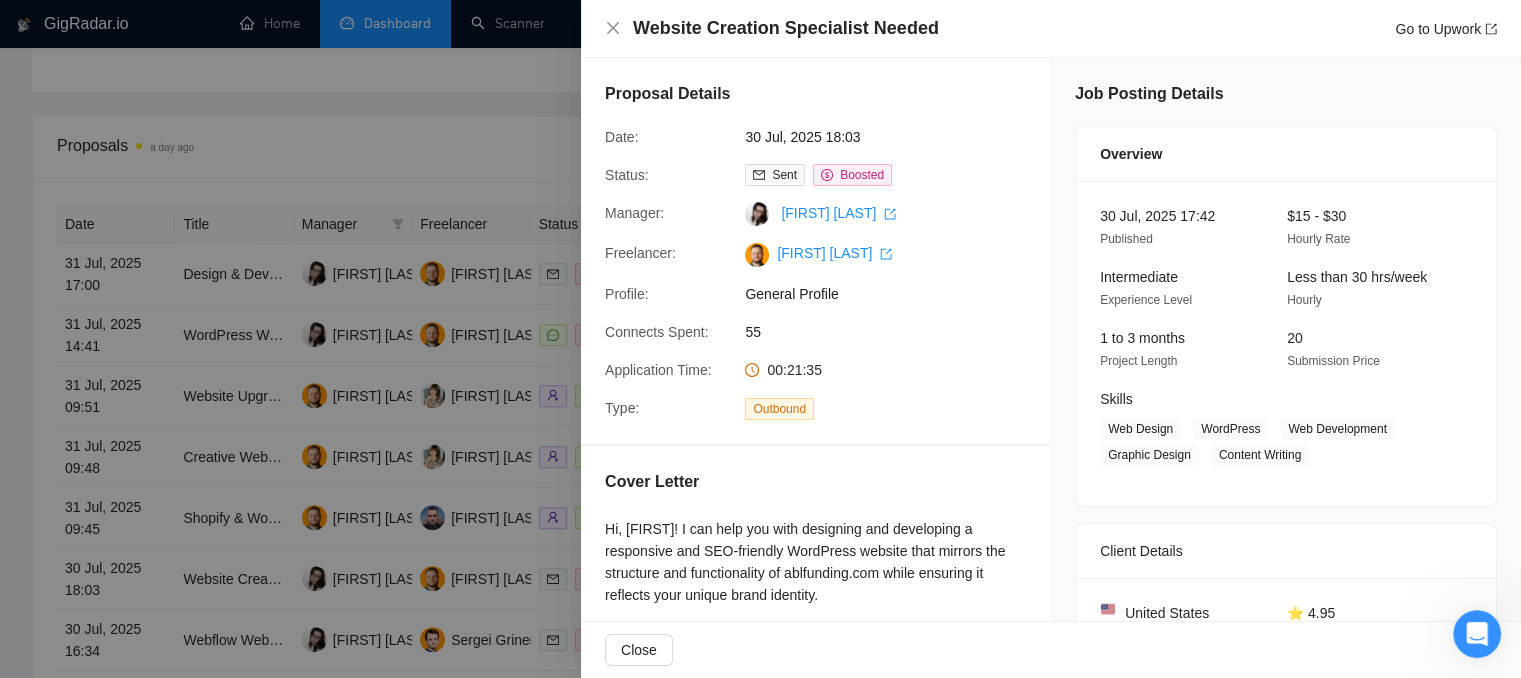click at bounding box center [760, 339] 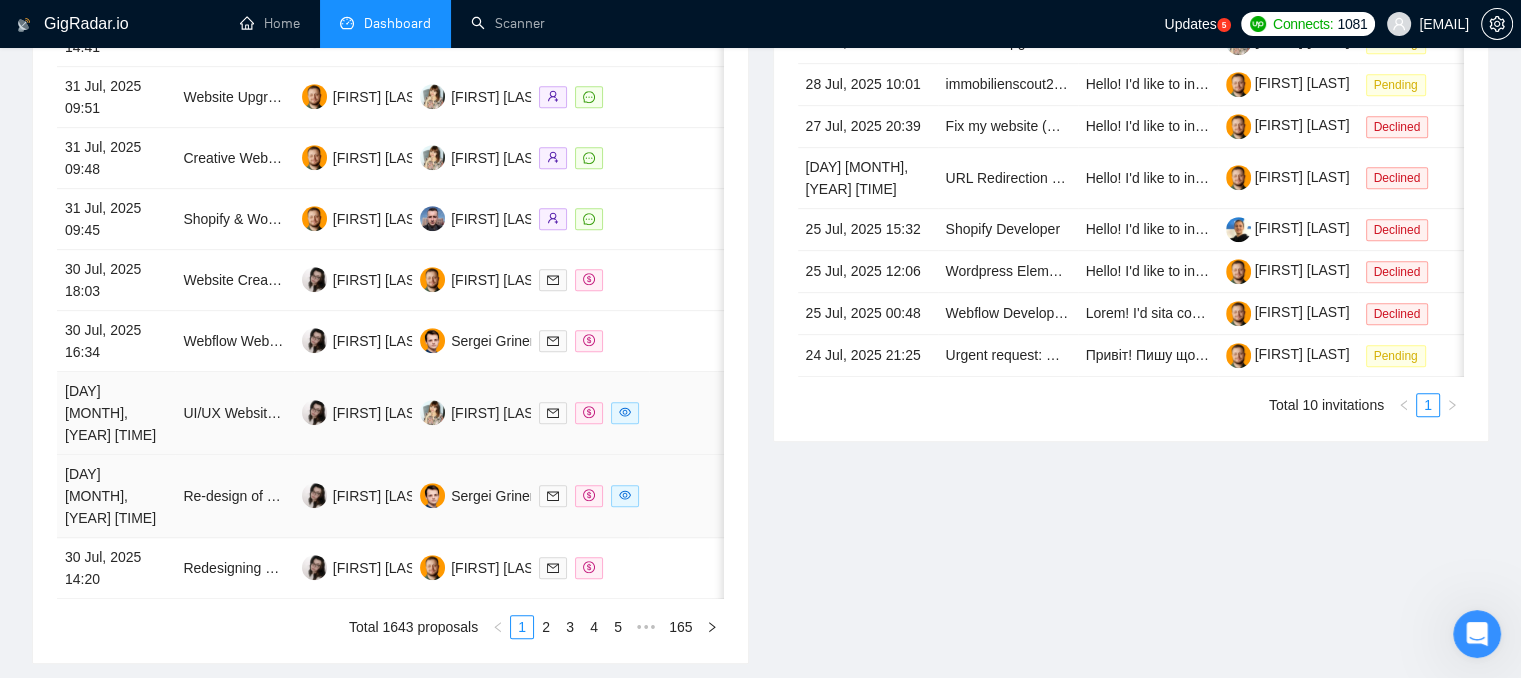 scroll, scrollTop: 1000, scrollLeft: 0, axis: vertical 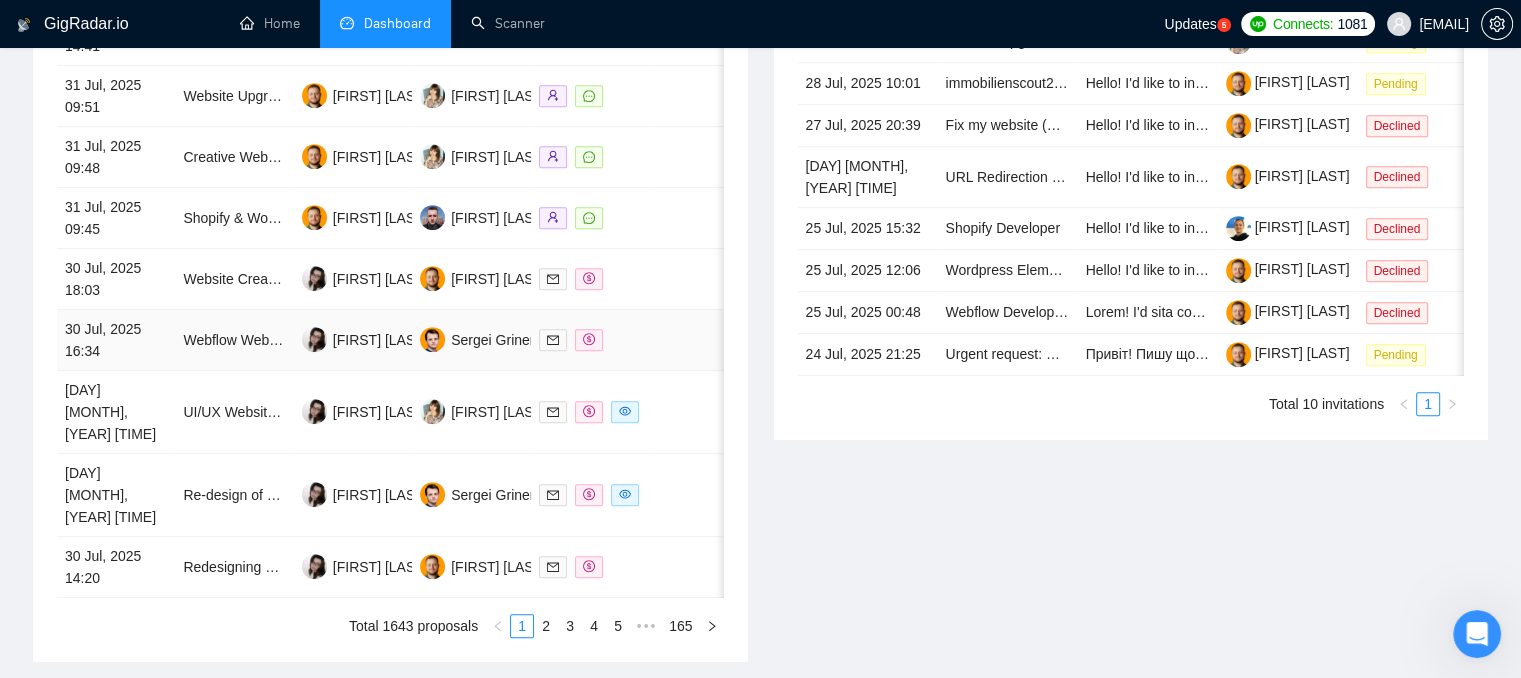 click at bounding box center [683, 340] 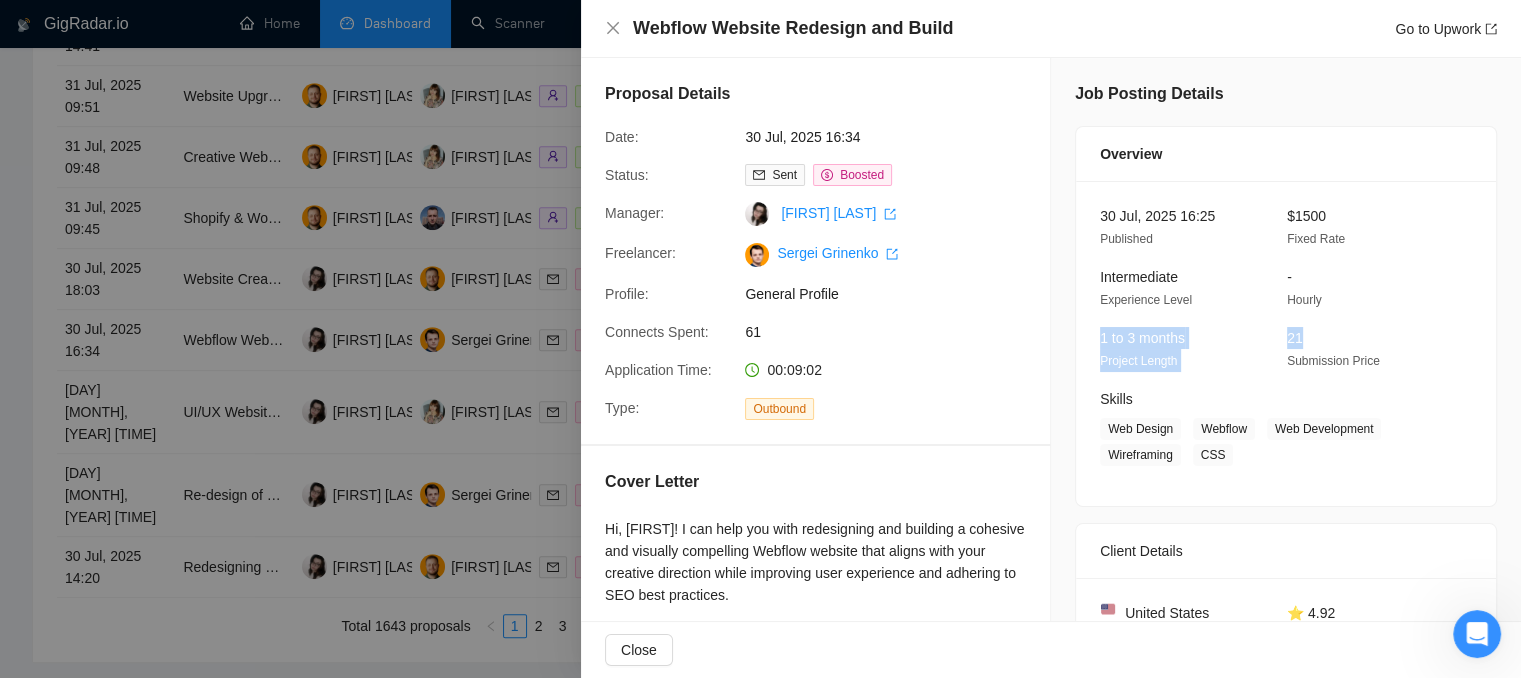 drag, startPoint x: 1299, startPoint y: 341, endPoint x: 1236, endPoint y: 328, distance: 64.327286 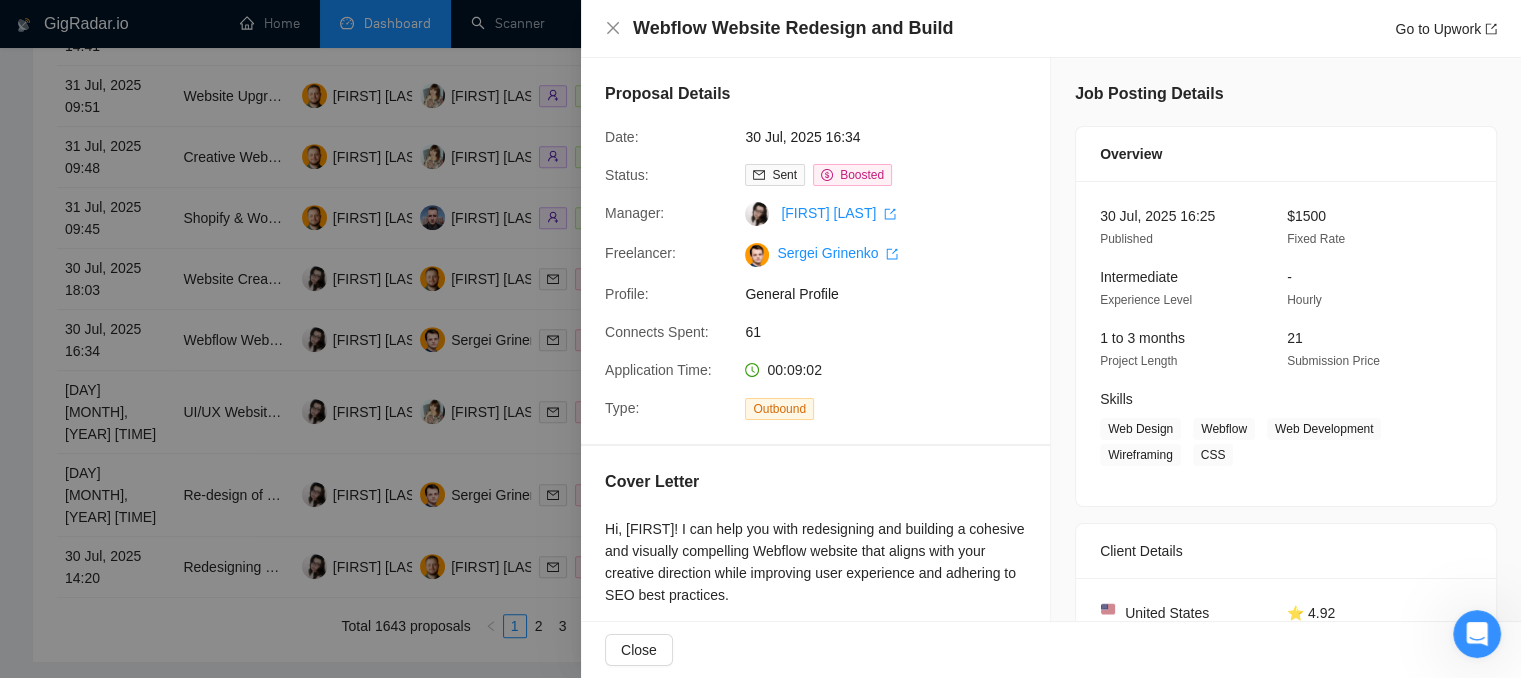 click at bounding box center (760, 339) 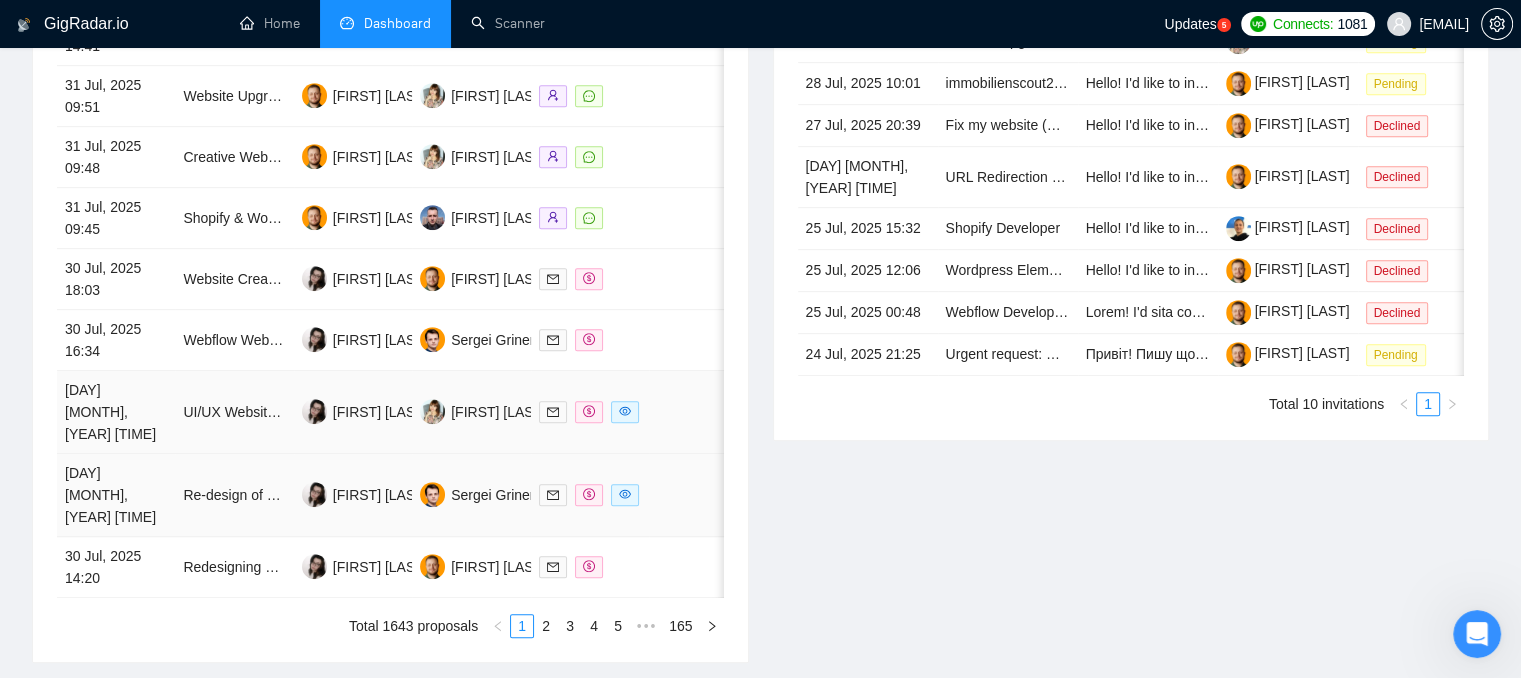 click at bounding box center (683, 495) 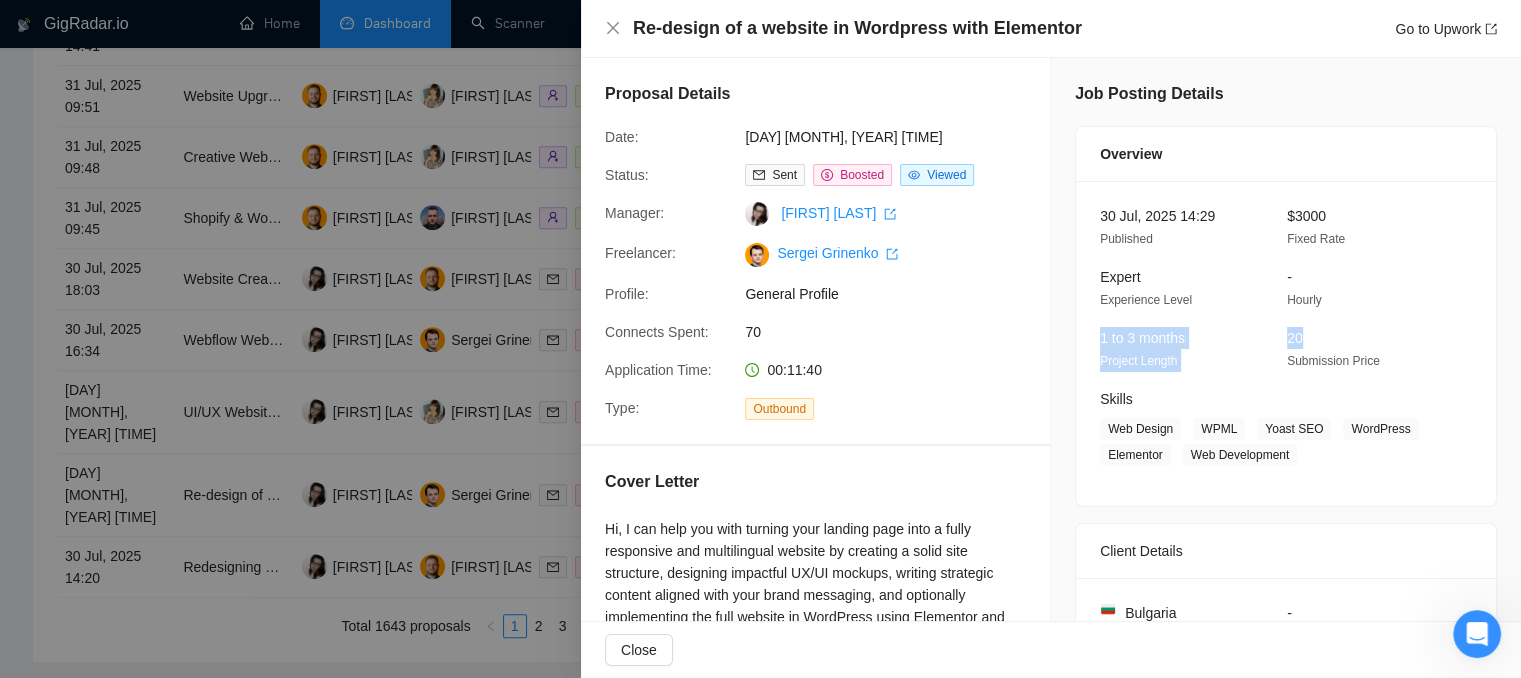 drag, startPoint x: 1298, startPoint y: 338, endPoint x: 1236, endPoint y: 328, distance: 62.801273 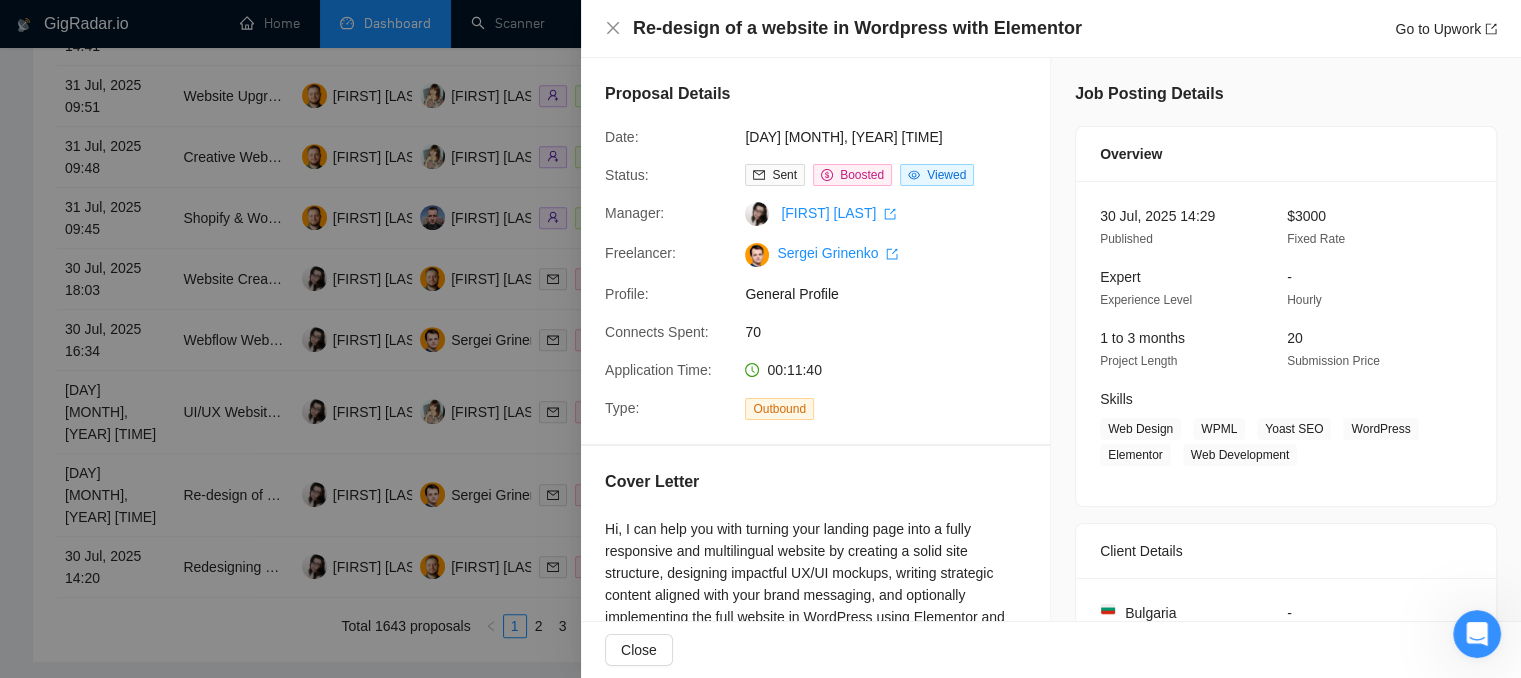 click at bounding box center (760, 339) 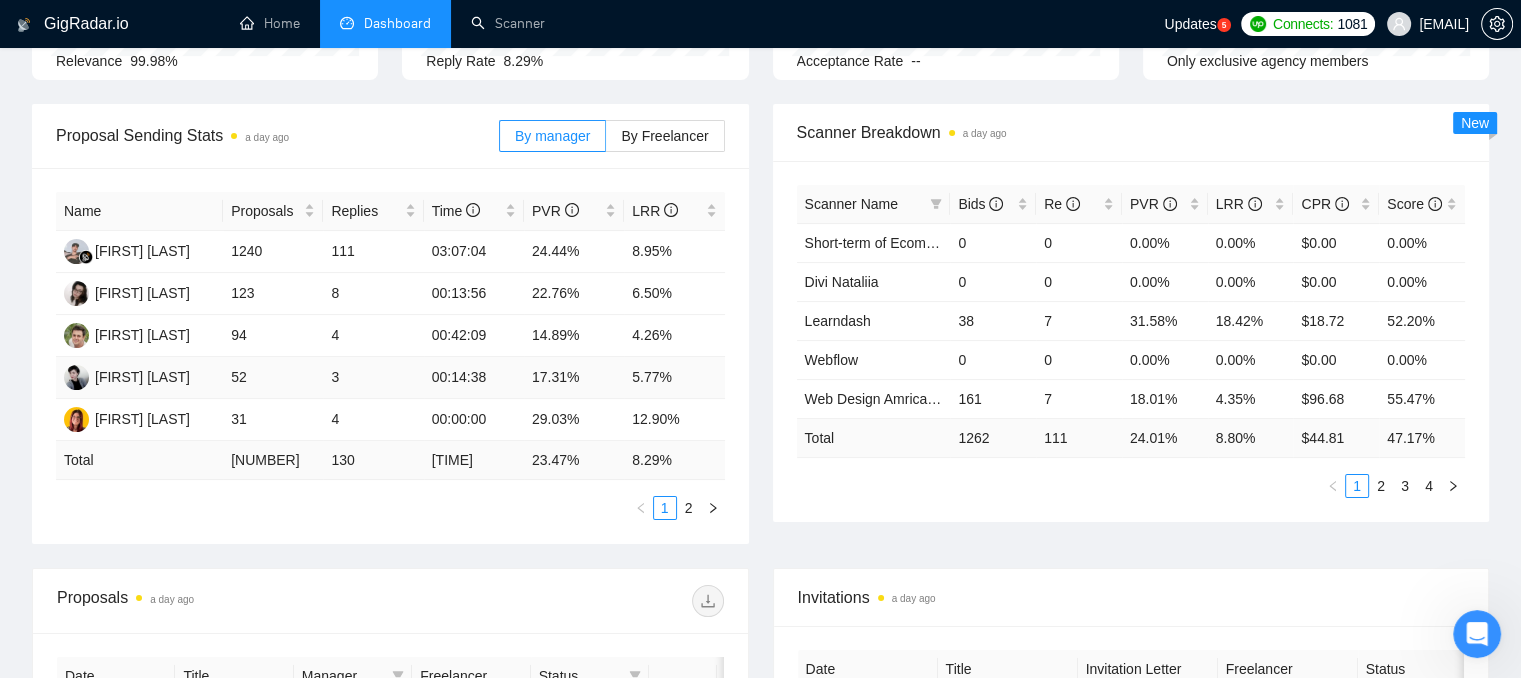 scroll, scrollTop: 200, scrollLeft: 0, axis: vertical 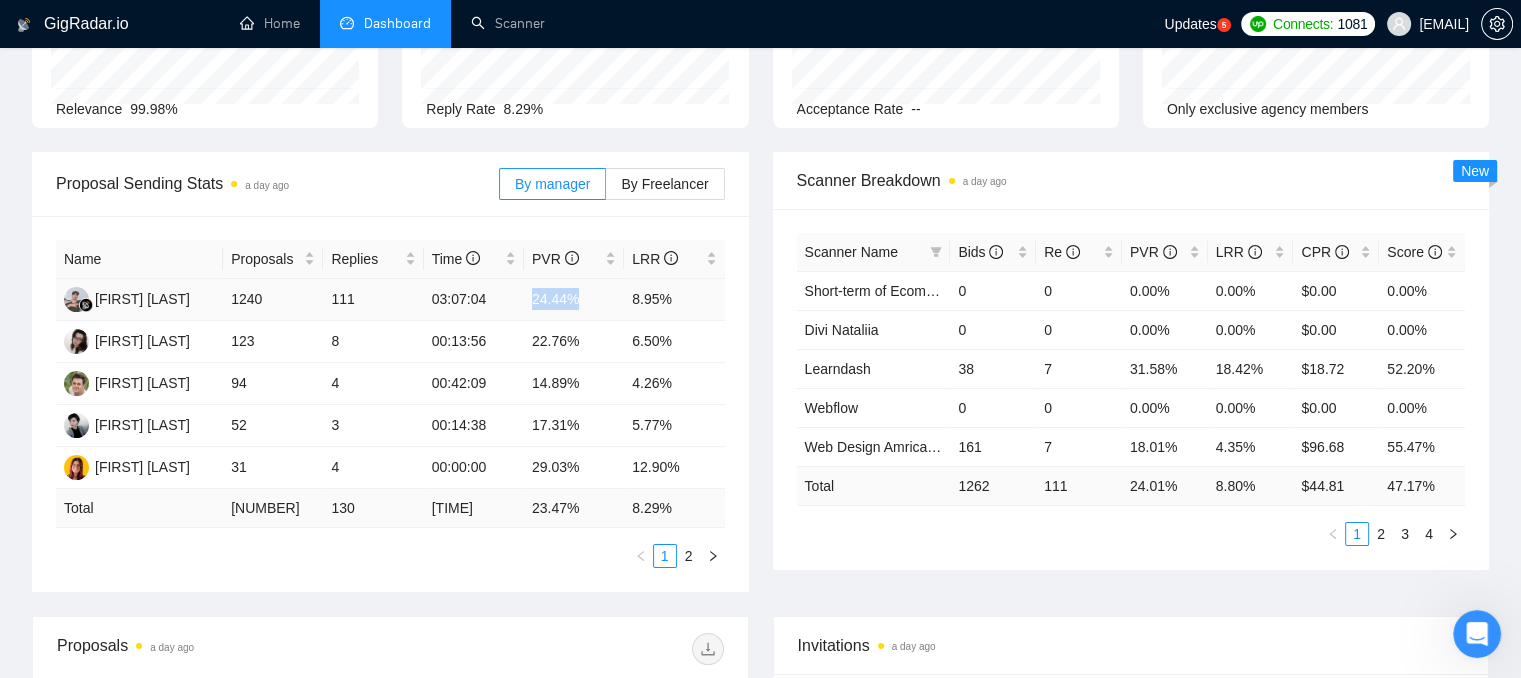 drag, startPoint x: 539, startPoint y: 296, endPoint x: 576, endPoint y: 302, distance: 37.48333 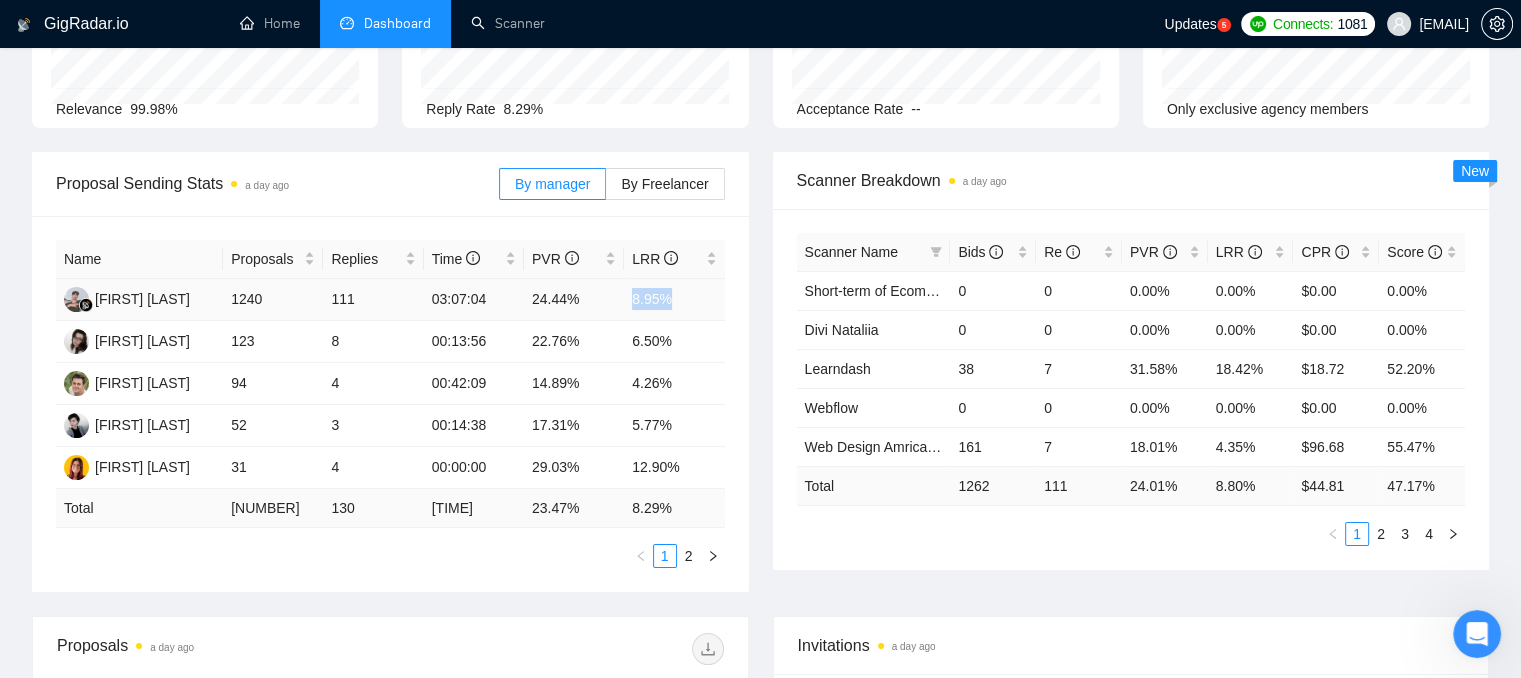 drag, startPoint x: 625, startPoint y: 298, endPoint x: 674, endPoint y: 297, distance: 49.010204 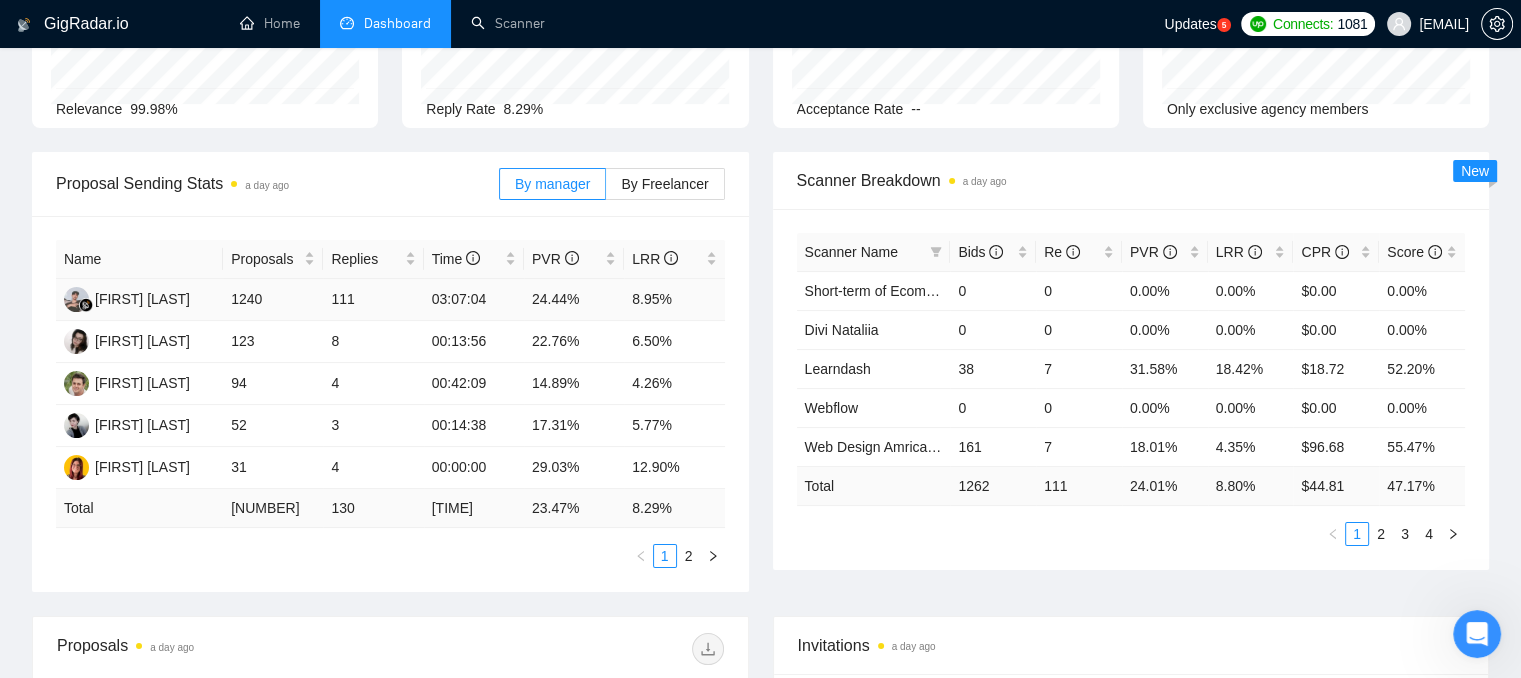 click on "24.44%" at bounding box center (574, 300) 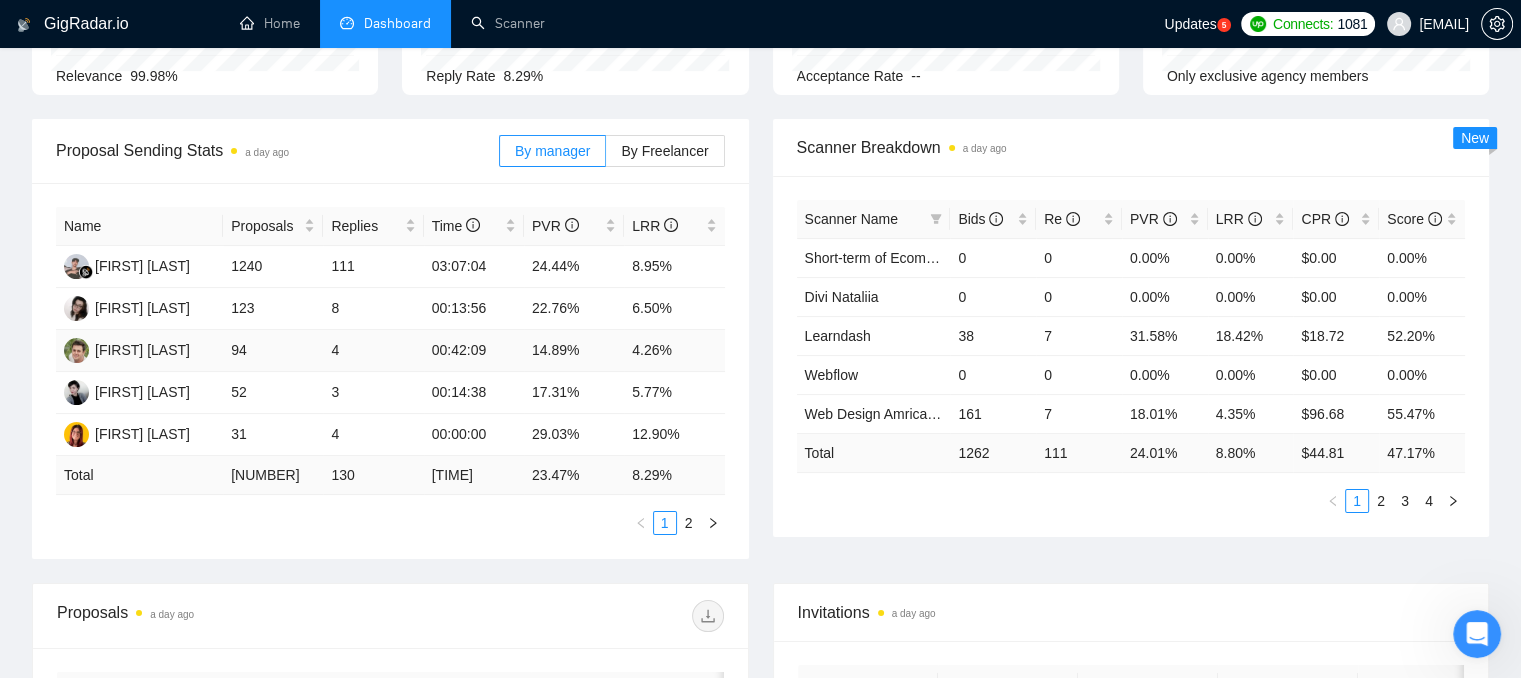 scroll, scrollTop: 200, scrollLeft: 0, axis: vertical 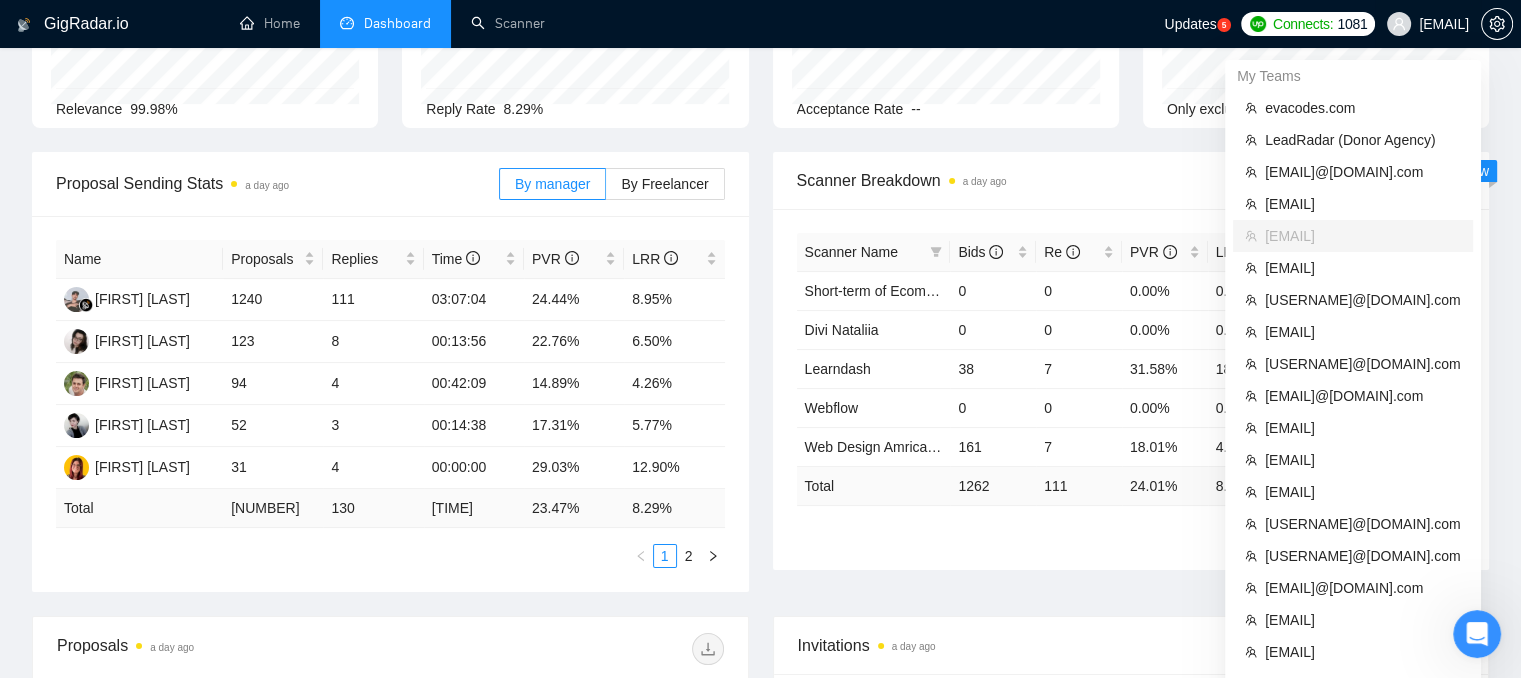 click on "[EMAIL]" at bounding box center (1444, 24) 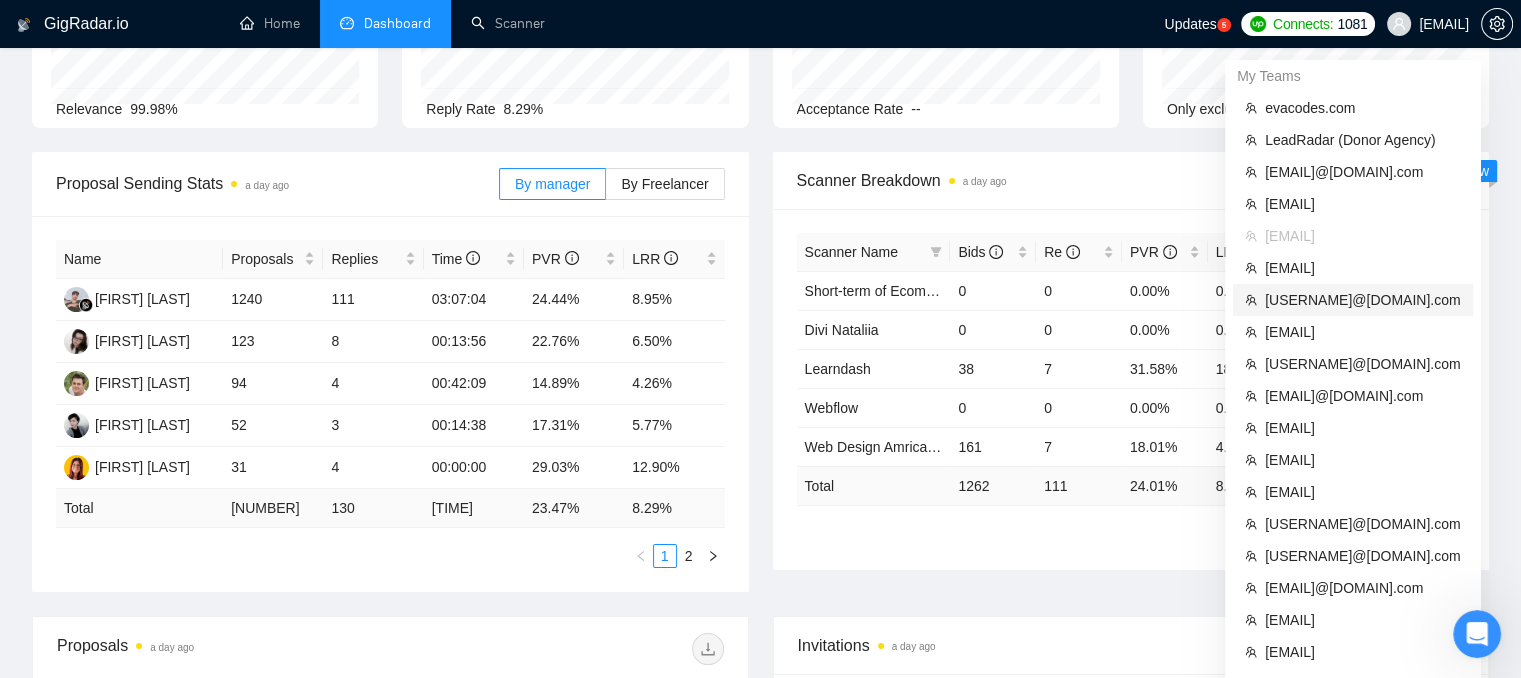 scroll, scrollTop: 300, scrollLeft: 0, axis: vertical 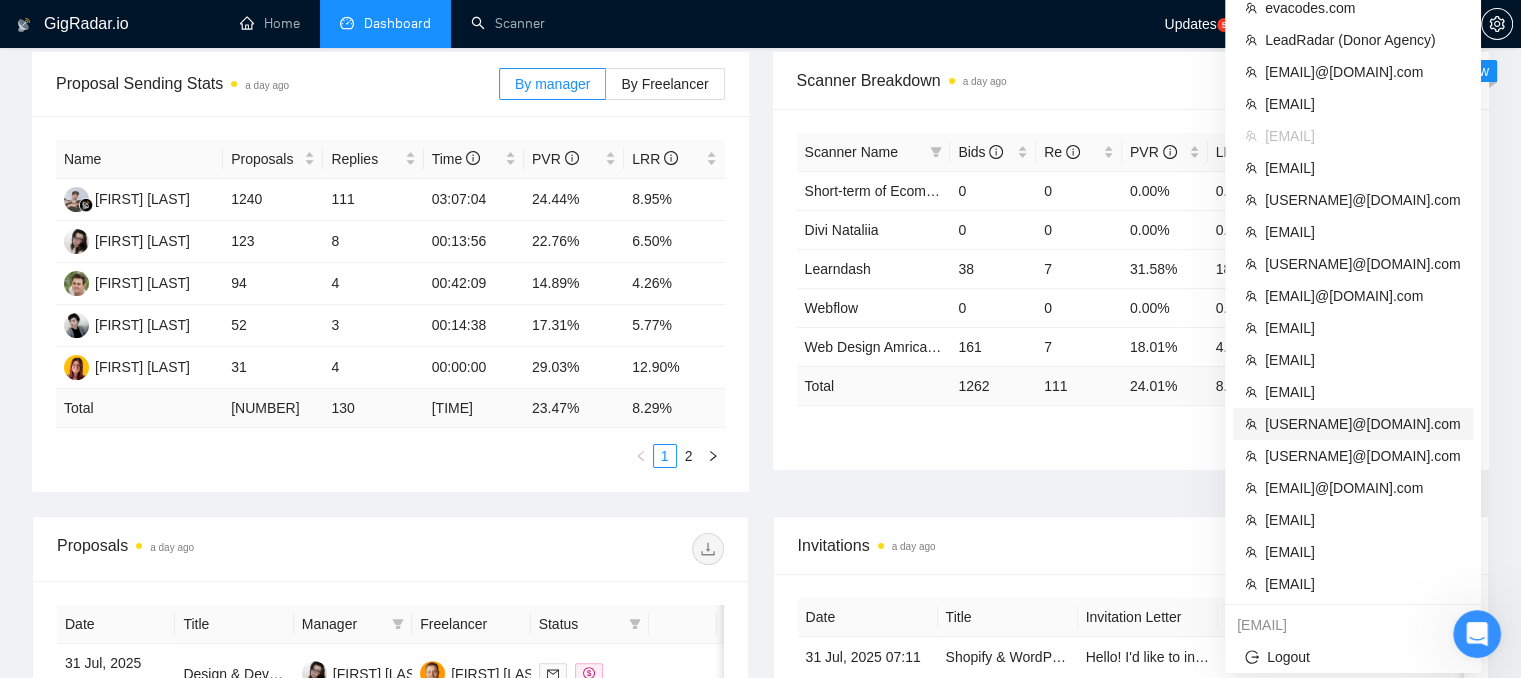 click on "[USERNAME]@[DOMAIN].com" at bounding box center [1363, 424] 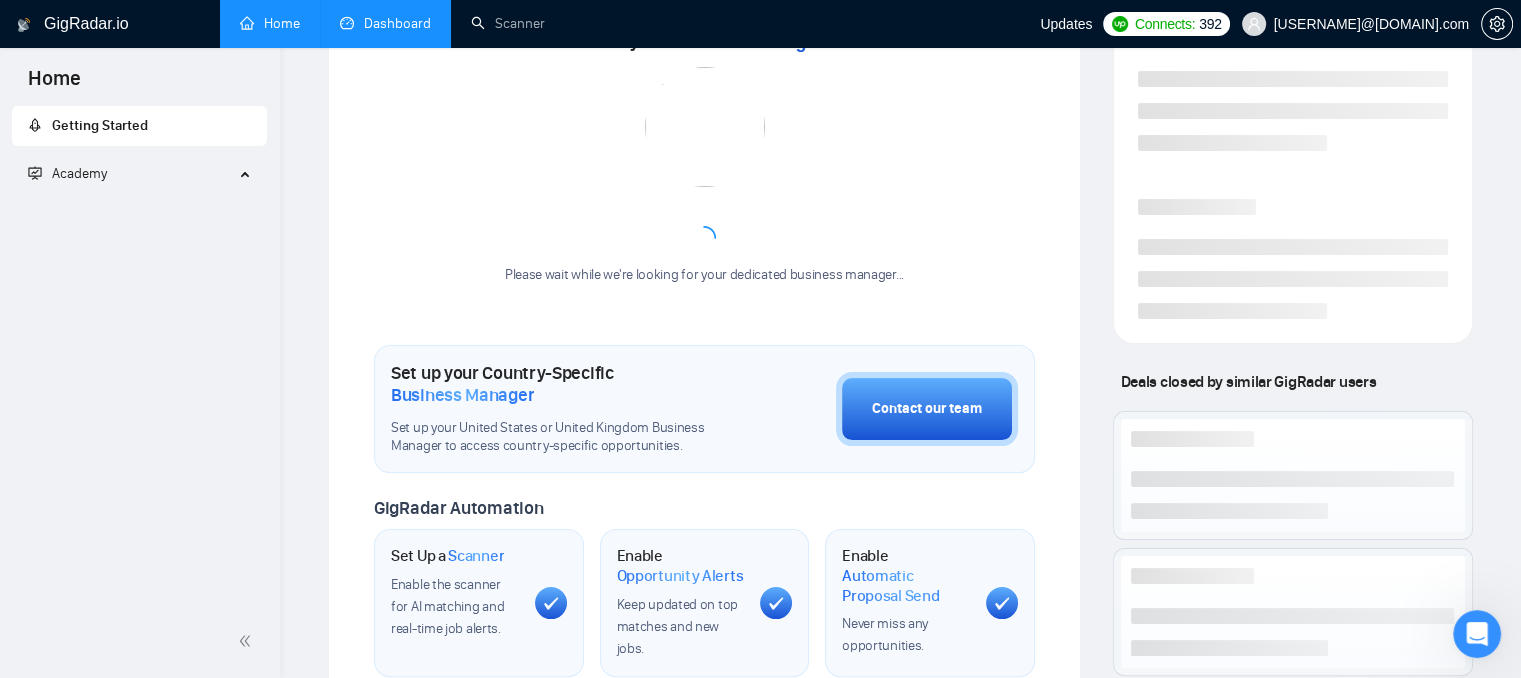 scroll, scrollTop: 580, scrollLeft: 0, axis: vertical 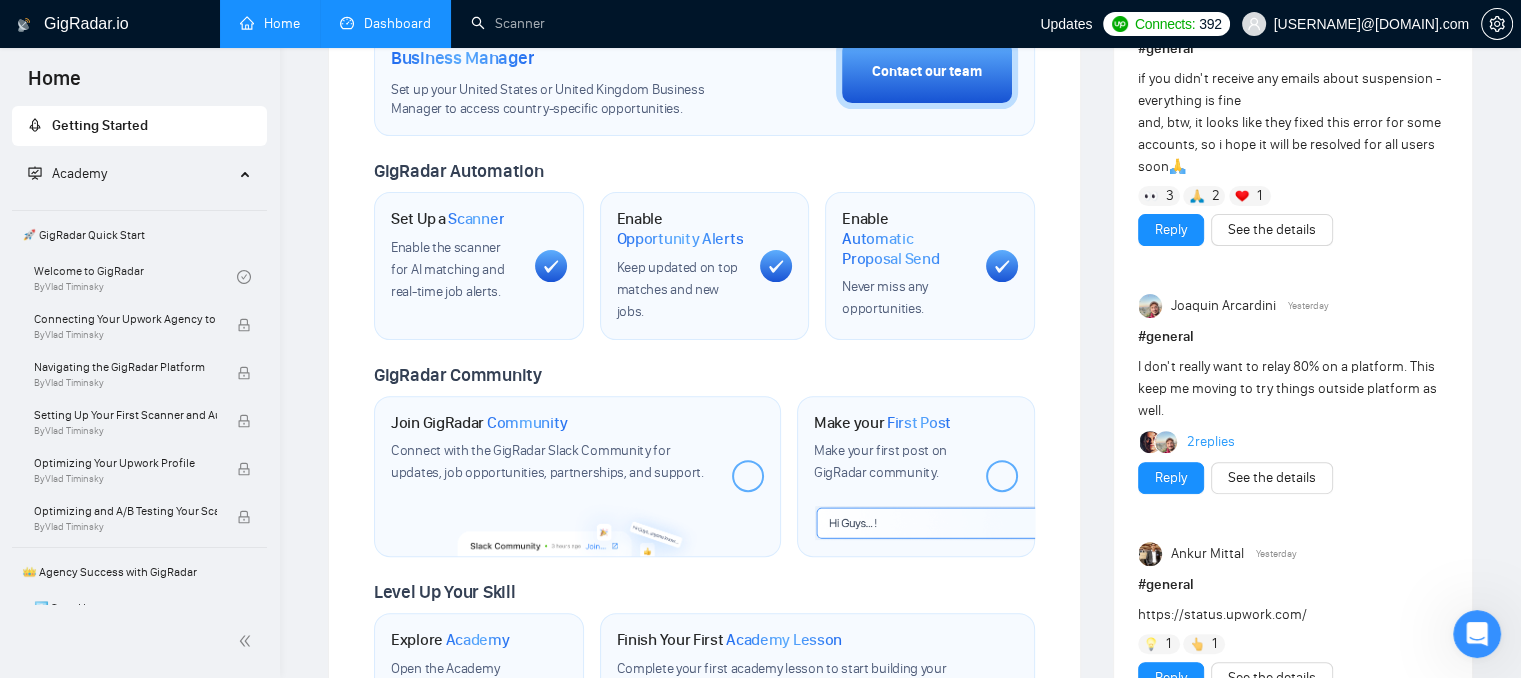 click on "Dashboard" at bounding box center [385, 23] 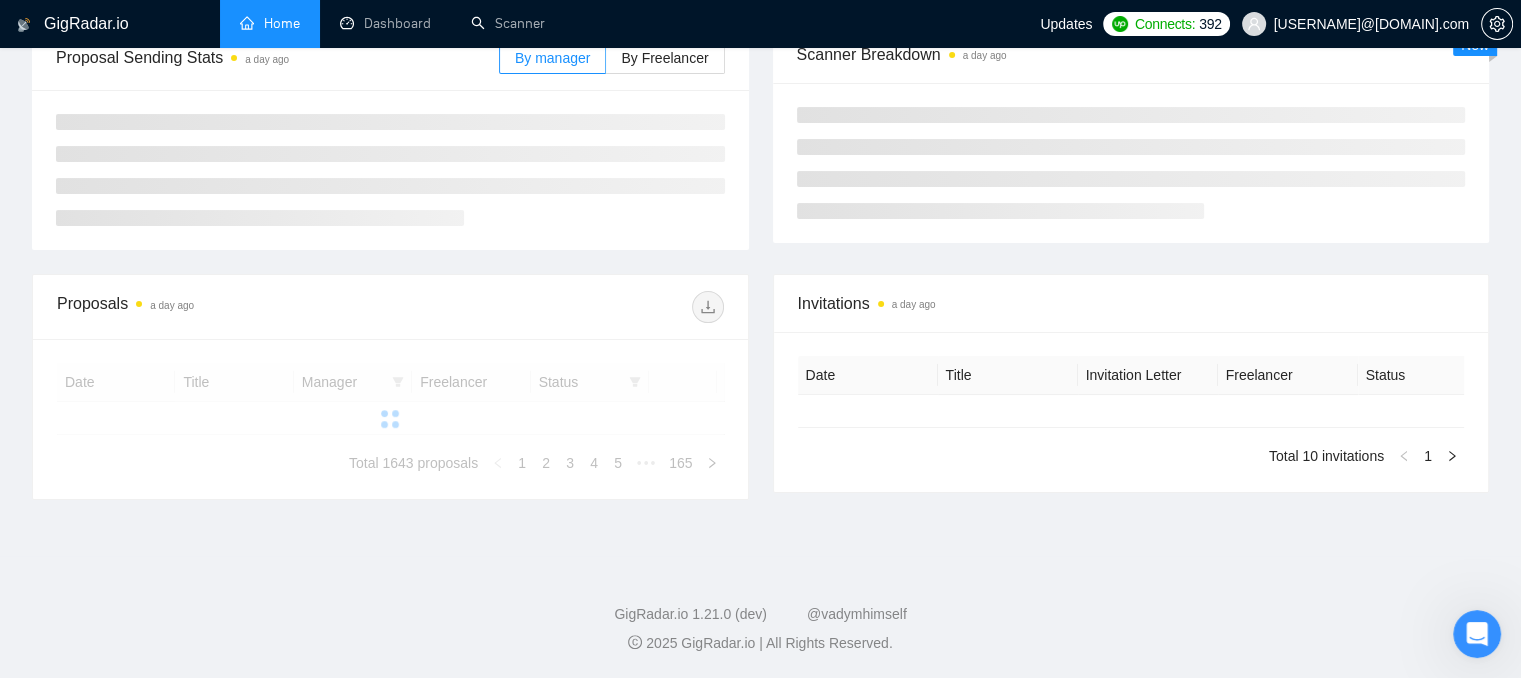 type on "2025-07-02" 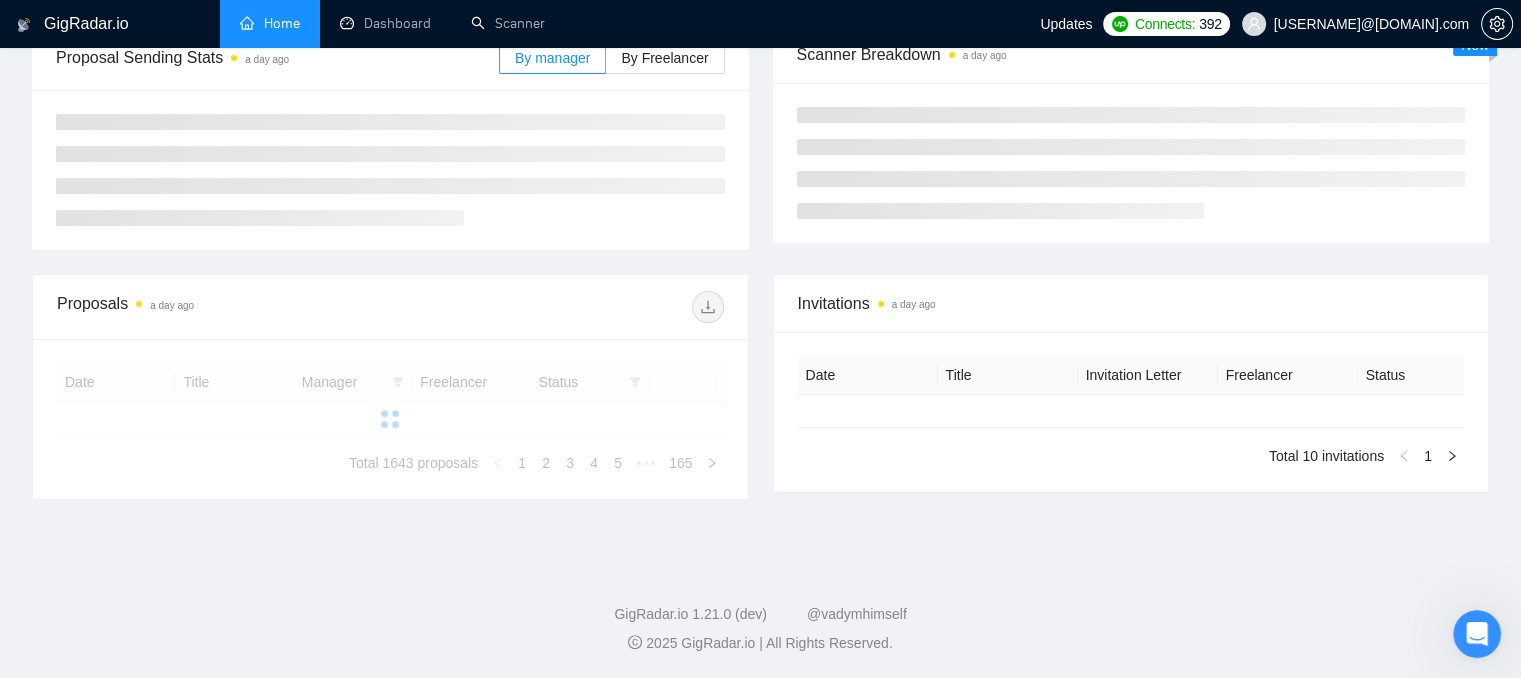 type on "2025-08-01" 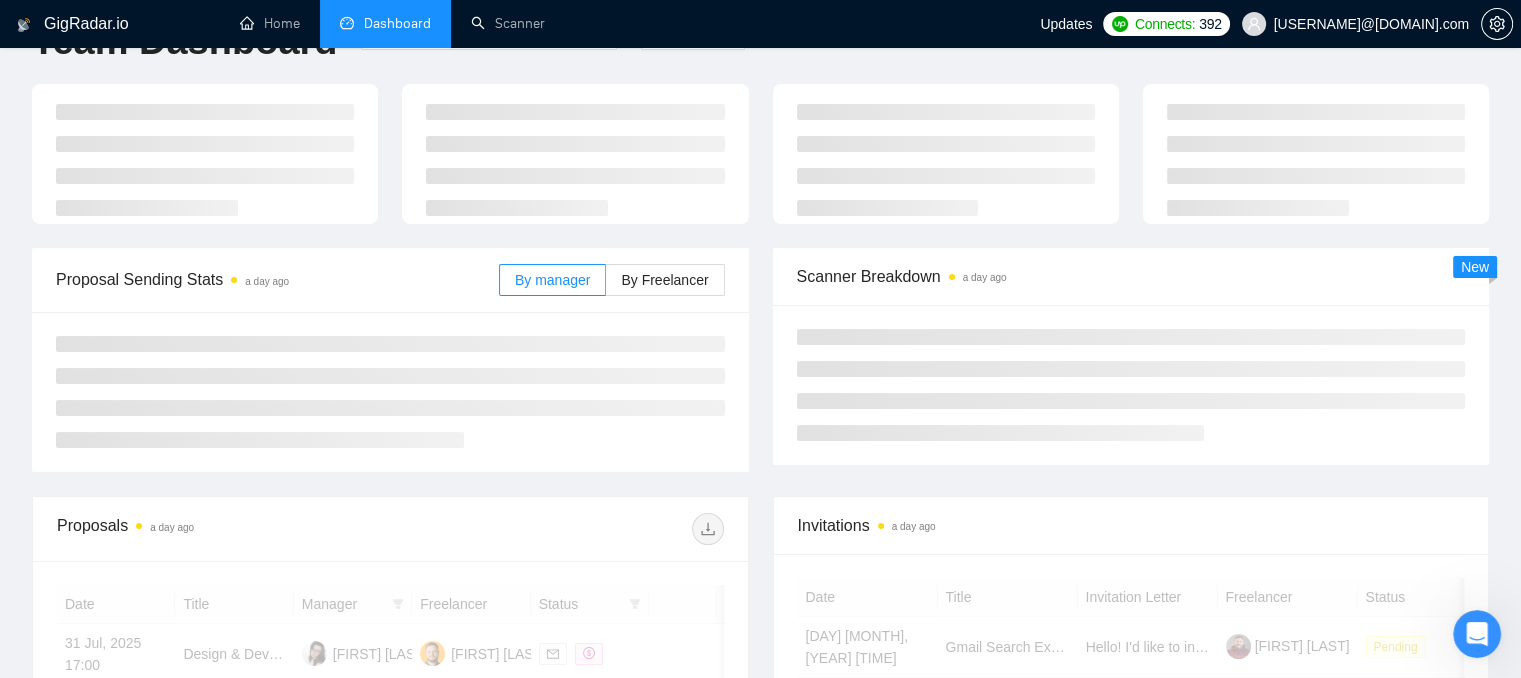 scroll, scrollTop: 0, scrollLeft: 0, axis: both 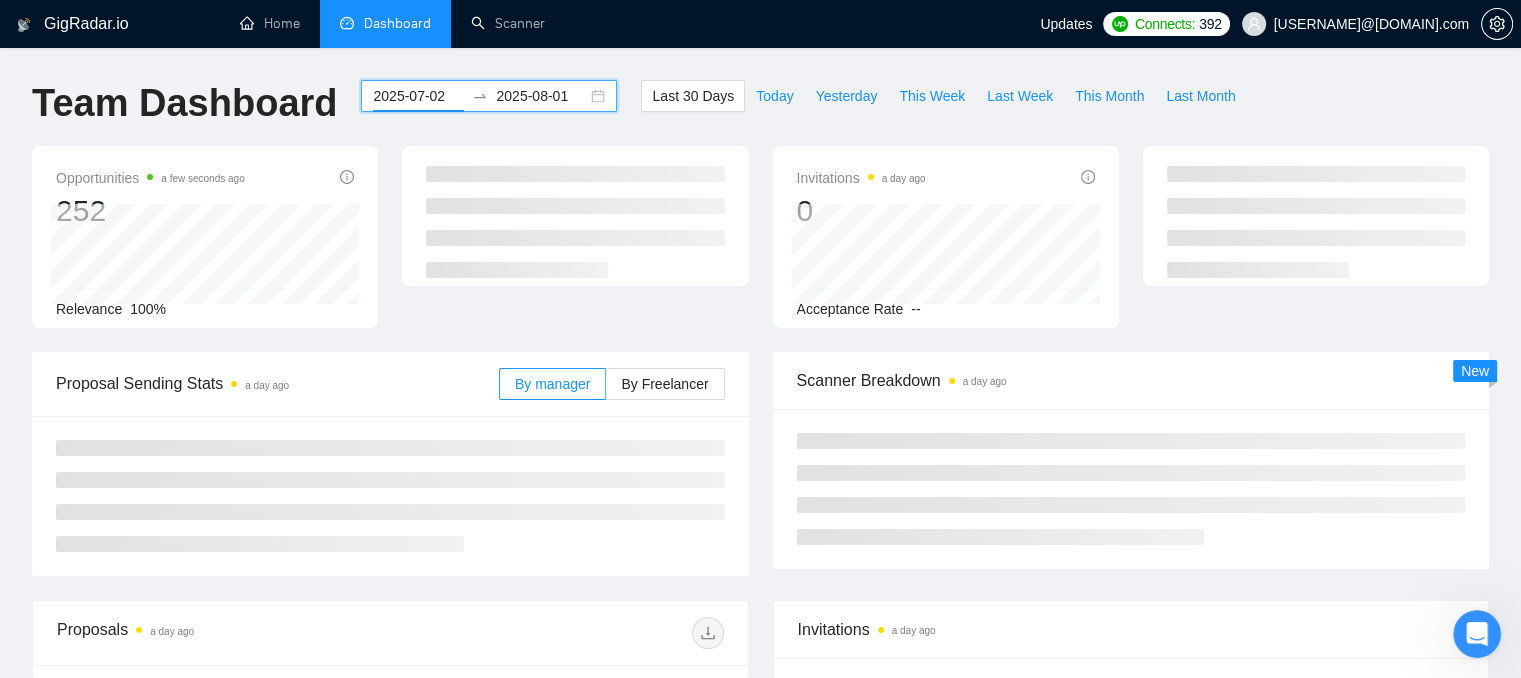 click on "2025-07-02" at bounding box center (418, 96) 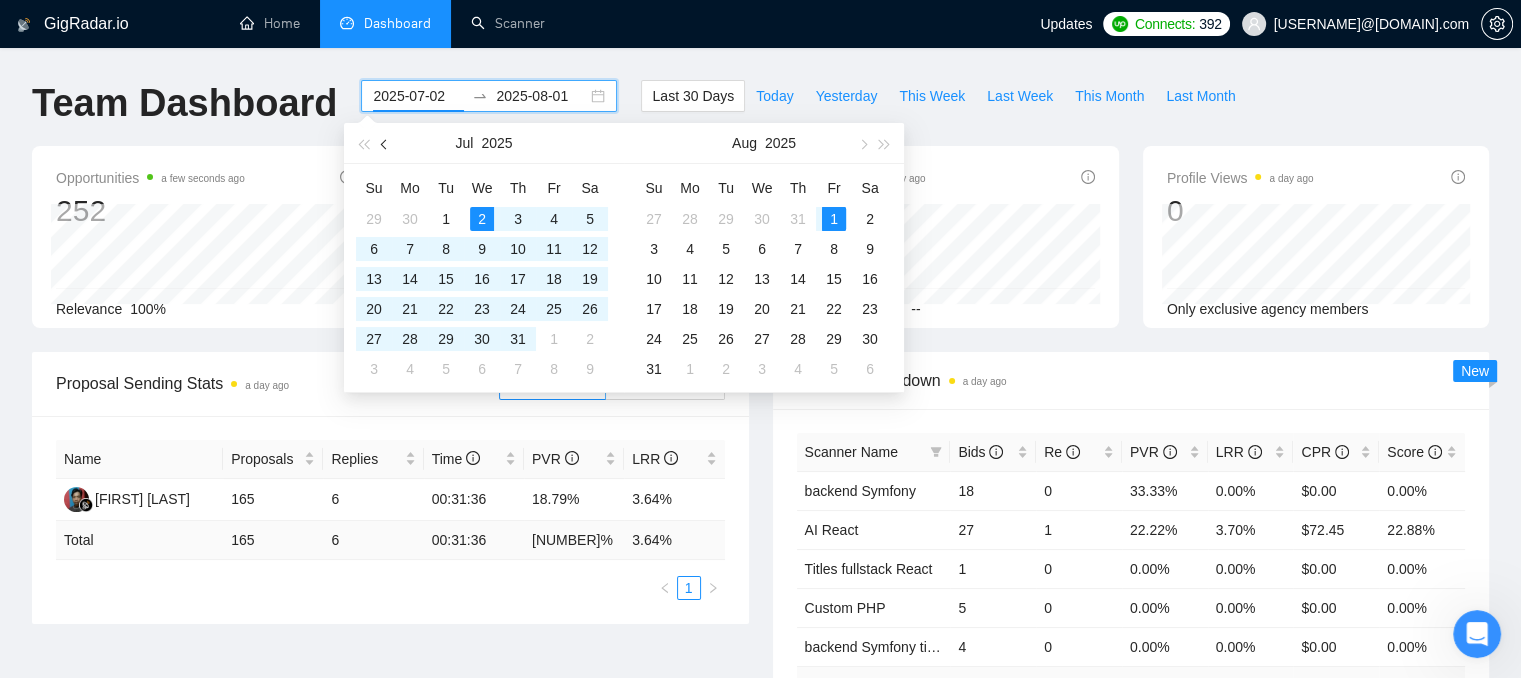 click at bounding box center [385, 143] 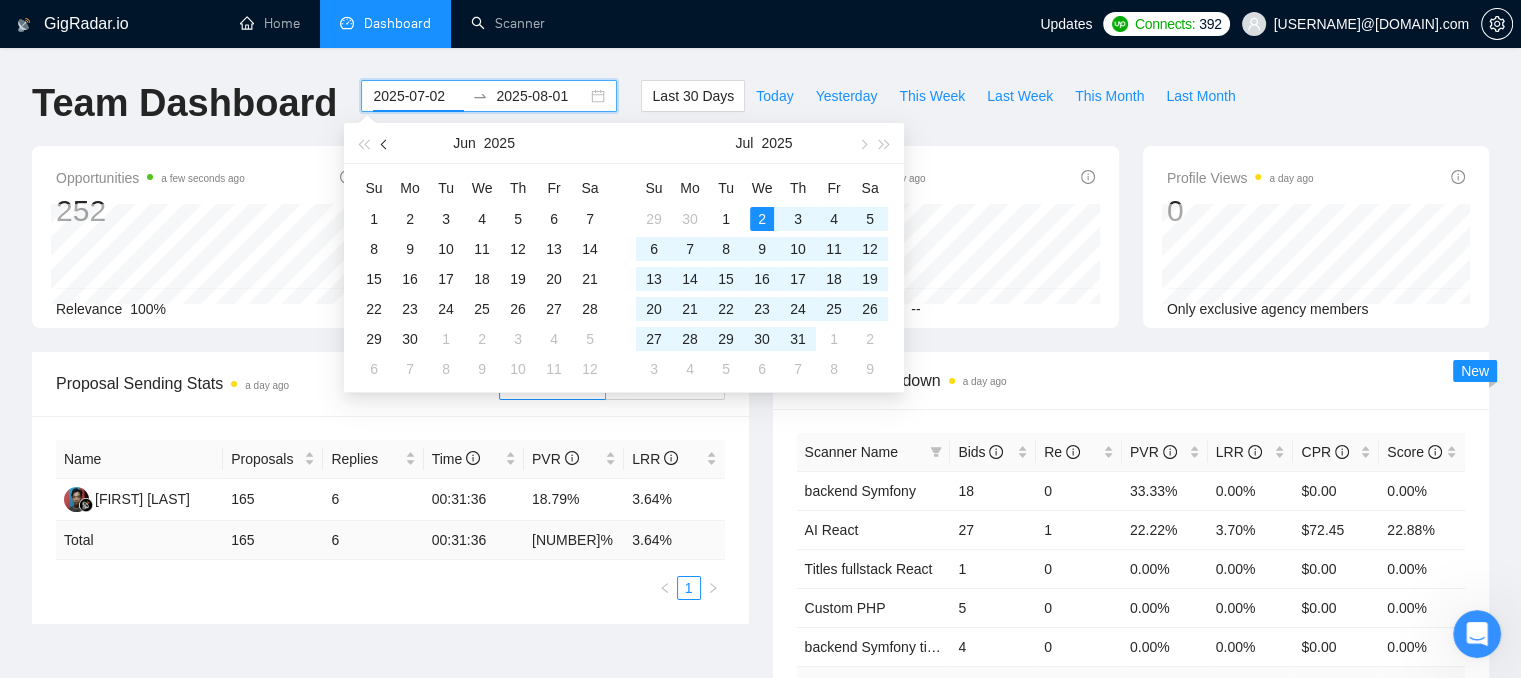 click at bounding box center (385, 143) 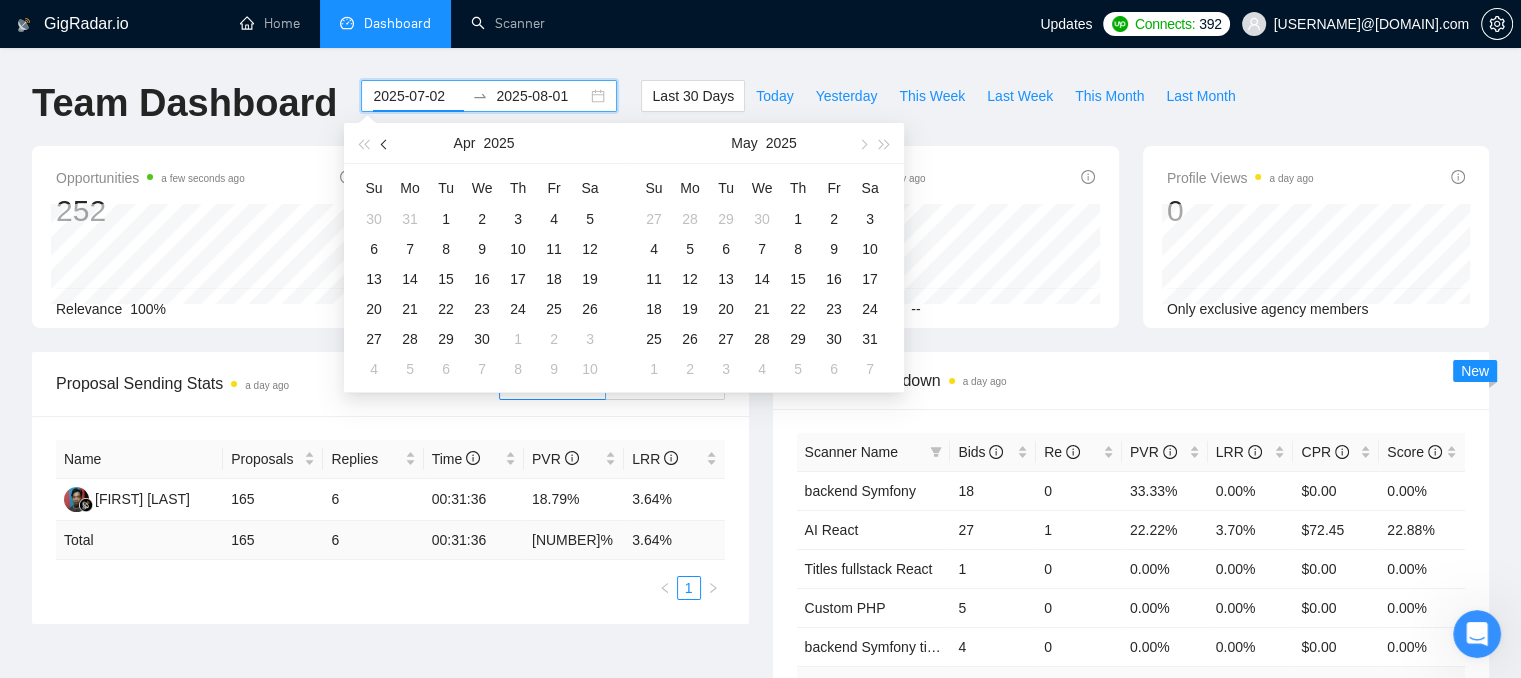 click at bounding box center (385, 143) 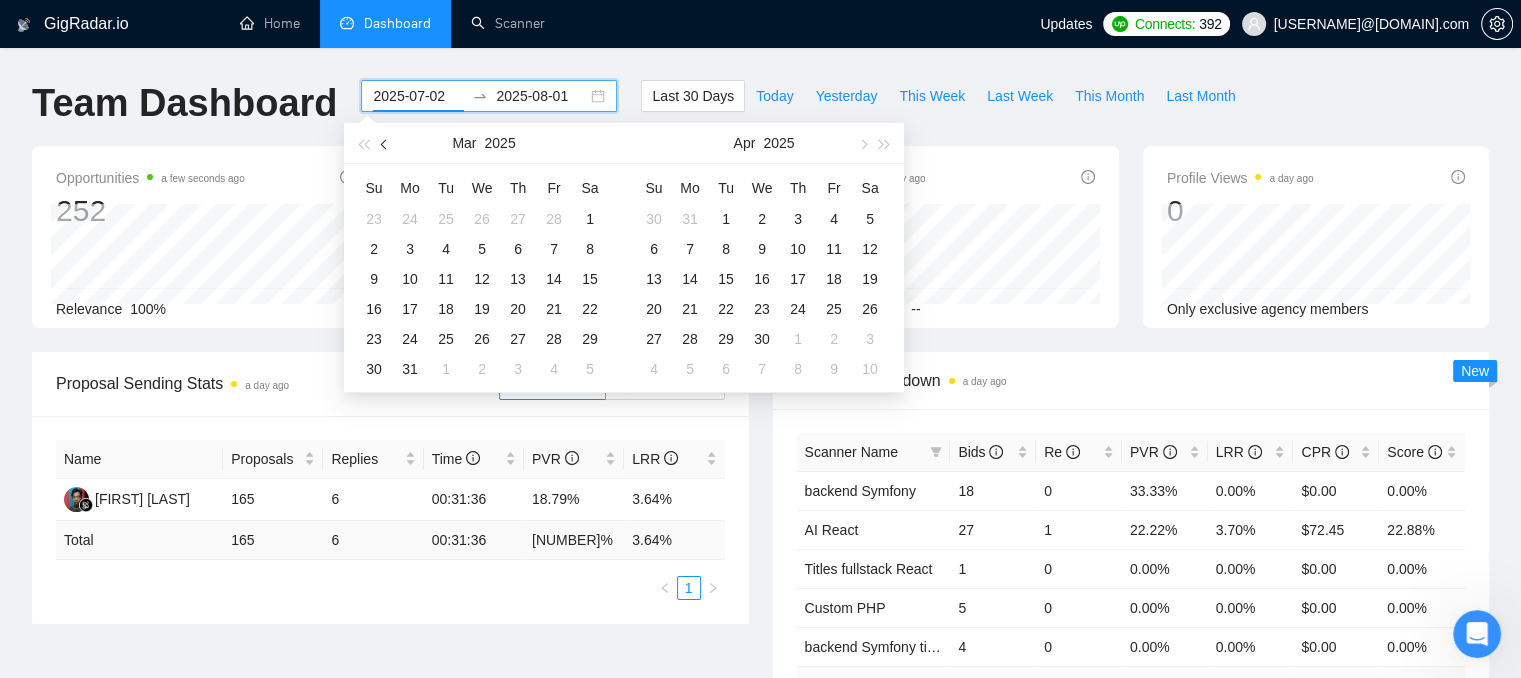 click at bounding box center [385, 143] 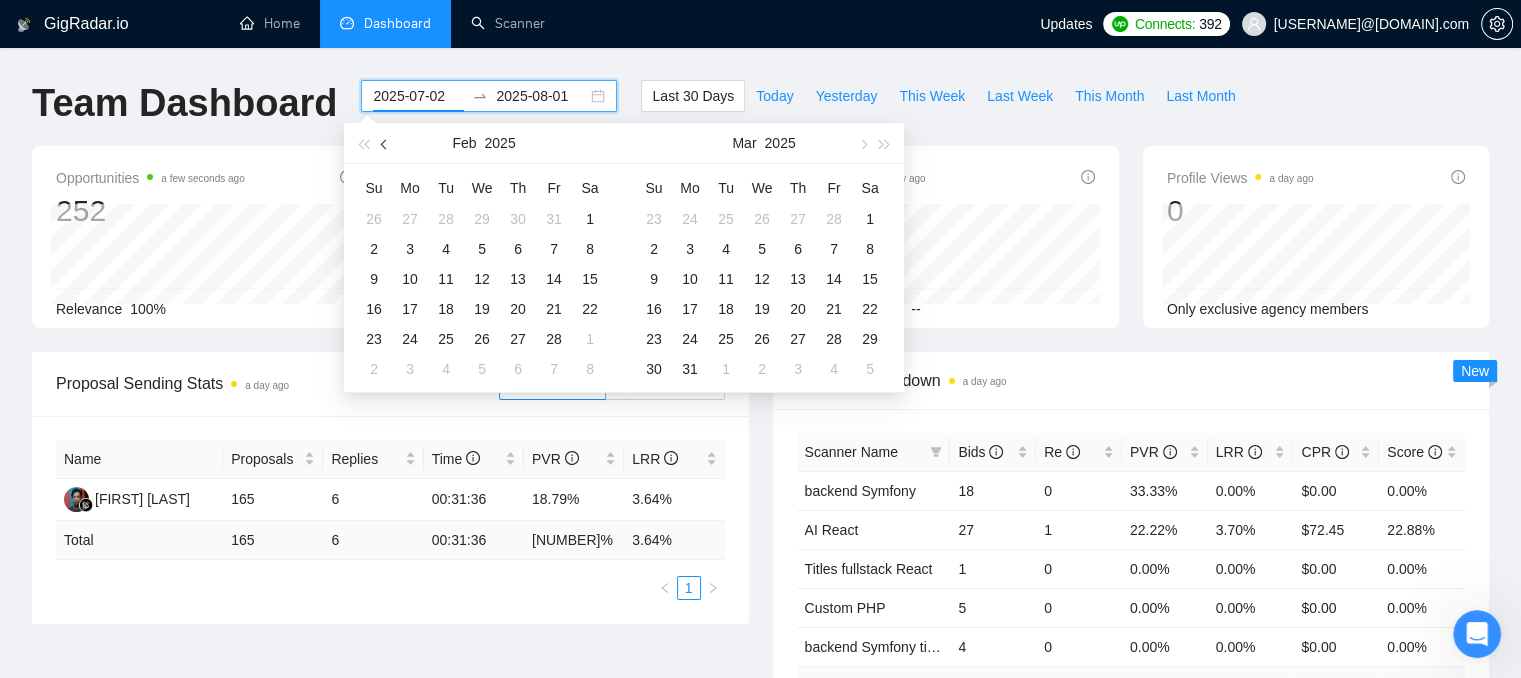 click at bounding box center [385, 143] 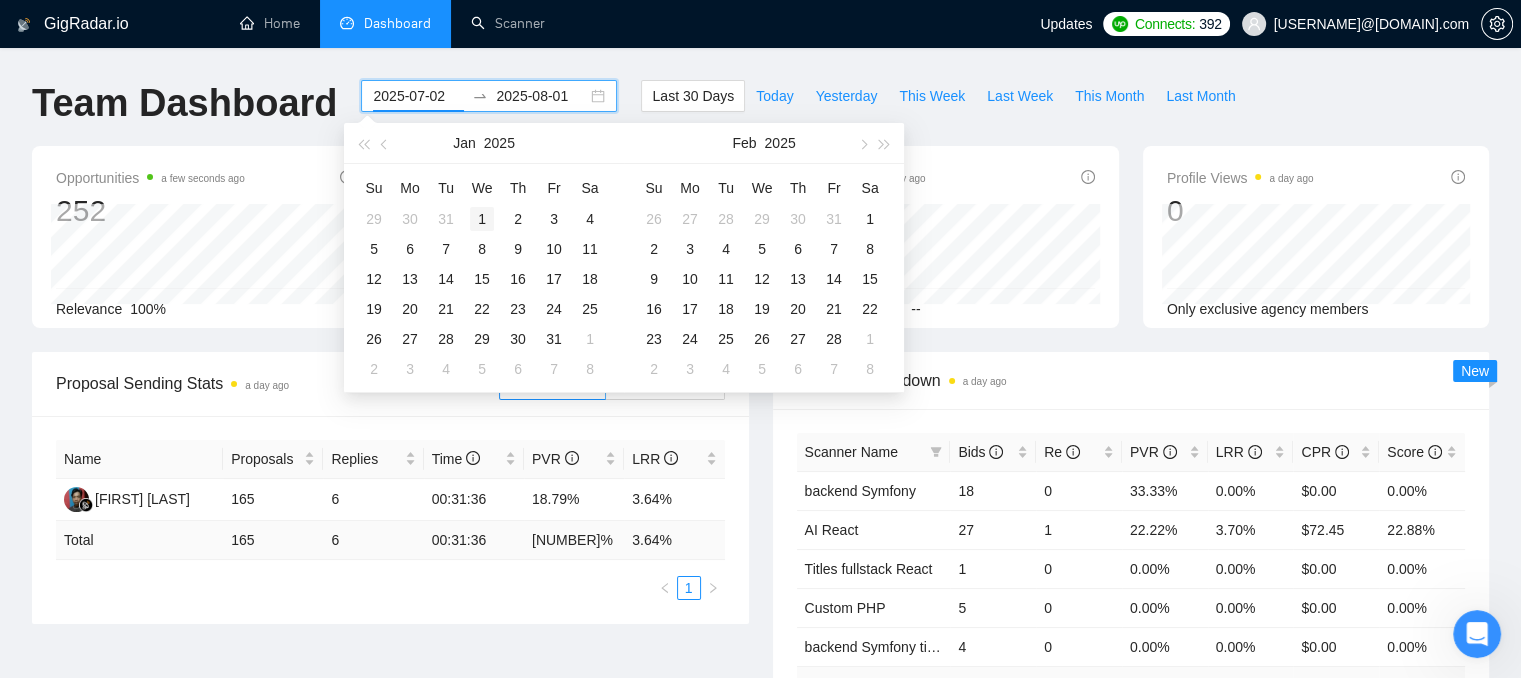 type on "2025-01-01" 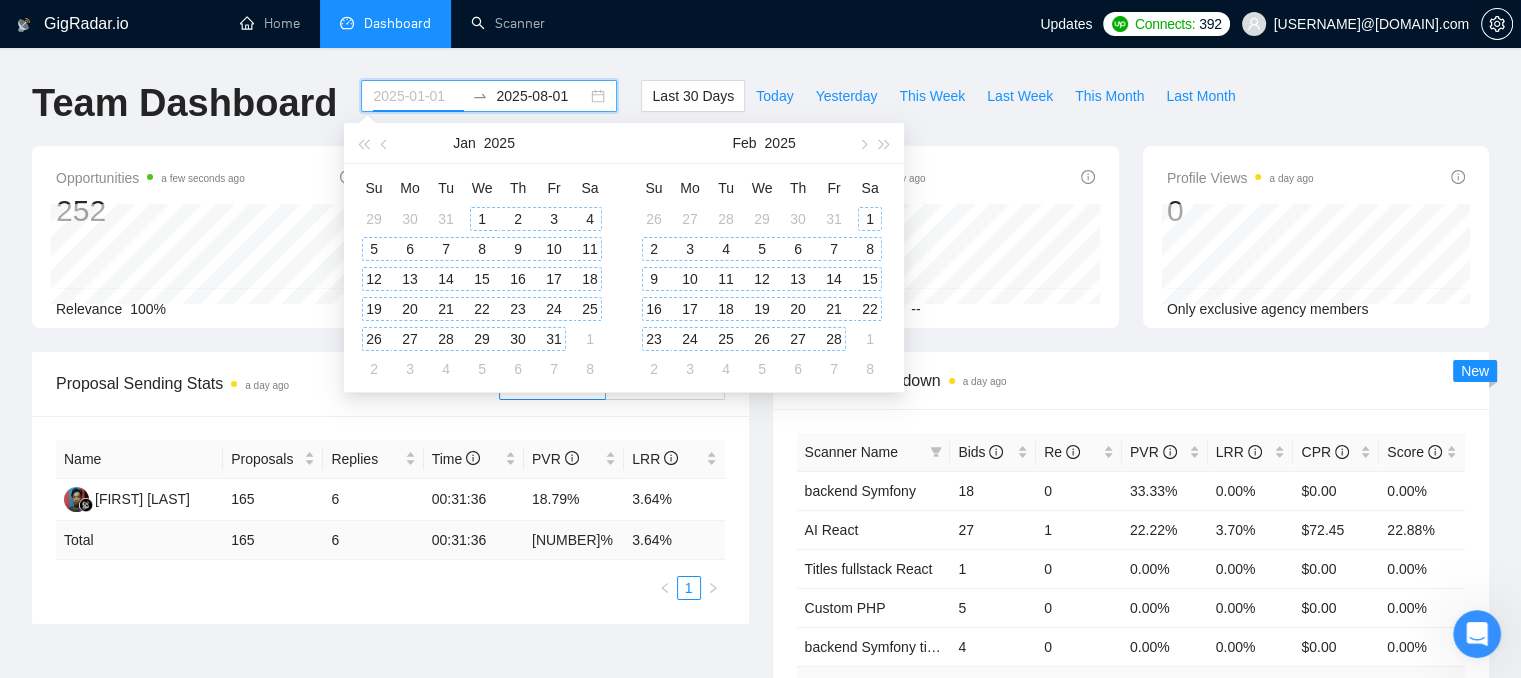 click on "1" at bounding box center (482, 219) 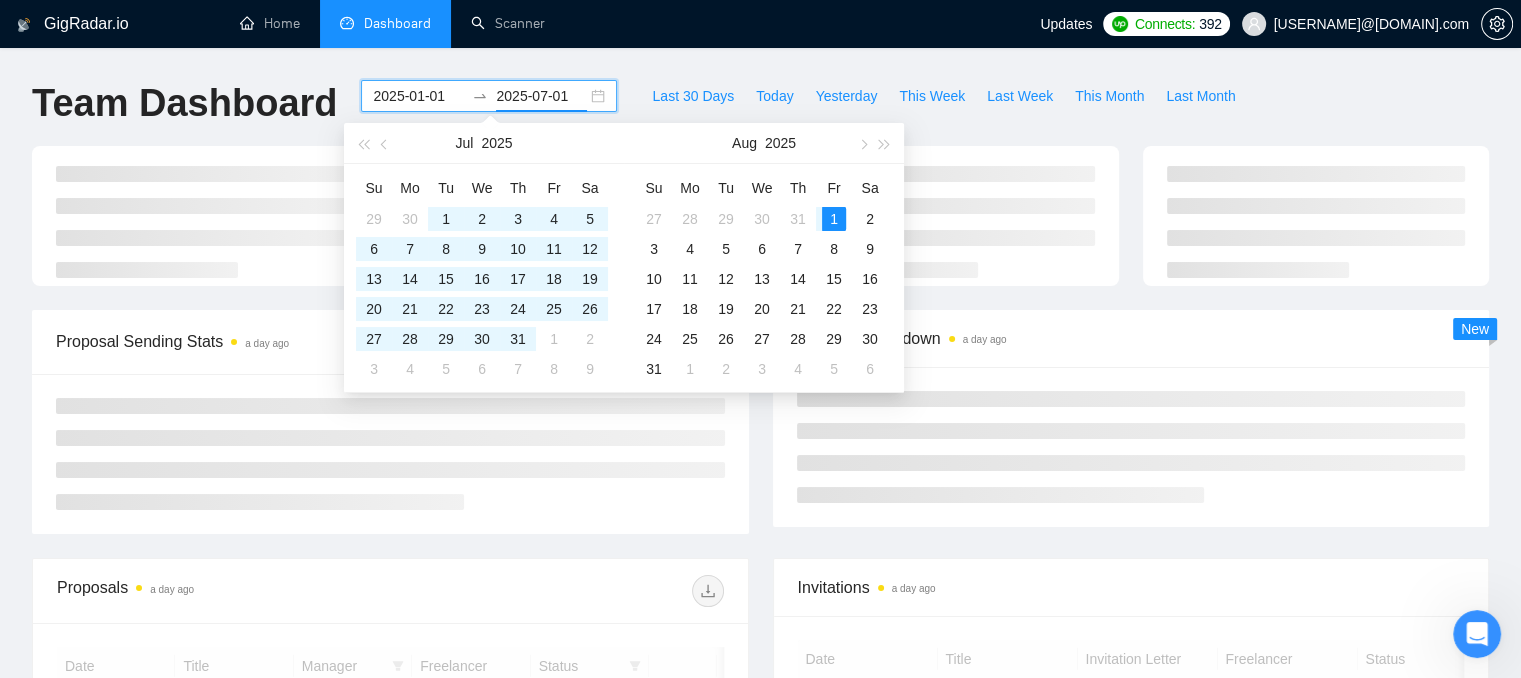 type on "2025-08-01" 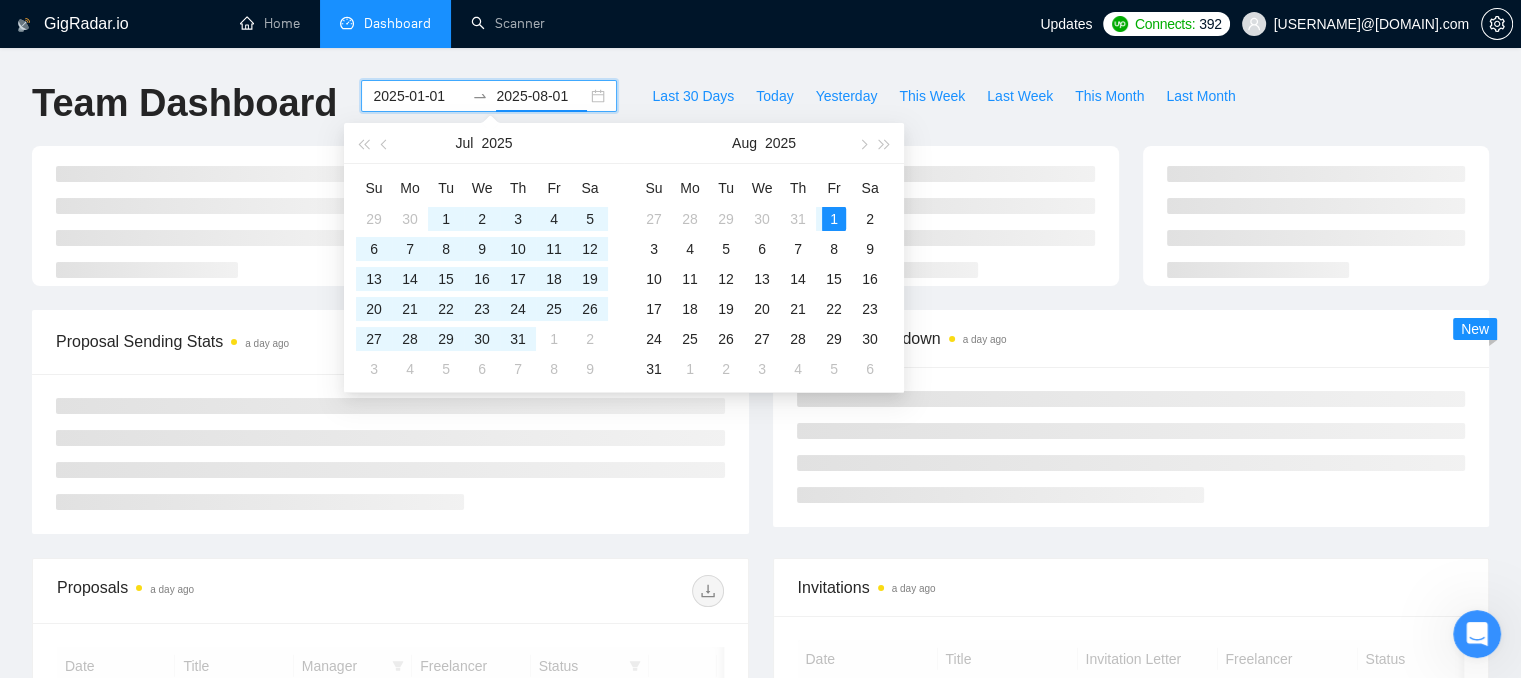 click on "Team Dashboard" at bounding box center [184, 103] 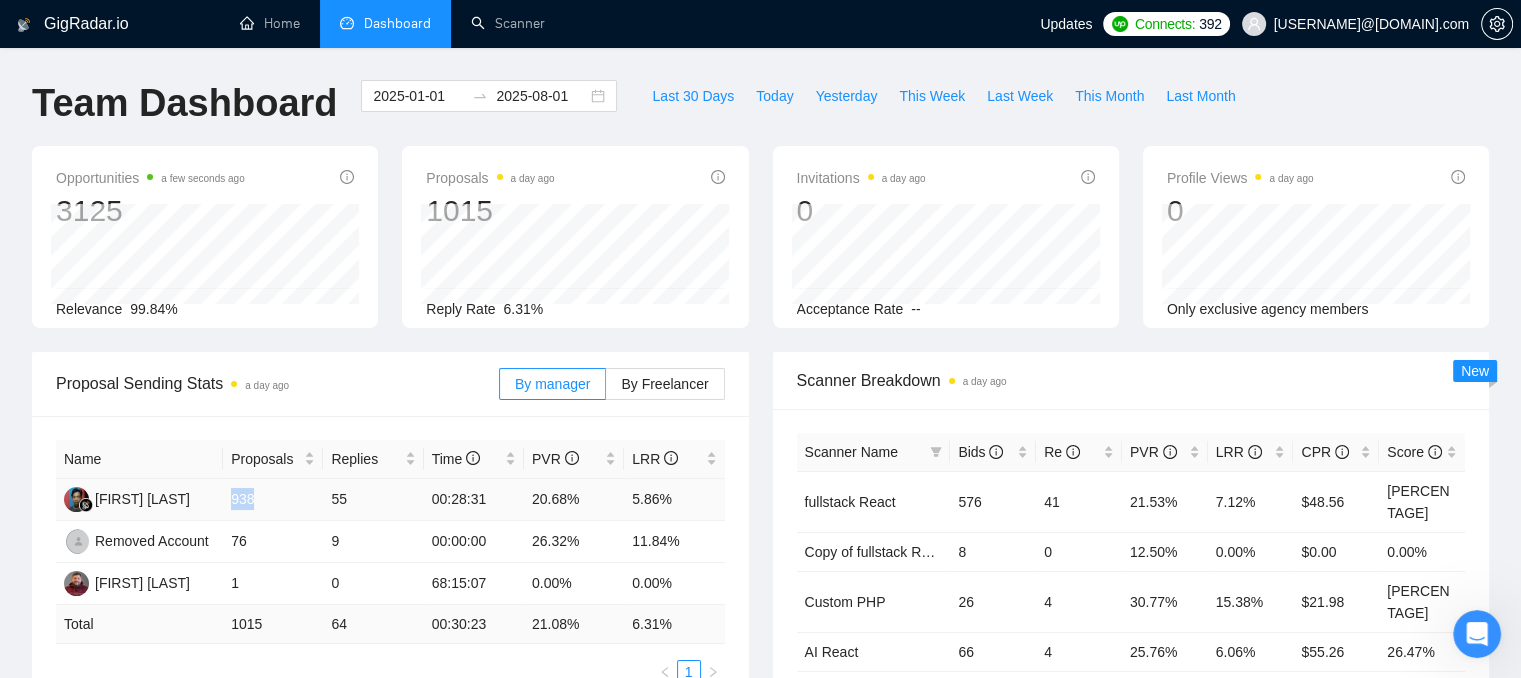 drag, startPoint x: 228, startPoint y: 501, endPoint x: 264, endPoint y: 509, distance: 36.878178 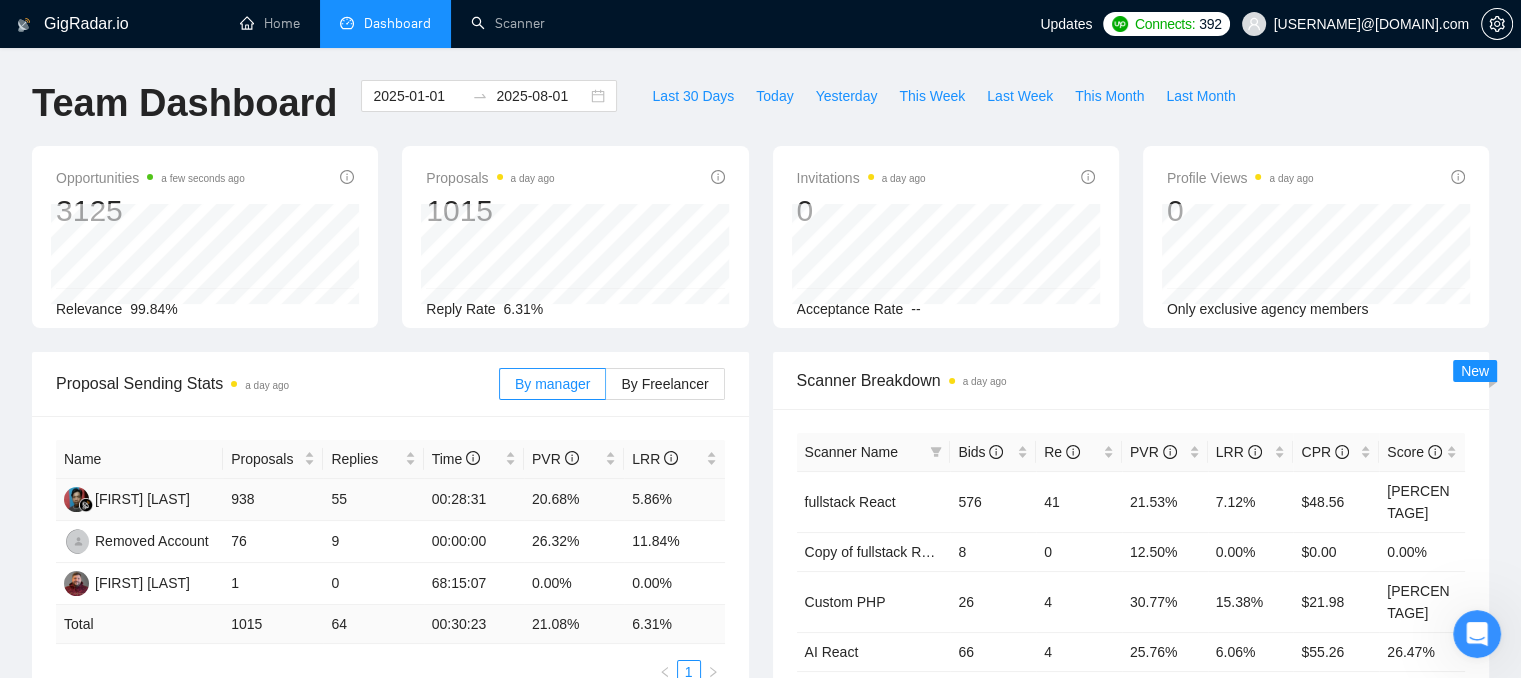 click on "55" at bounding box center (373, 500) 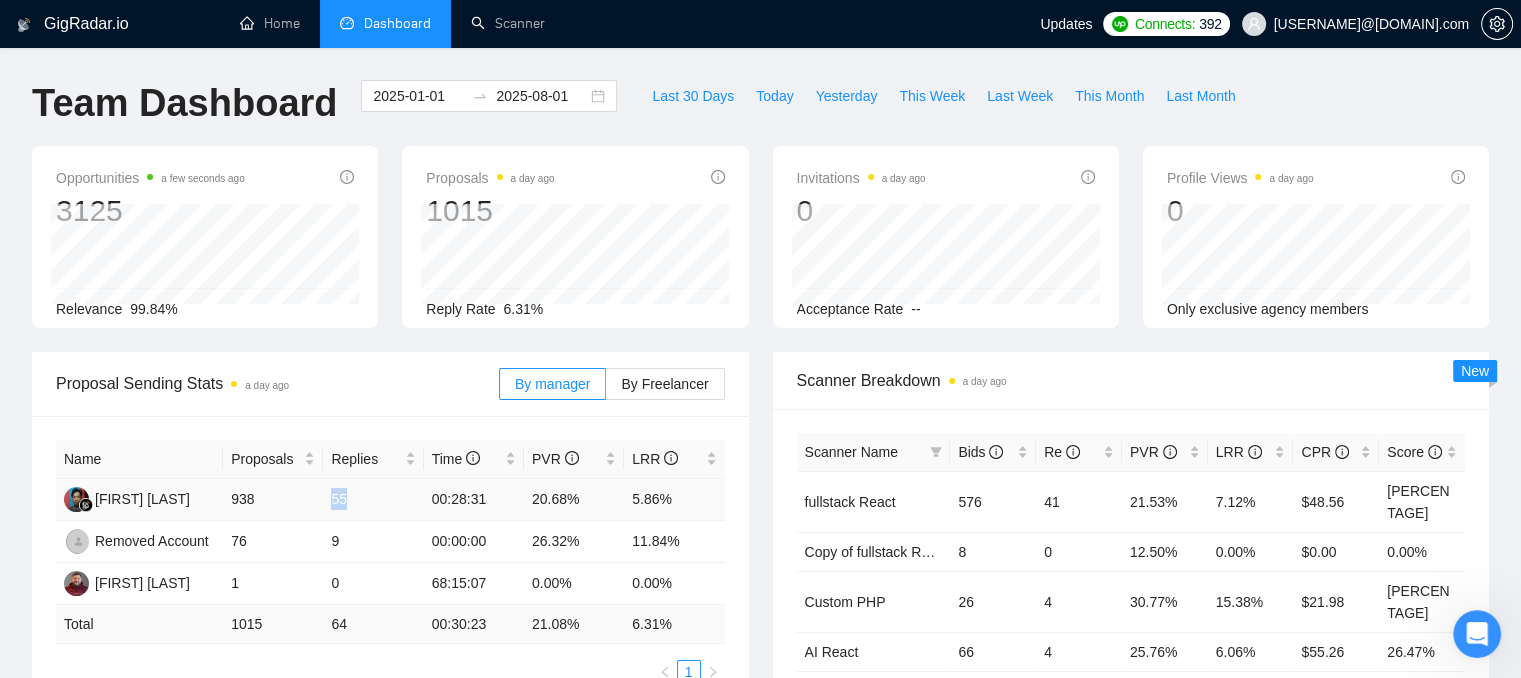 drag, startPoint x: 329, startPoint y: 498, endPoint x: 346, endPoint y: 501, distance: 17.262676 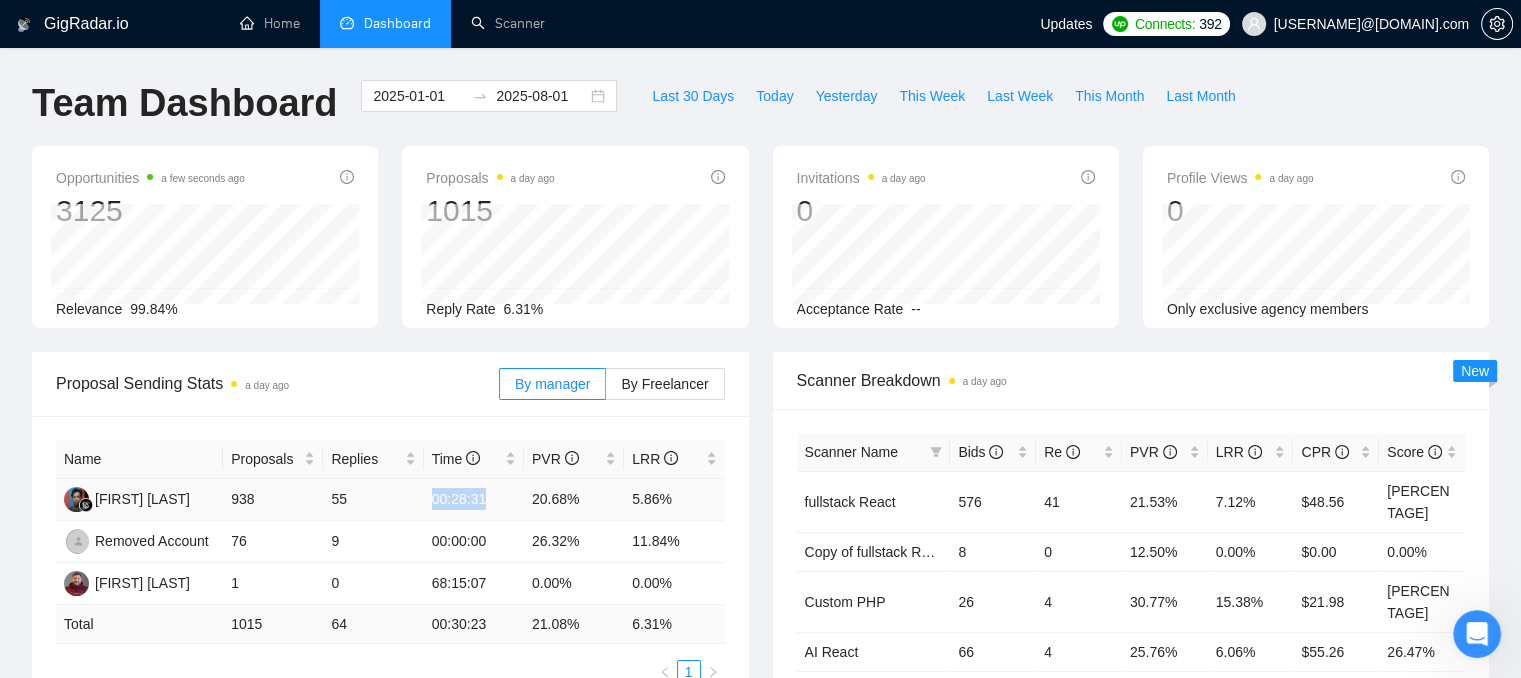 drag, startPoint x: 429, startPoint y: 497, endPoint x: 493, endPoint y: 497, distance: 64 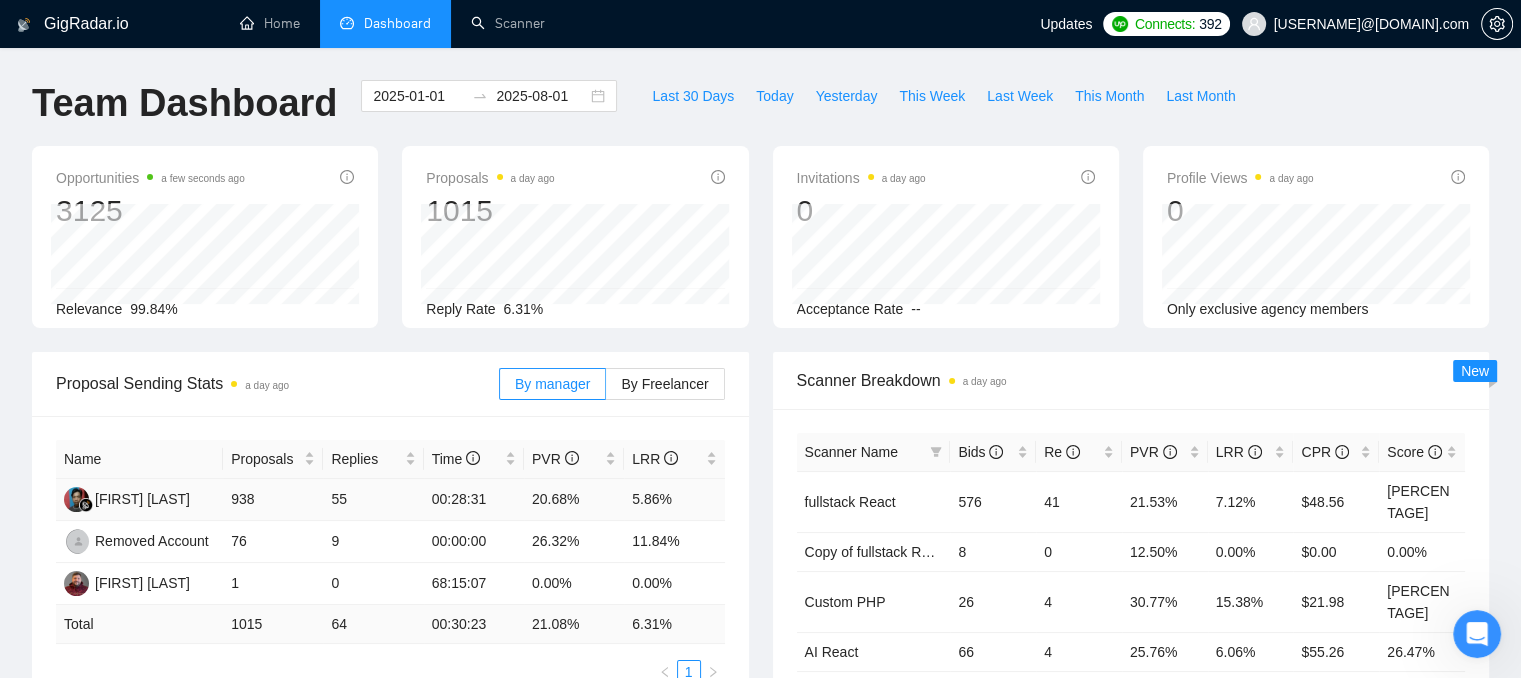 click on "20.68%" at bounding box center [574, 500] 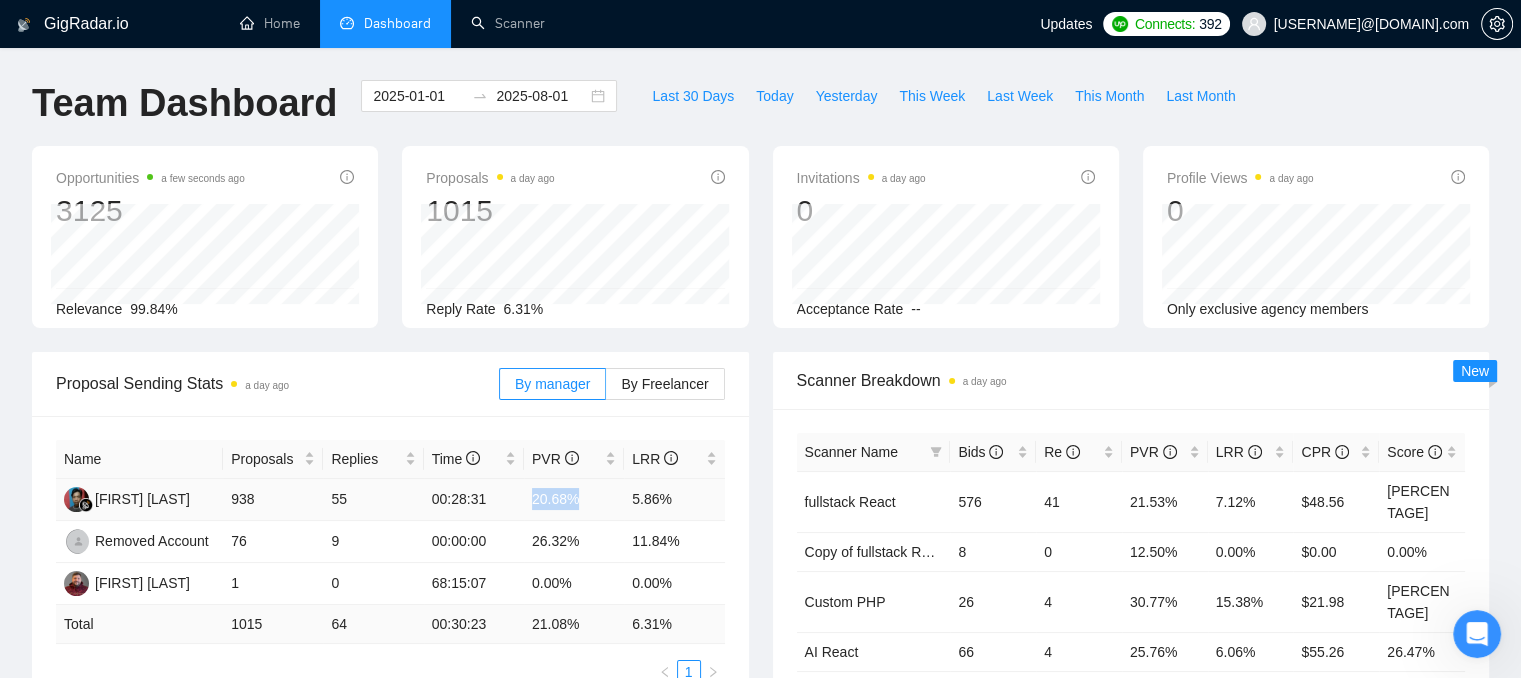 drag, startPoint x: 532, startPoint y: 497, endPoint x: 577, endPoint y: 502, distance: 45.276924 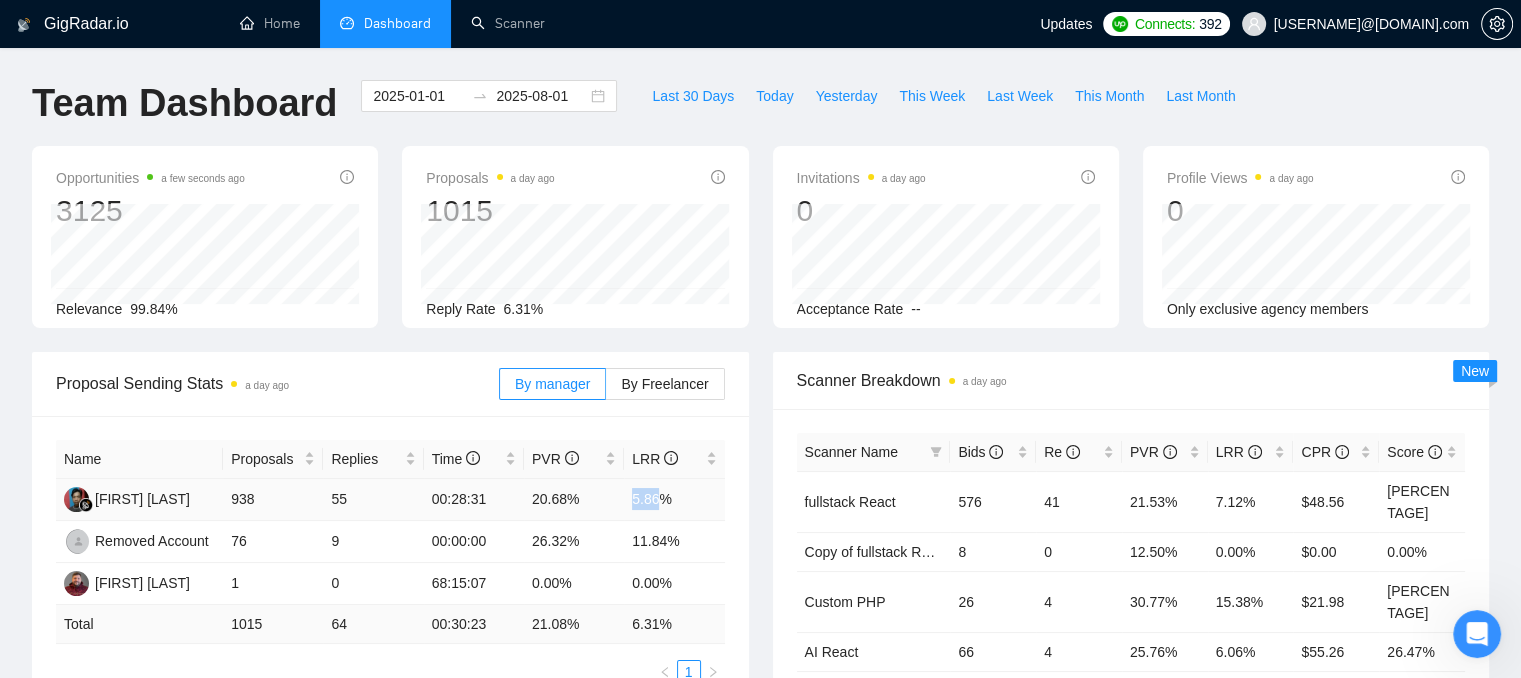 drag, startPoint x: 628, startPoint y: 501, endPoint x: 656, endPoint y: 501, distance: 28 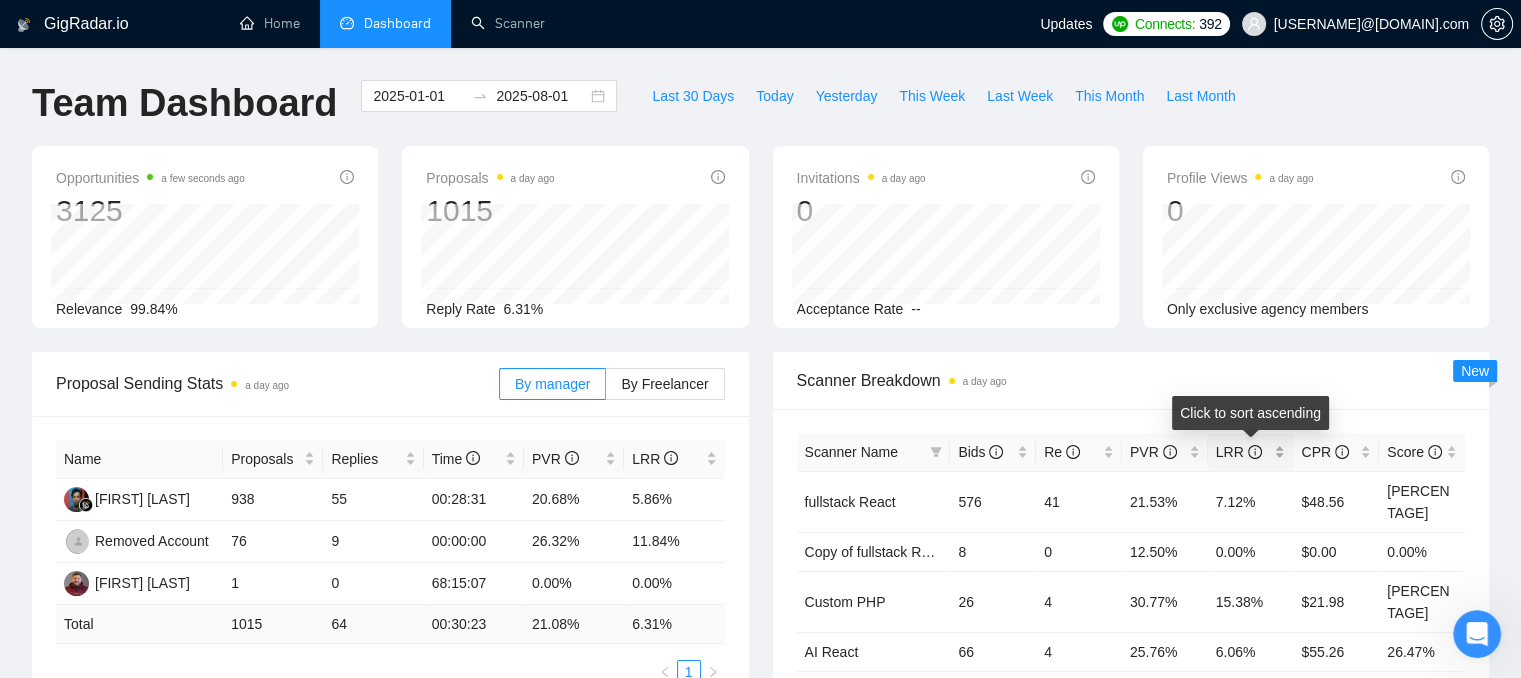 click on "LRR" at bounding box center (1251, 452) 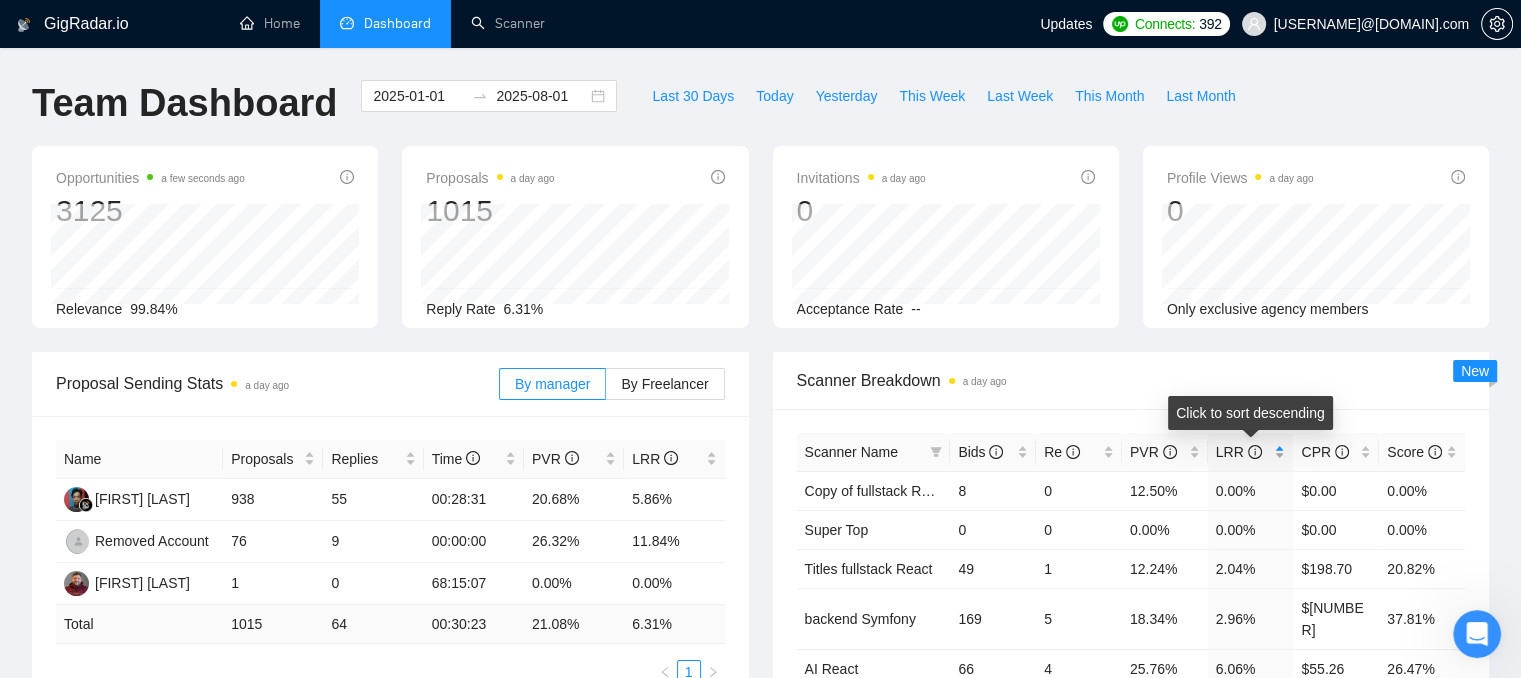 click on "LRR" at bounding box center [1251, 452] 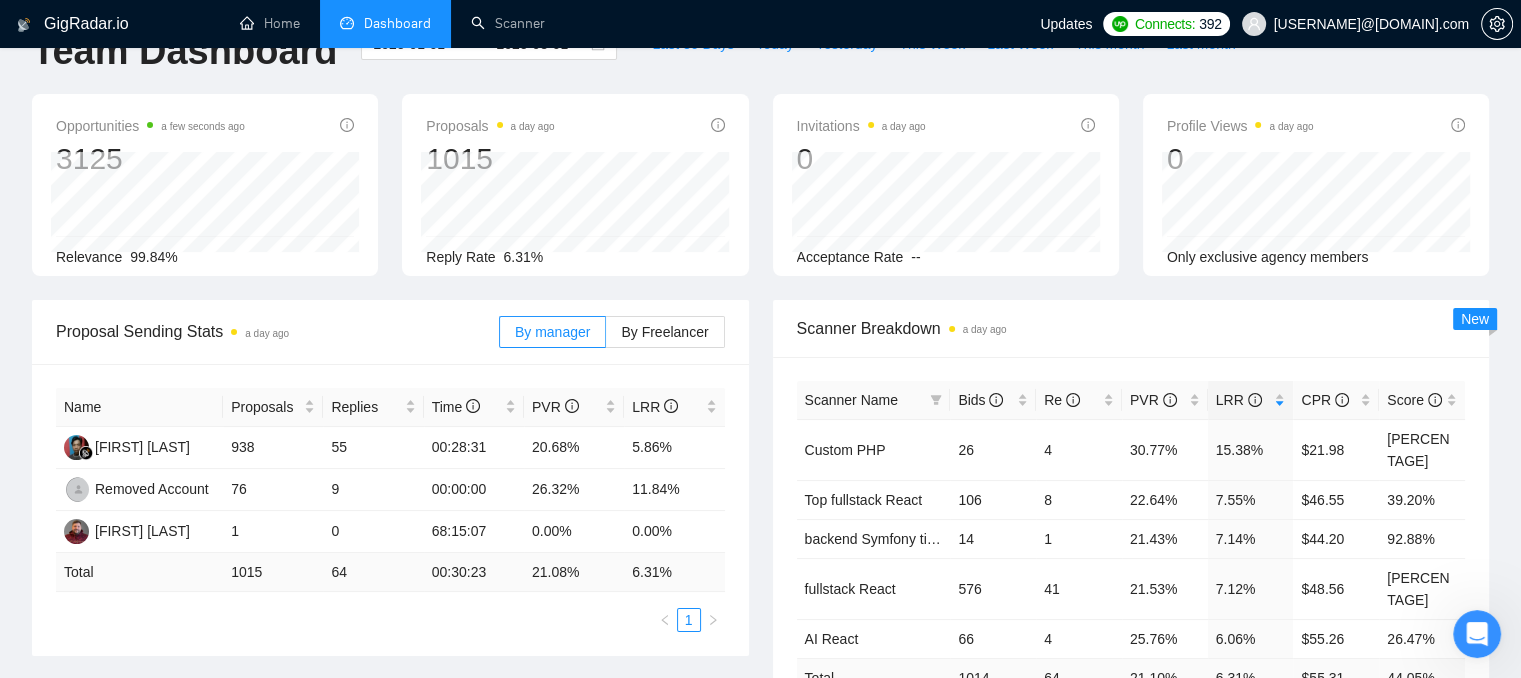 scroll, scrollTop: 100, scrollLeft: 0, axis: vertical 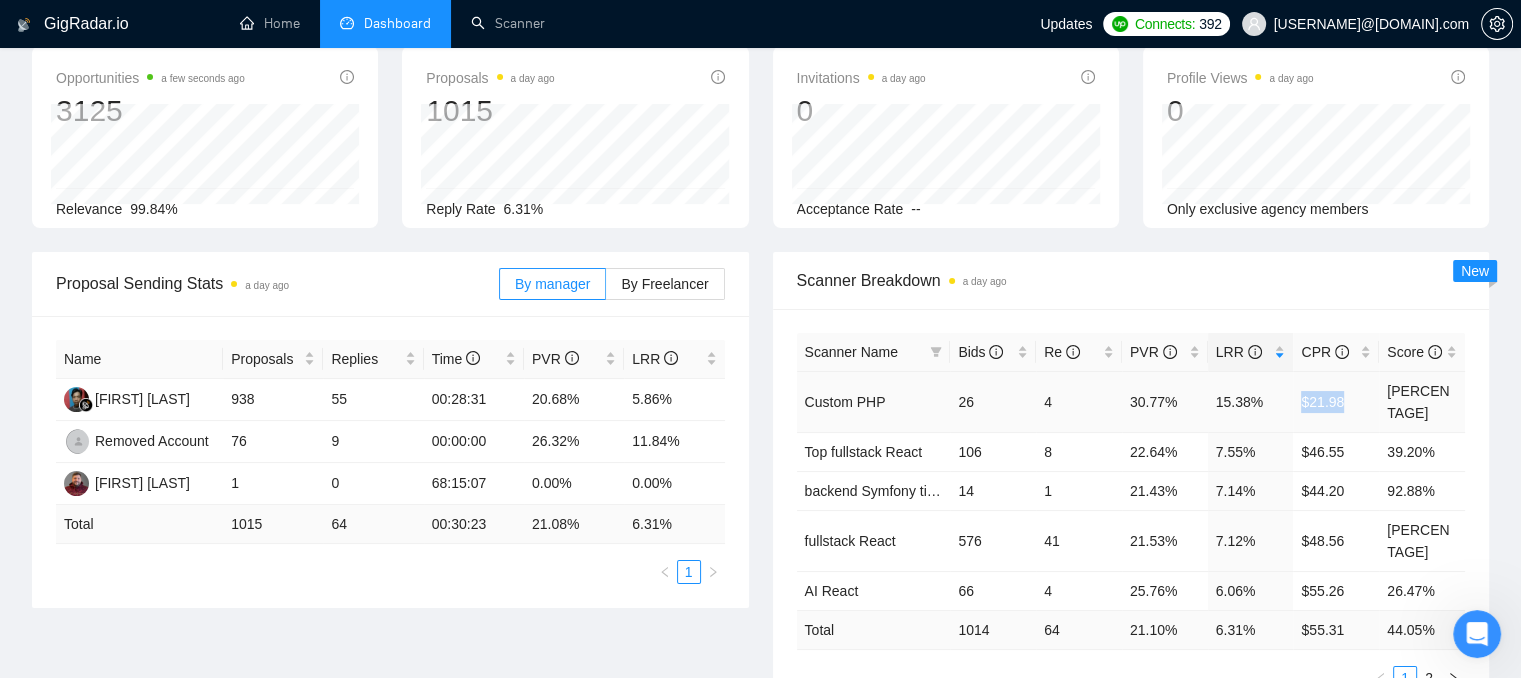 drag, startPoint x: 1303, startPoint y: 387, endPoint x: 1356, endPoint y: 391, distance: 53.15073 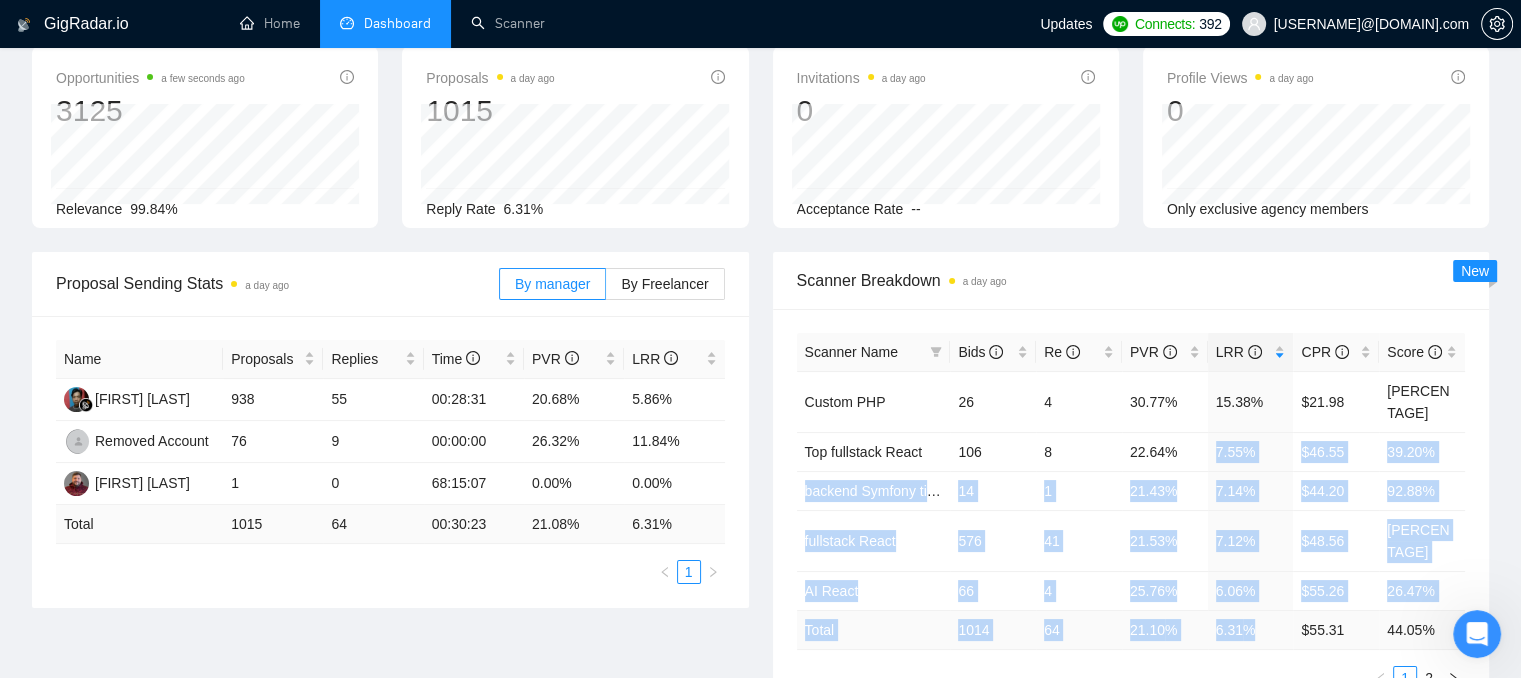 drag, startPoint x: 1211, startPoint y: 430, endPoint x: 1258, endPoint y: 580, distance: 157.19096 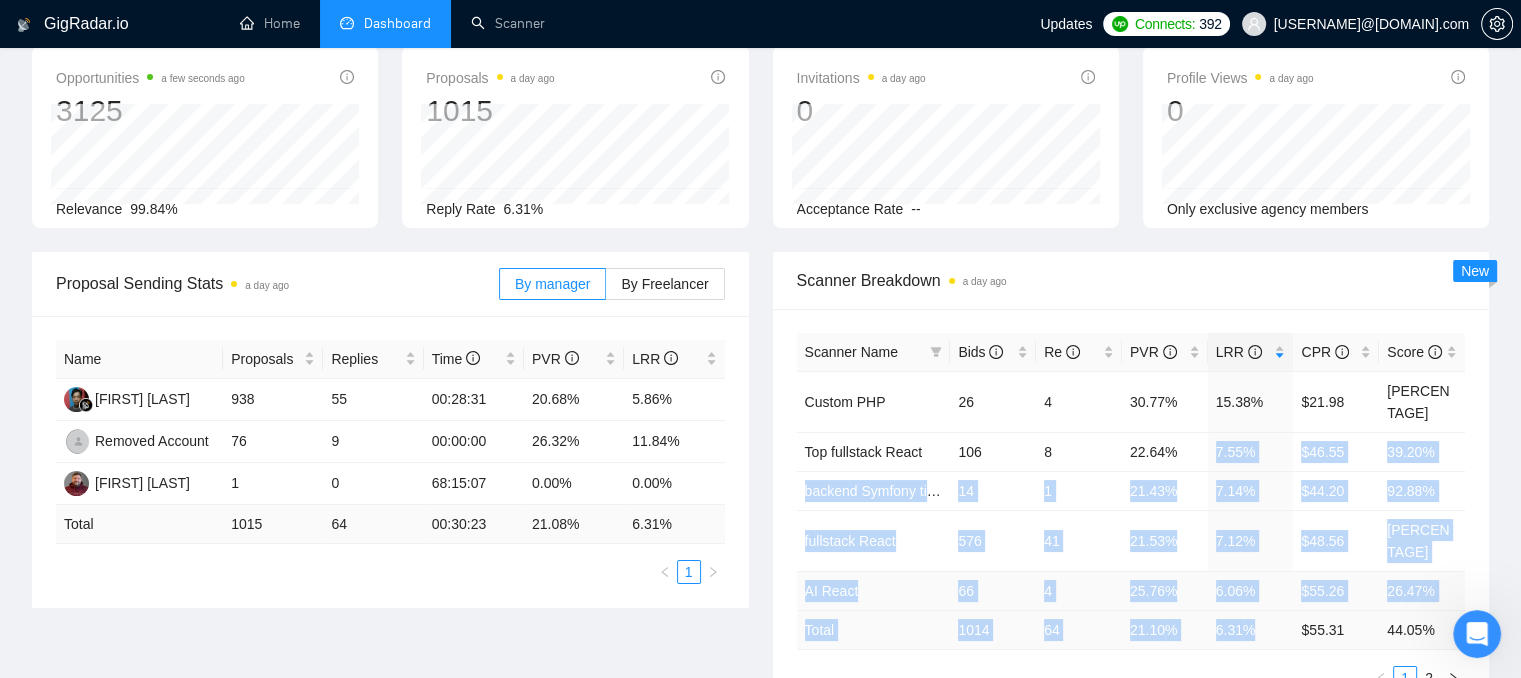 click on "6.06%" at bounding box center (1251, 590) 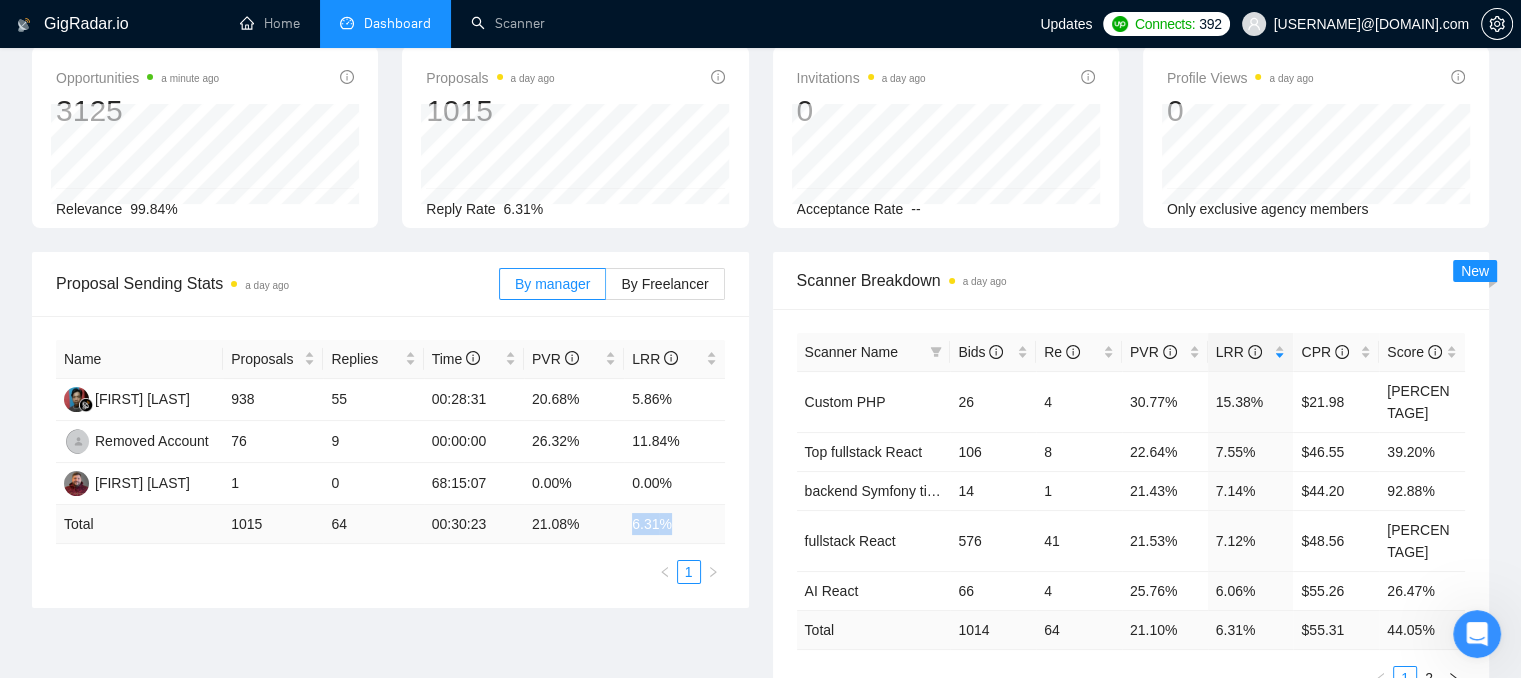drag, startPoint x: 630, startPoint y: 525, endPoint x: 676, endPoint y: 531, distance: 46.389652 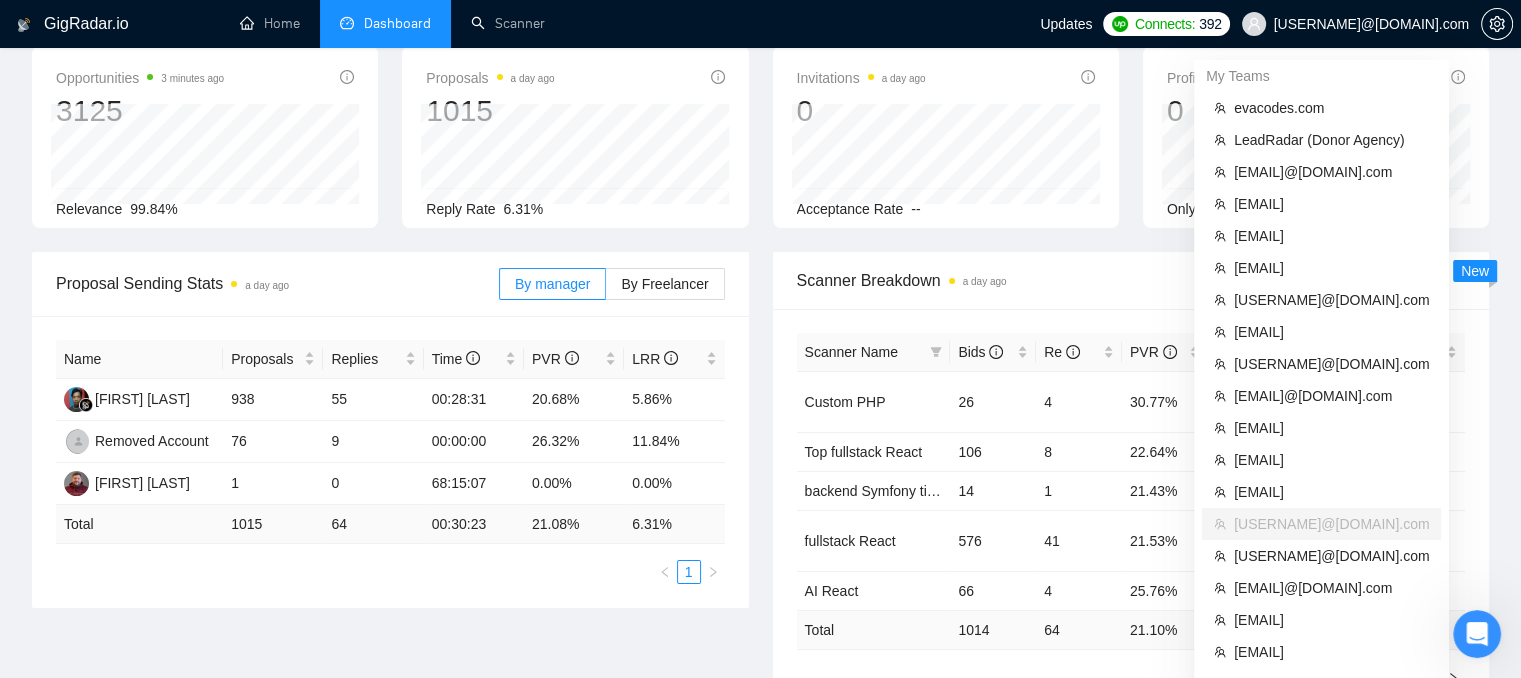 click on "[USERNAME]@[DOMAIN].com" at bounding box center (1371, 24) 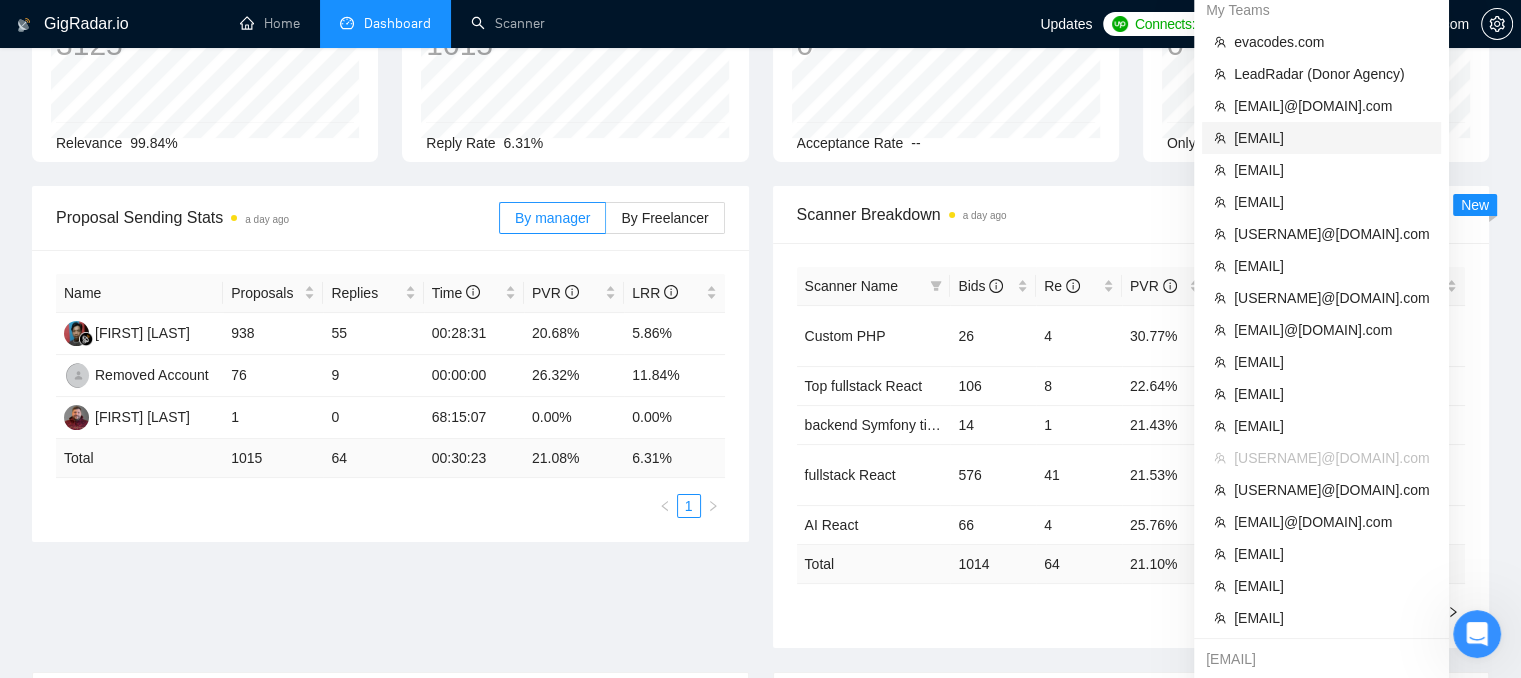 scroll, scrollTop: 200, scrollLeft: 0, axis: vertical 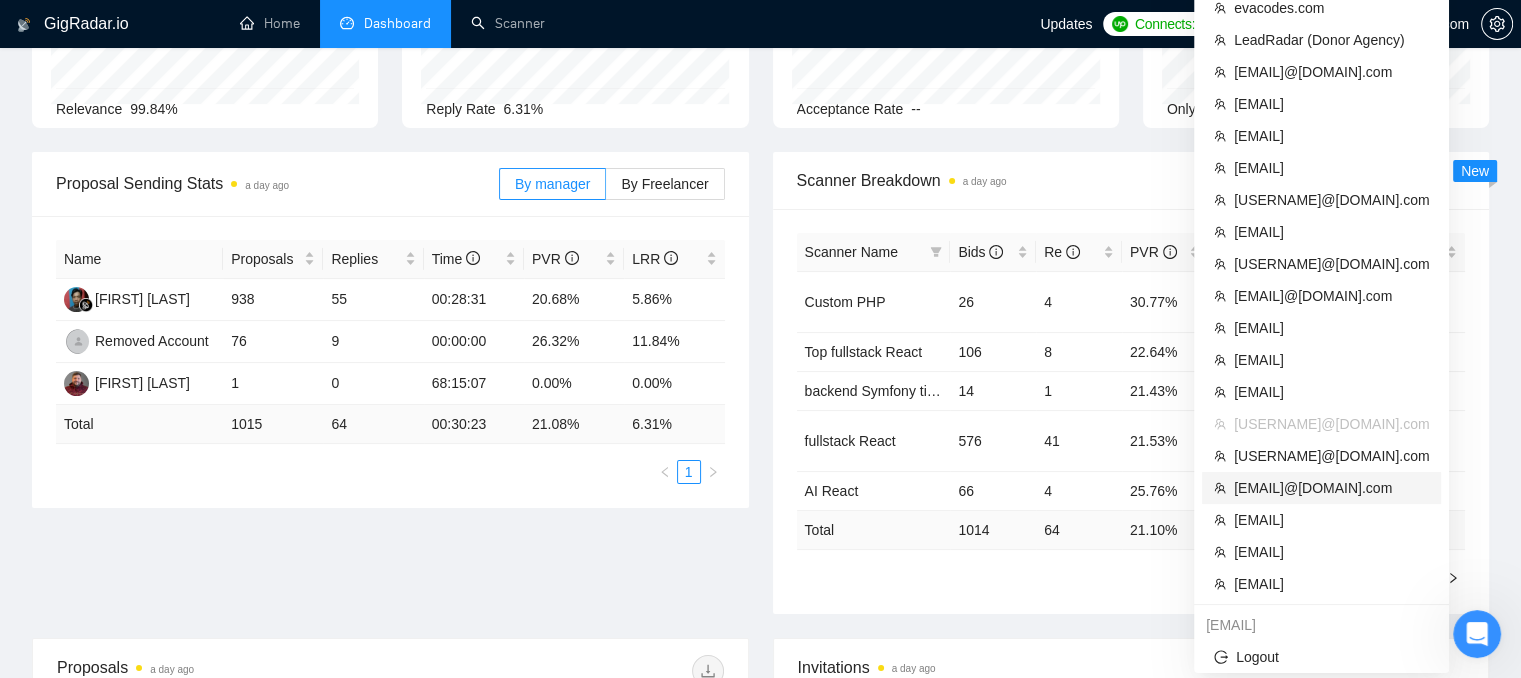 click on "[EMAIL]@[DOMAIN].com" at bounding box center (1331, 488) 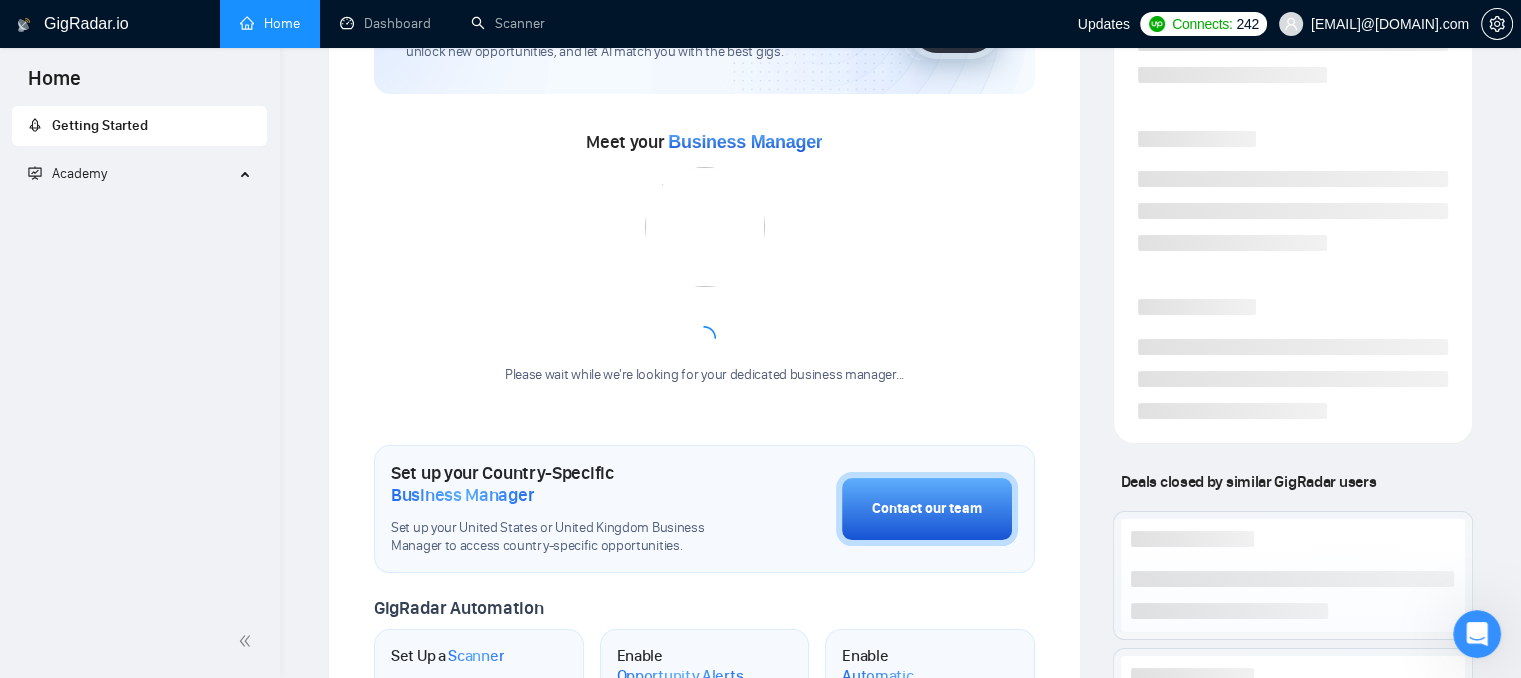 scroll, scrollTop: 480, scrollLeft: 0, axis: vertical 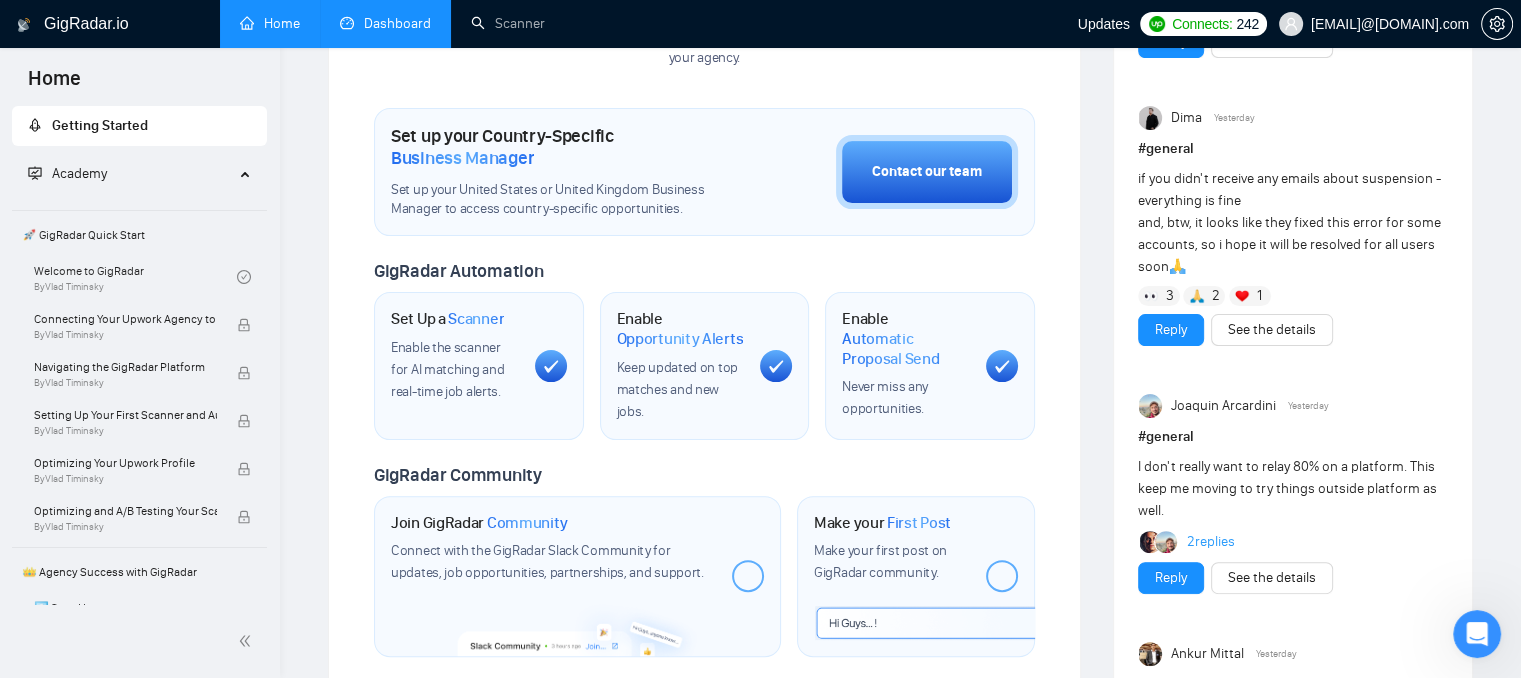 click on "Dashboard" at bounding box center [385, 23] 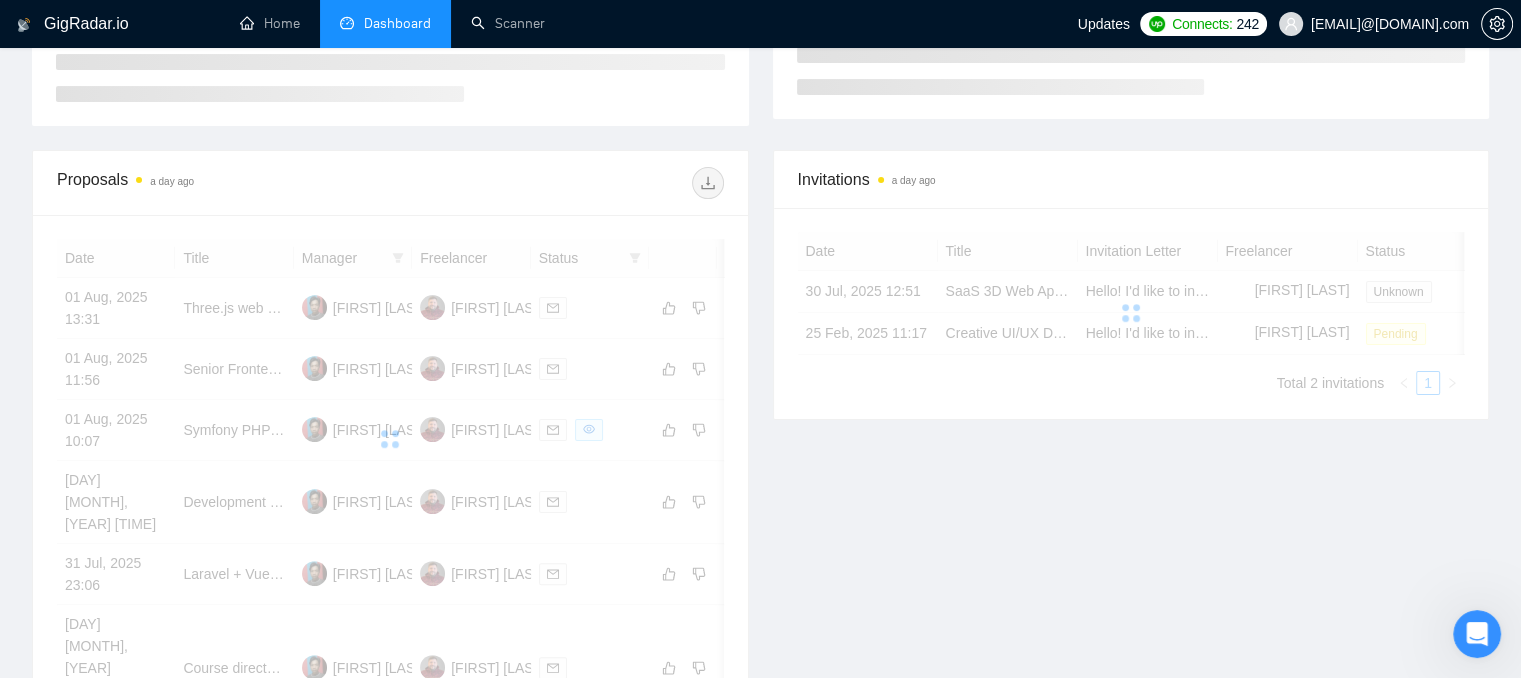 scroll, scrollTop: 0, scrollLeft: 0, axis: both 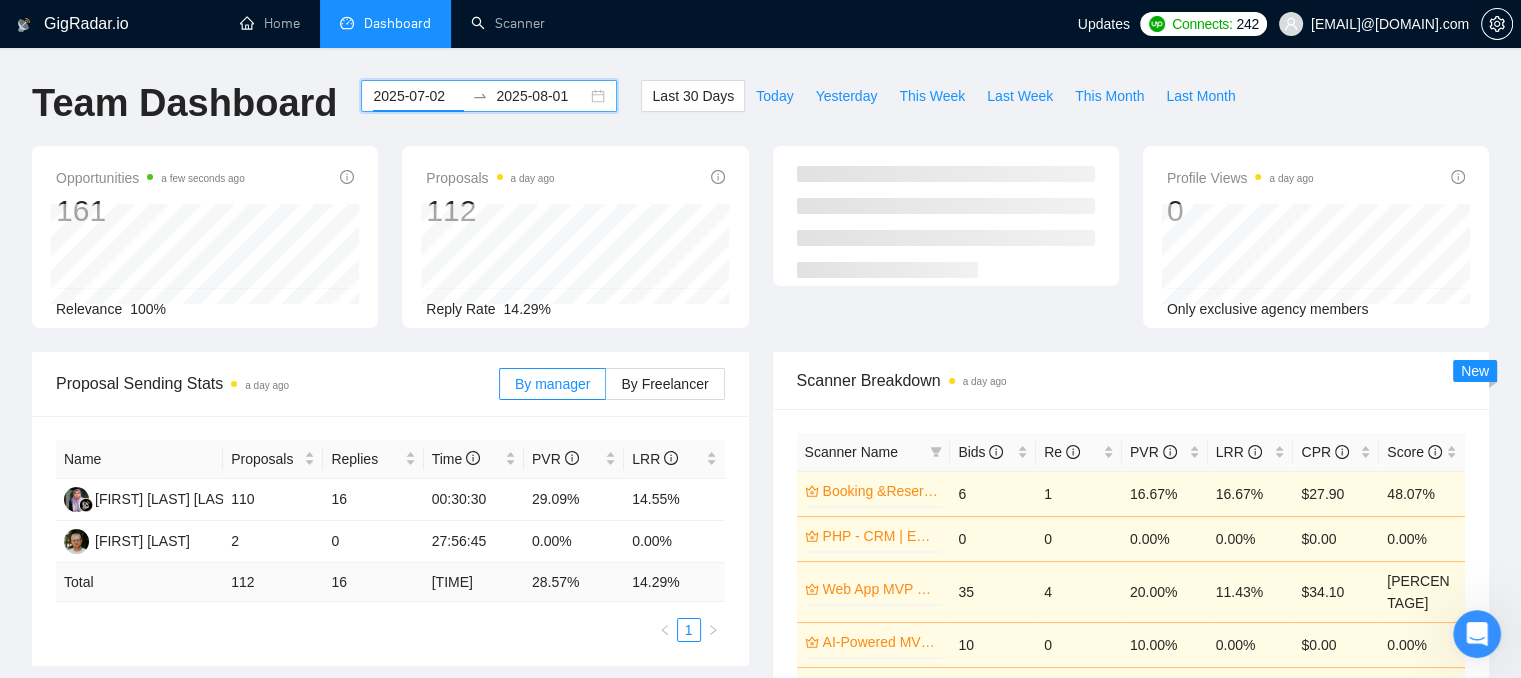 click on "2025-07-02" at bounding box center [418, 96] 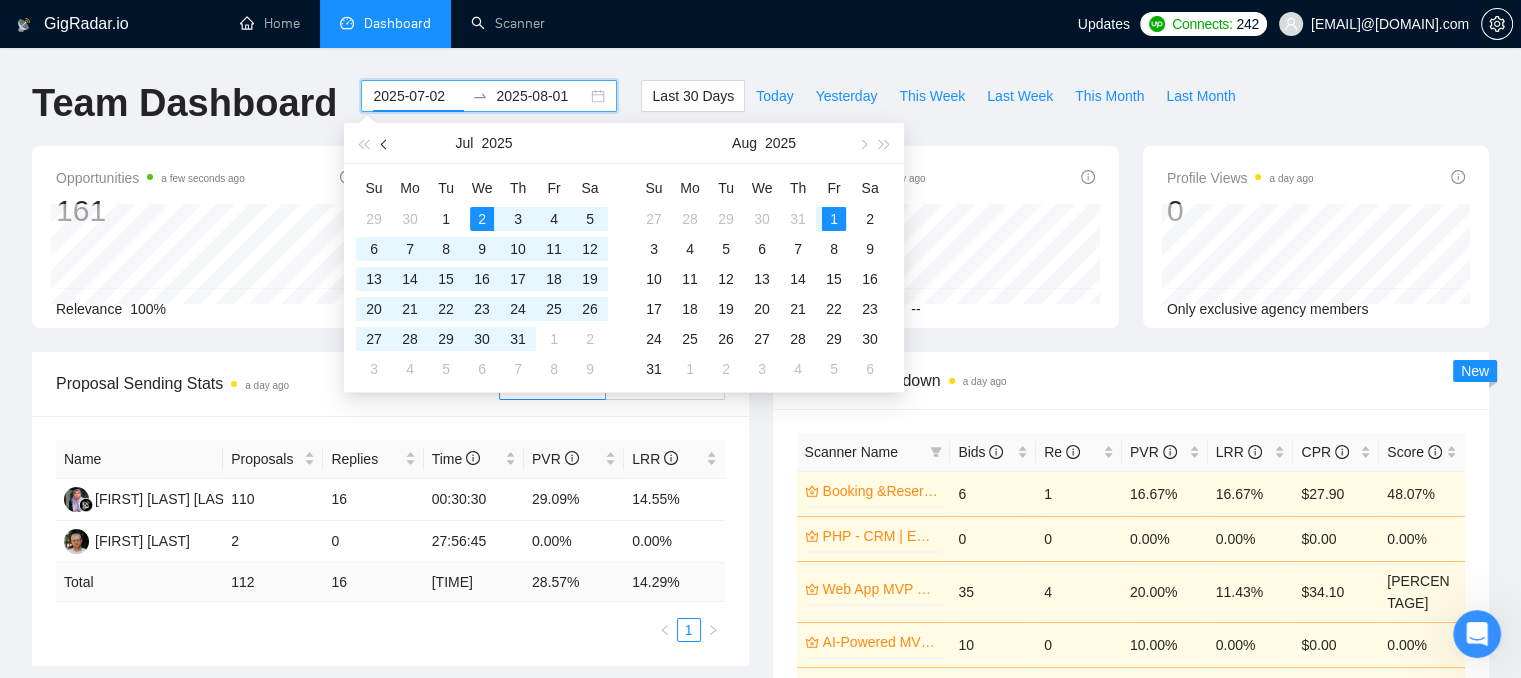 click at bounding box center (385, 143) 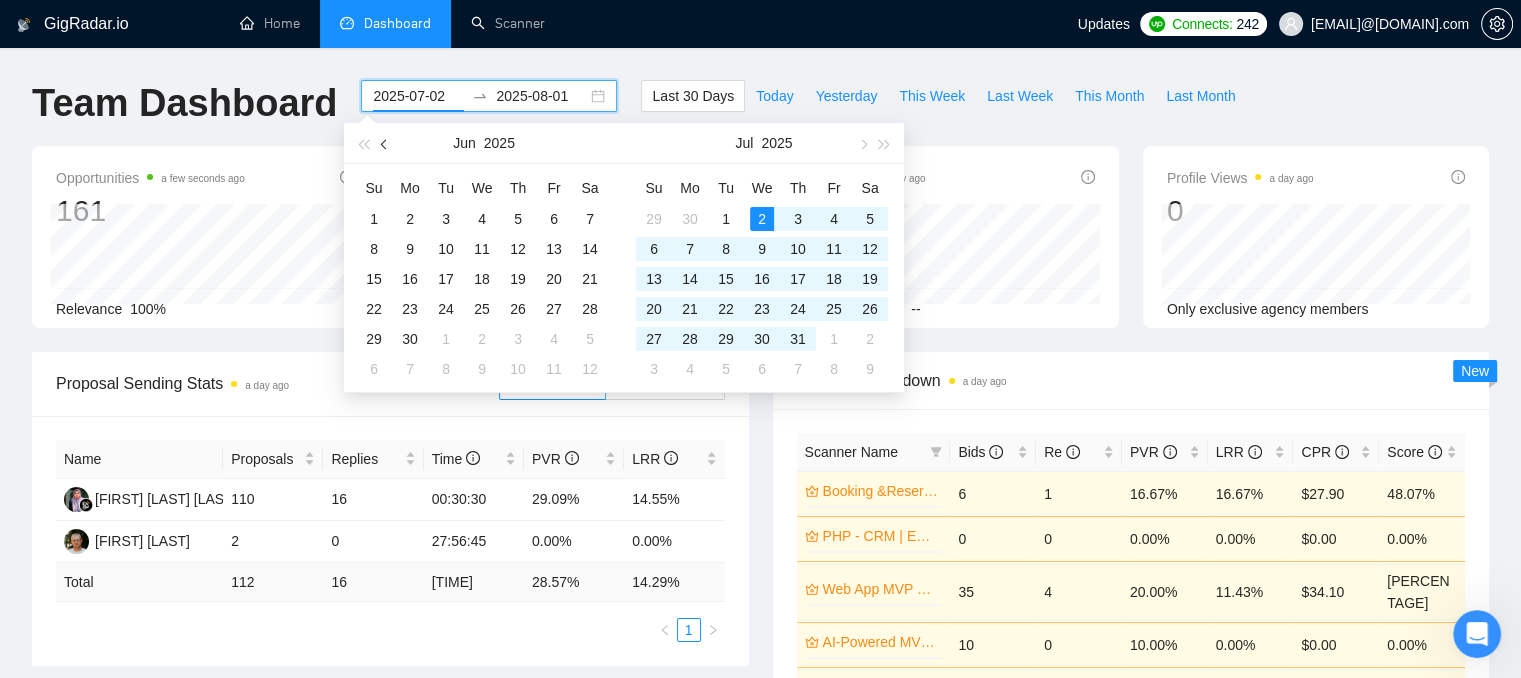 click at bounding box center [385, 143] 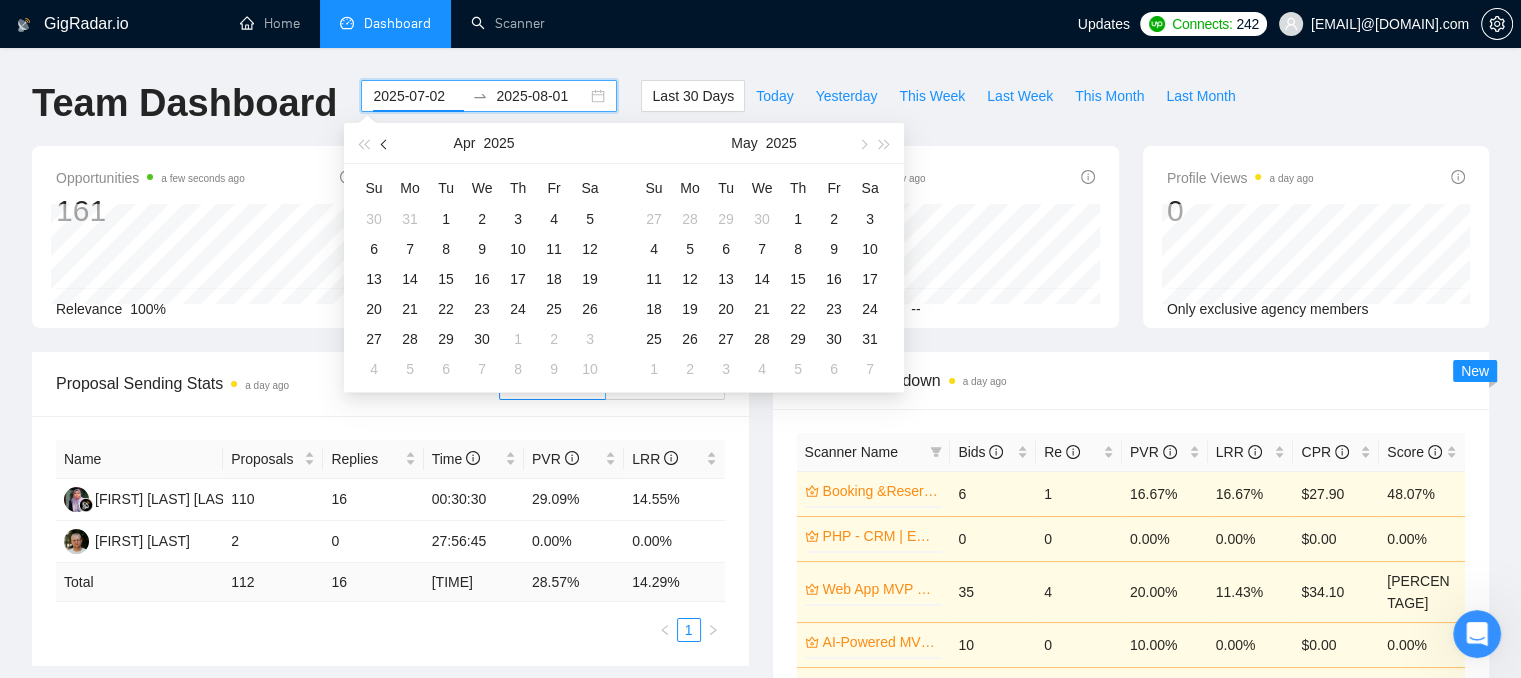 click at bounding box center (385, 143) 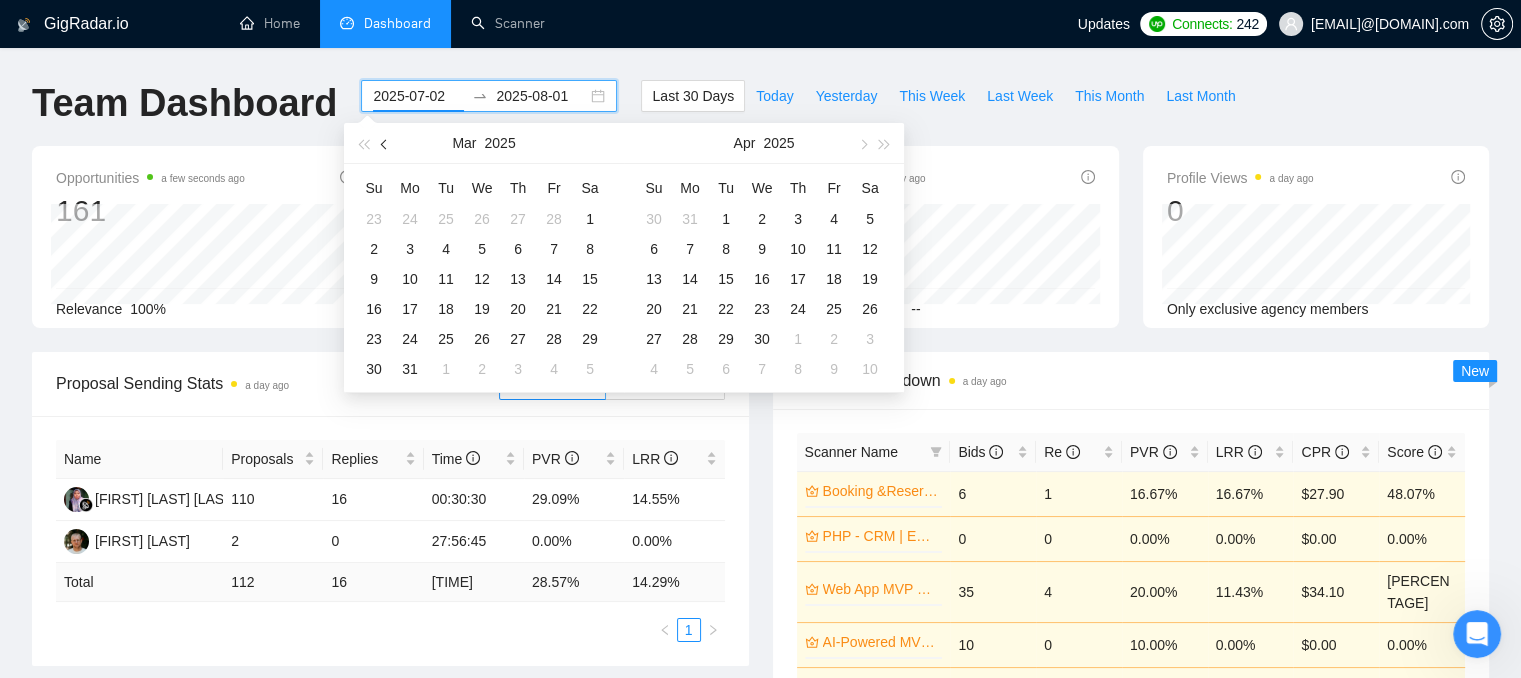 click at bounding box center (385, 143) 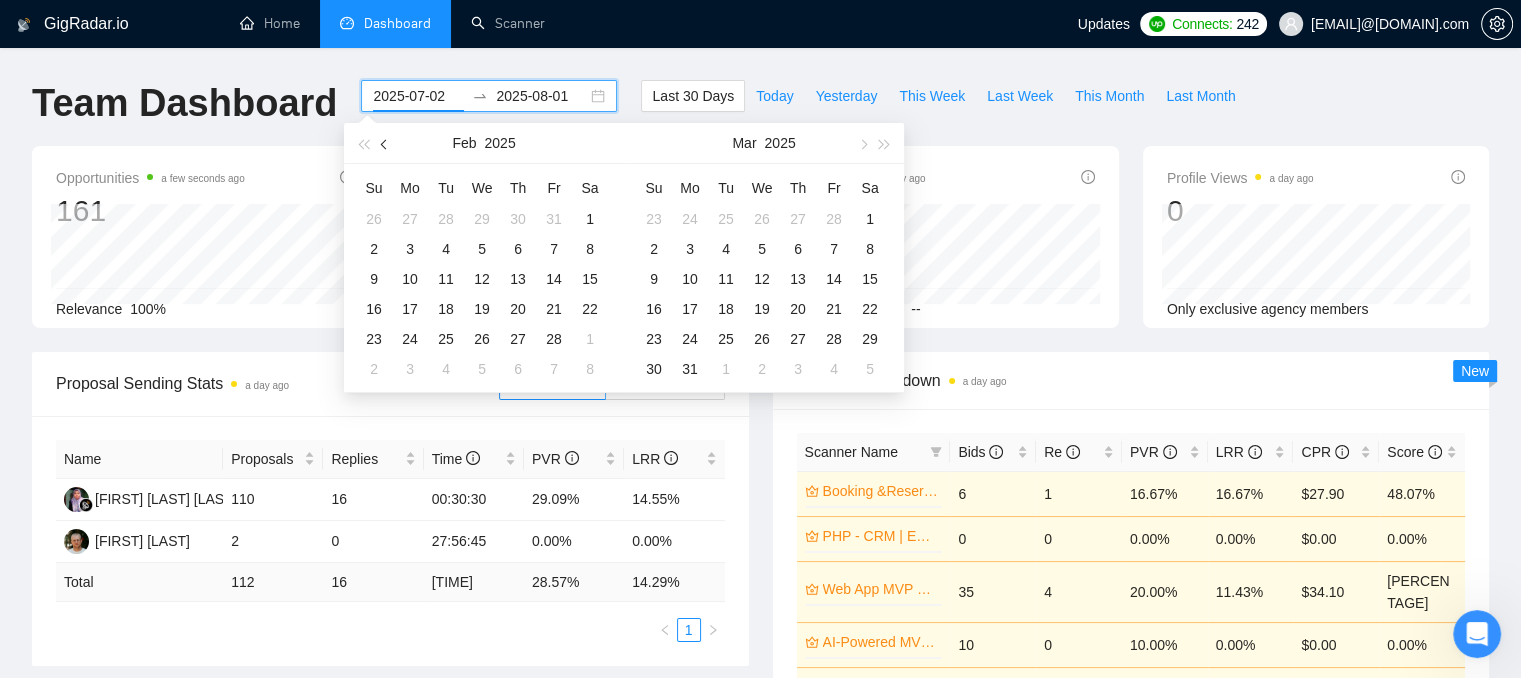 click at bounding box center (385, 143) 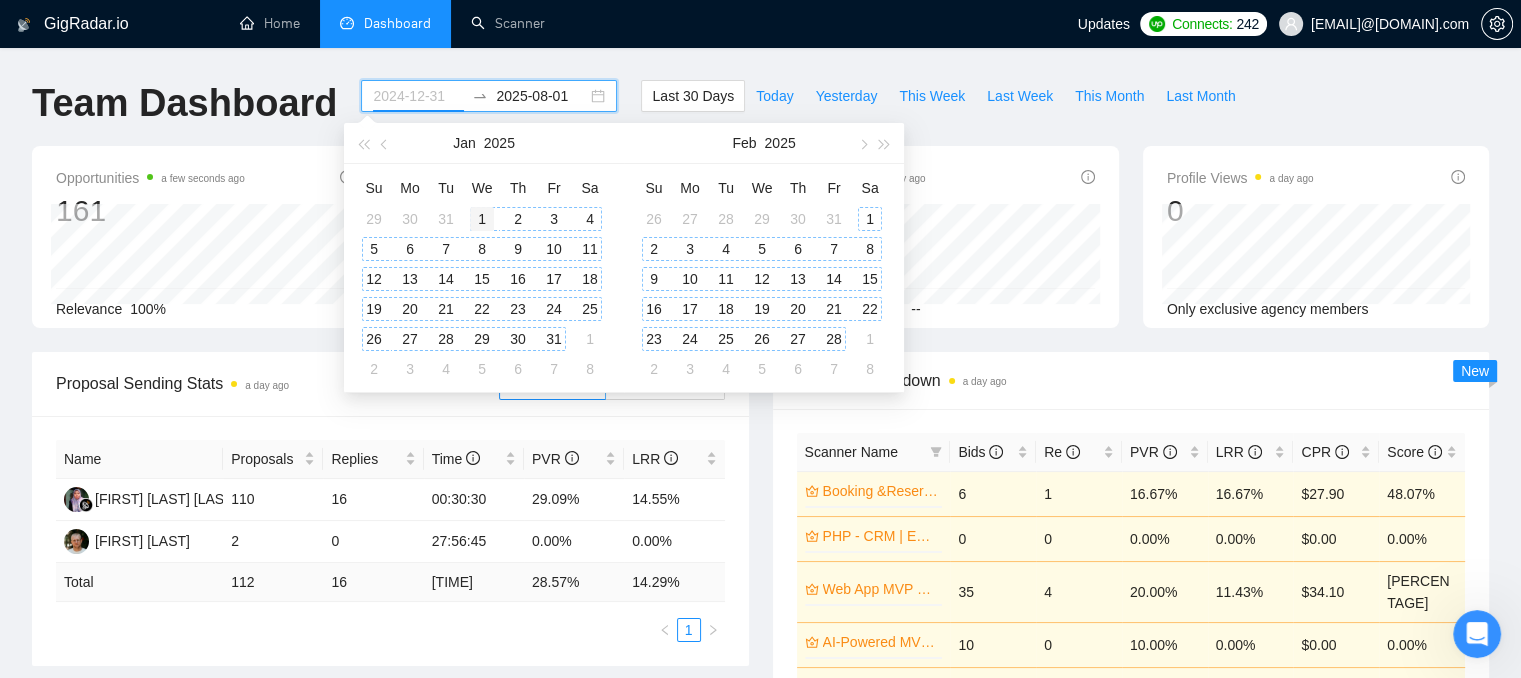 type on "2025-01-01" 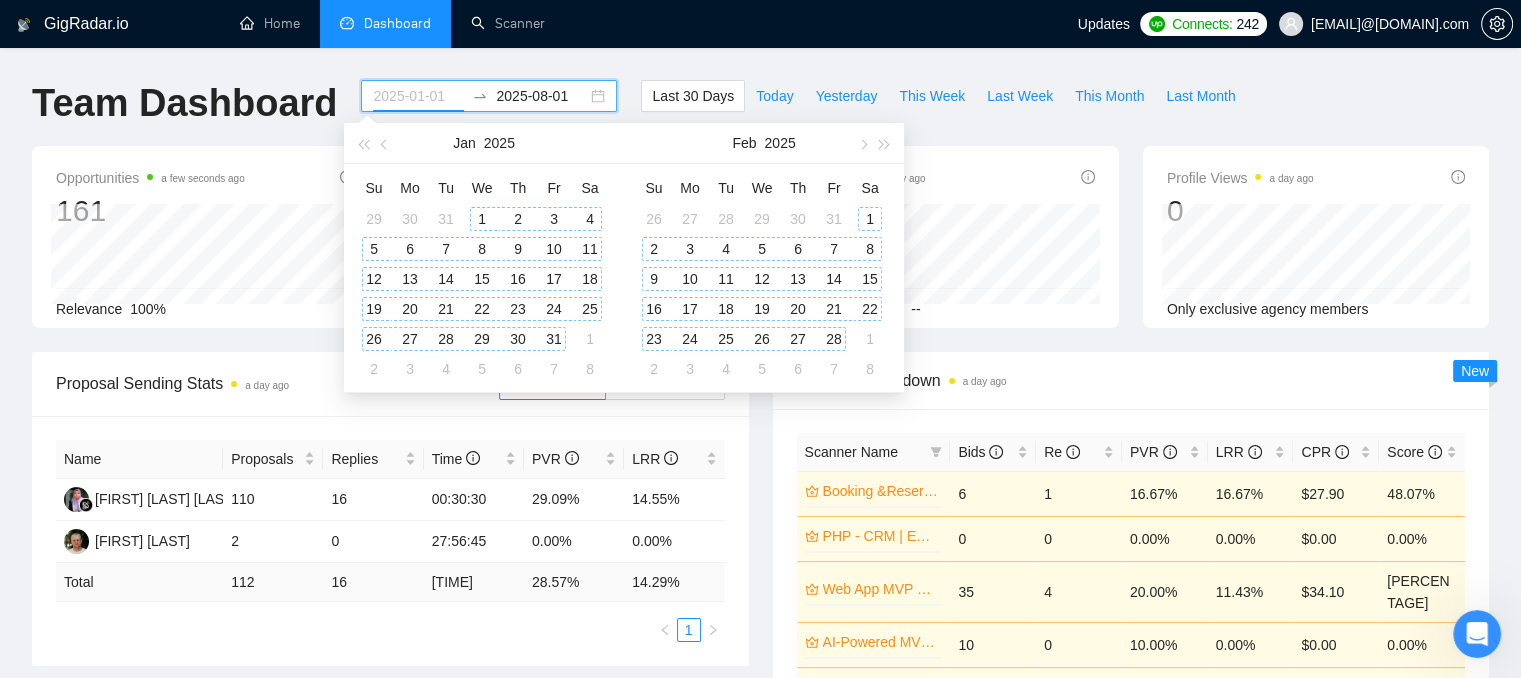 click on "1" at bounding box center [482, 219] 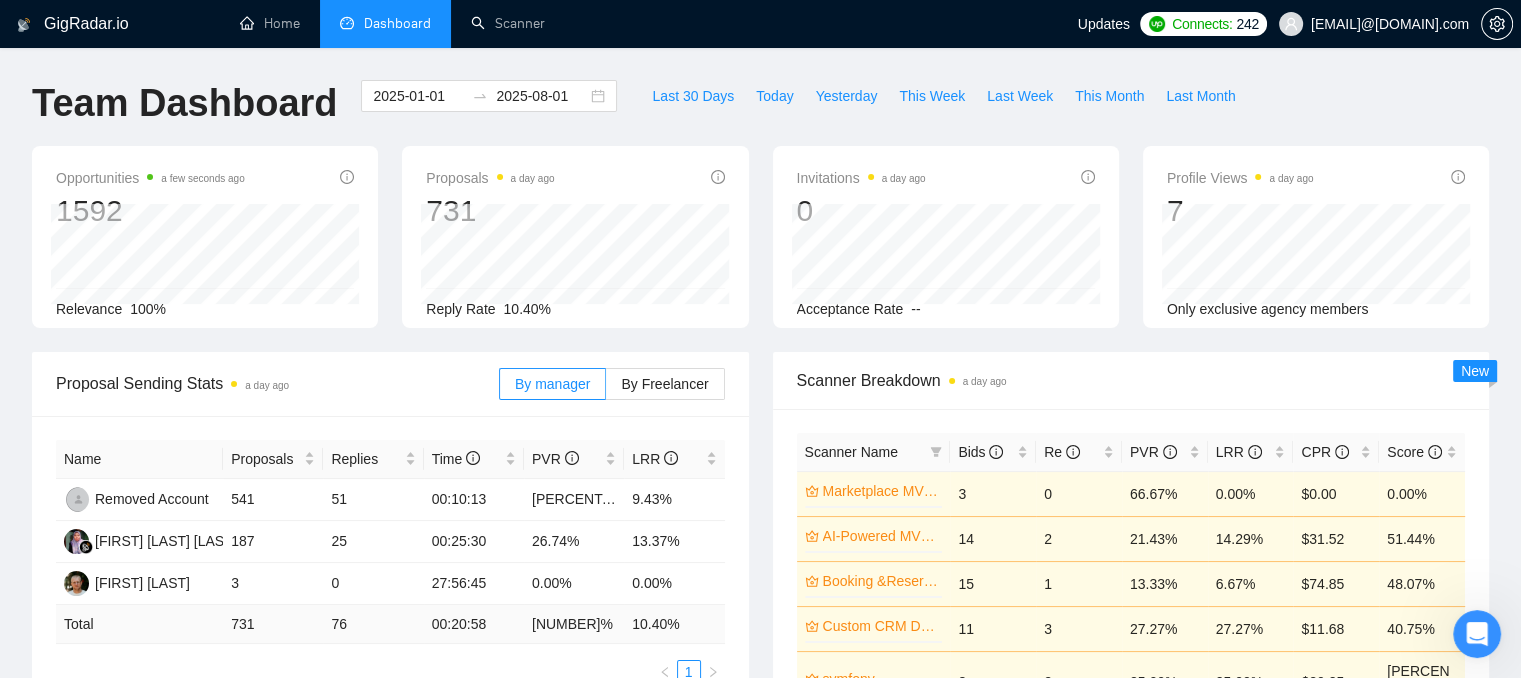 click on "Team Dashboard" at bounding box center [184, 113] 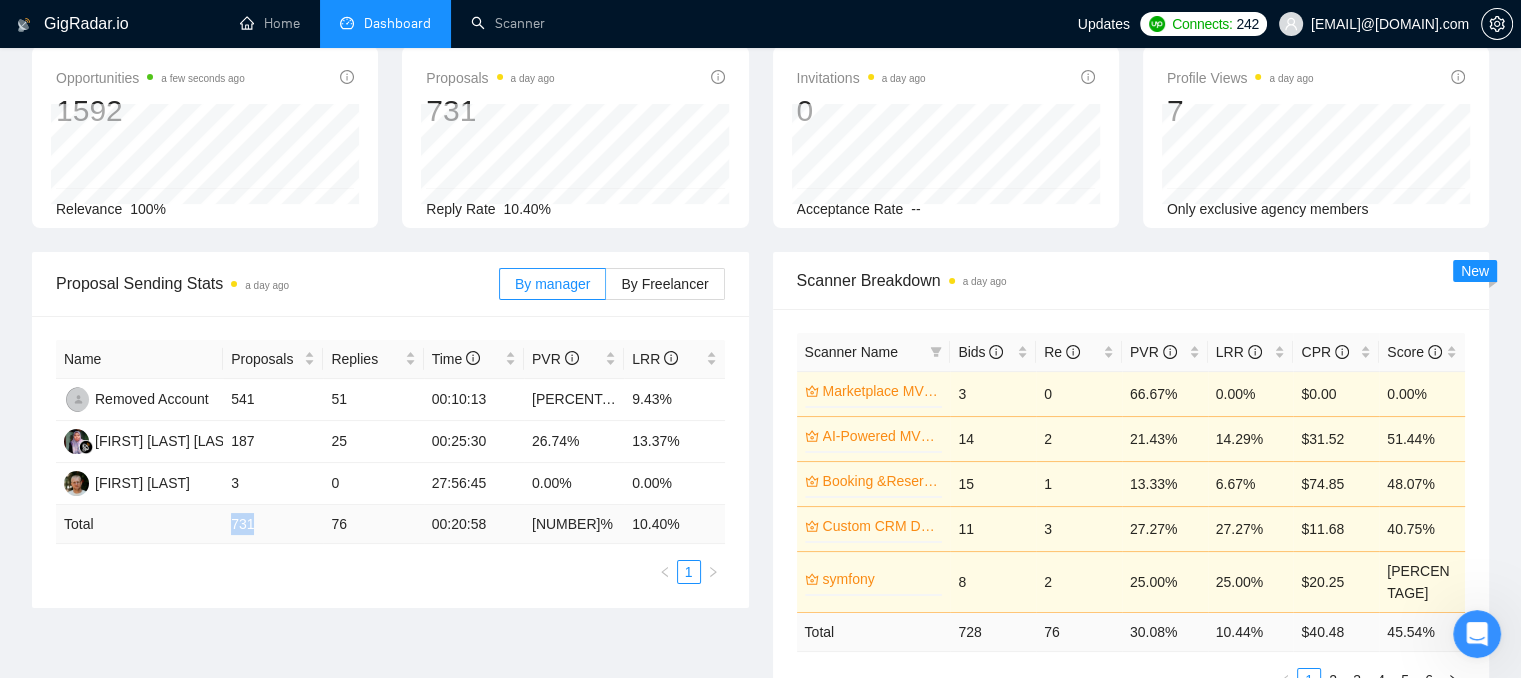 drag, startPoint x: 229, startPoint y: 518, endPoint x: 268, endPoint y: 513, distance: 39.319206 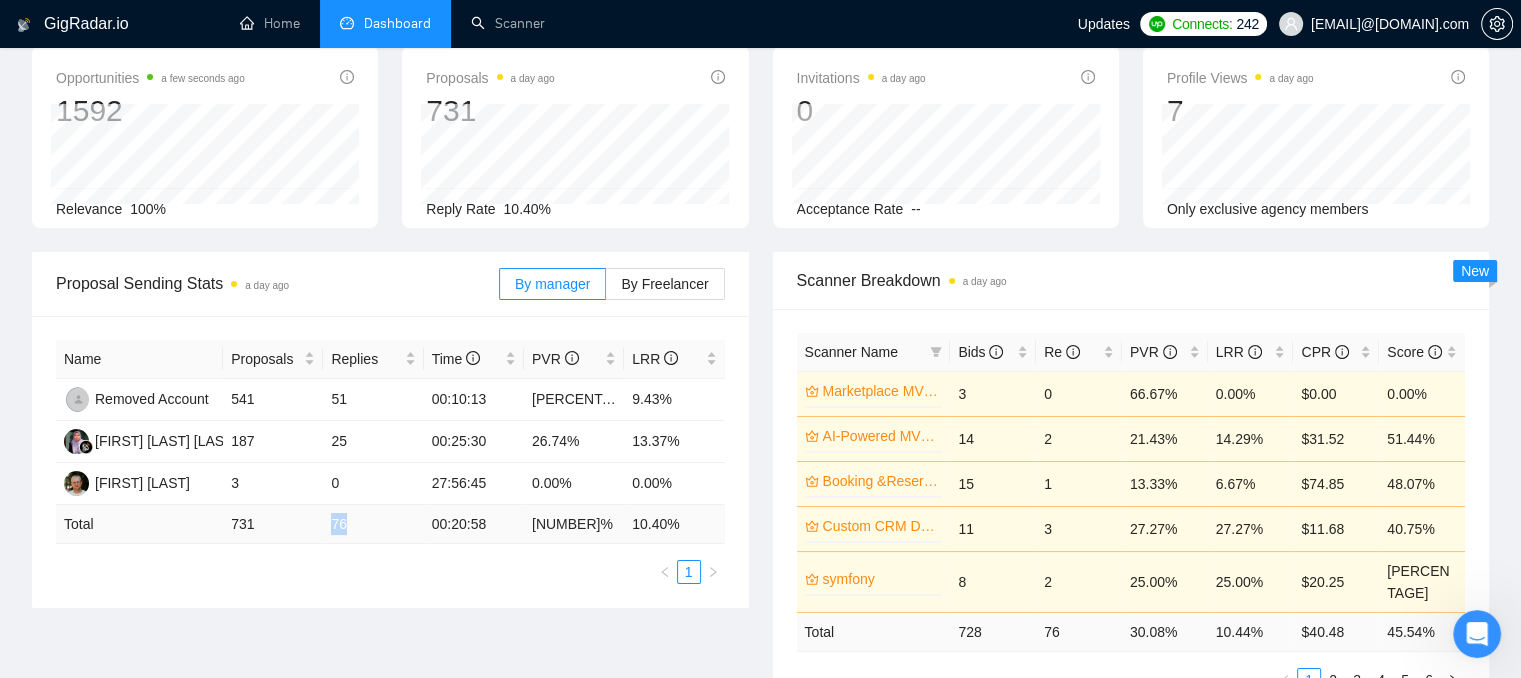 drag, startPoint x: 326, startPoint y: 521, endPoint x: 350, endPoint y: 523, distance: 24.083189 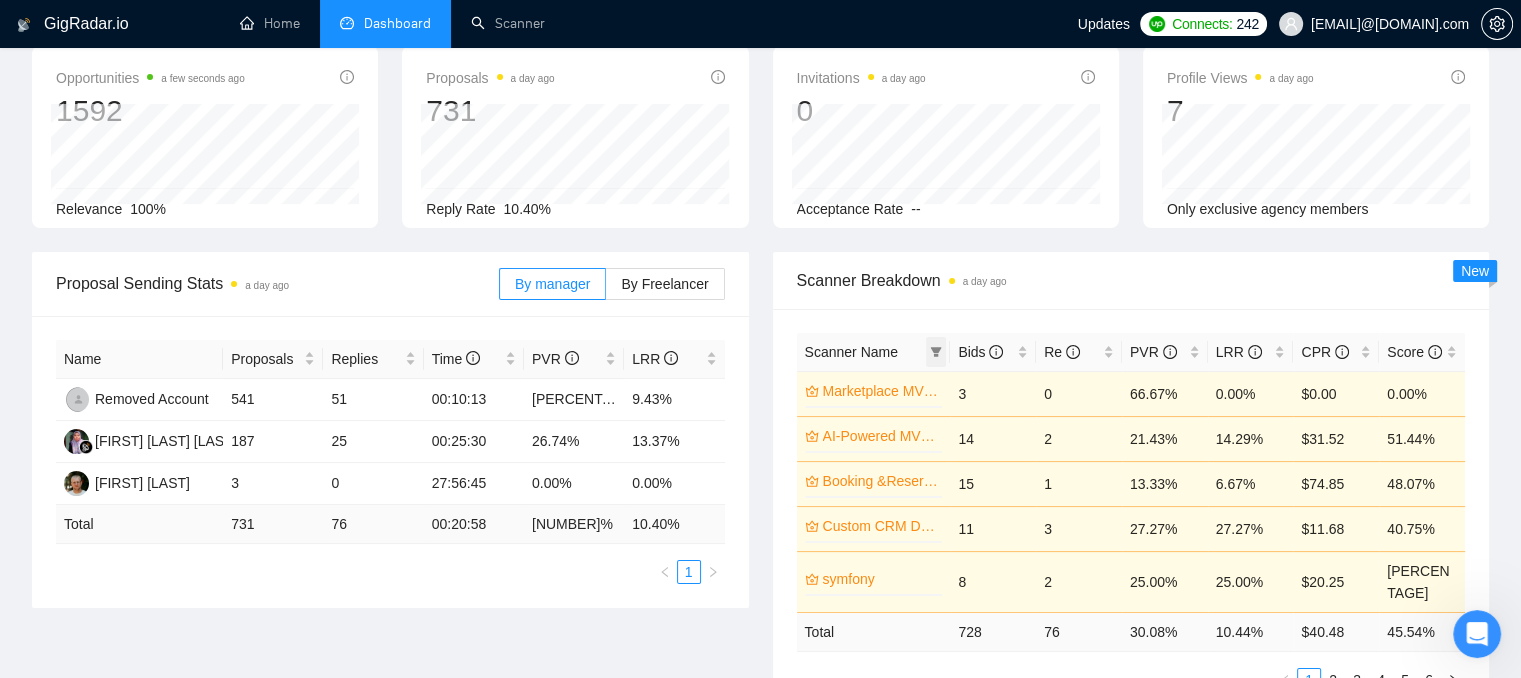 click 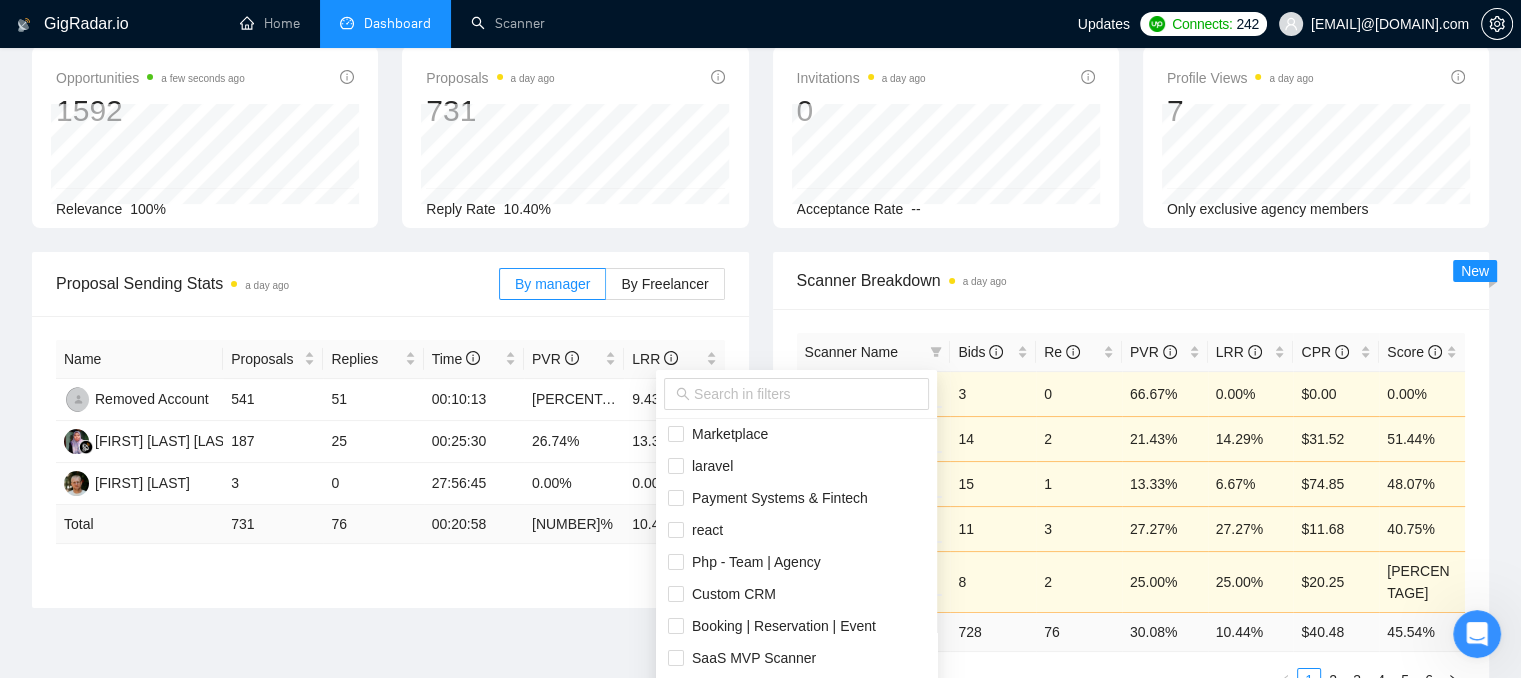 scroll, scrollTop: 576, scrollLeft: 0, axis: vertical 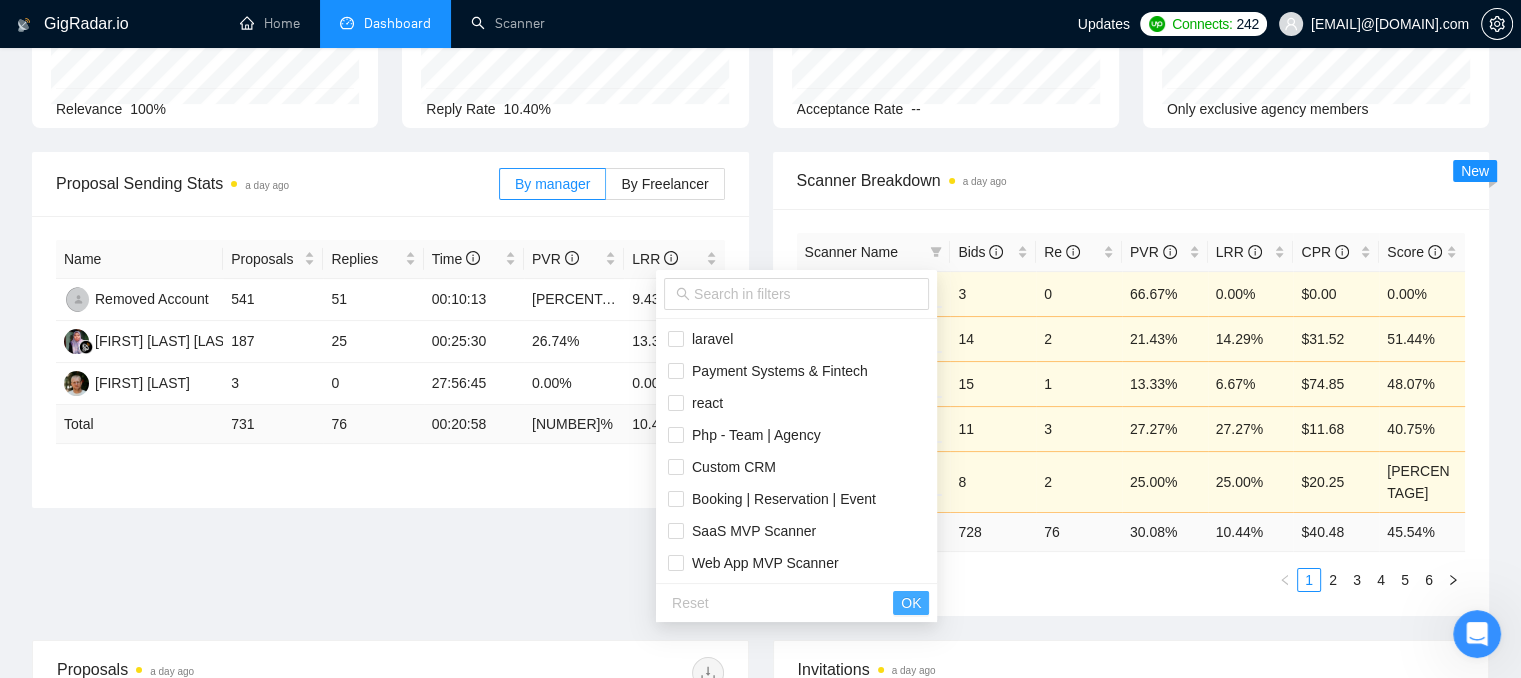 click on "OK" at bounding box center (911, 603) 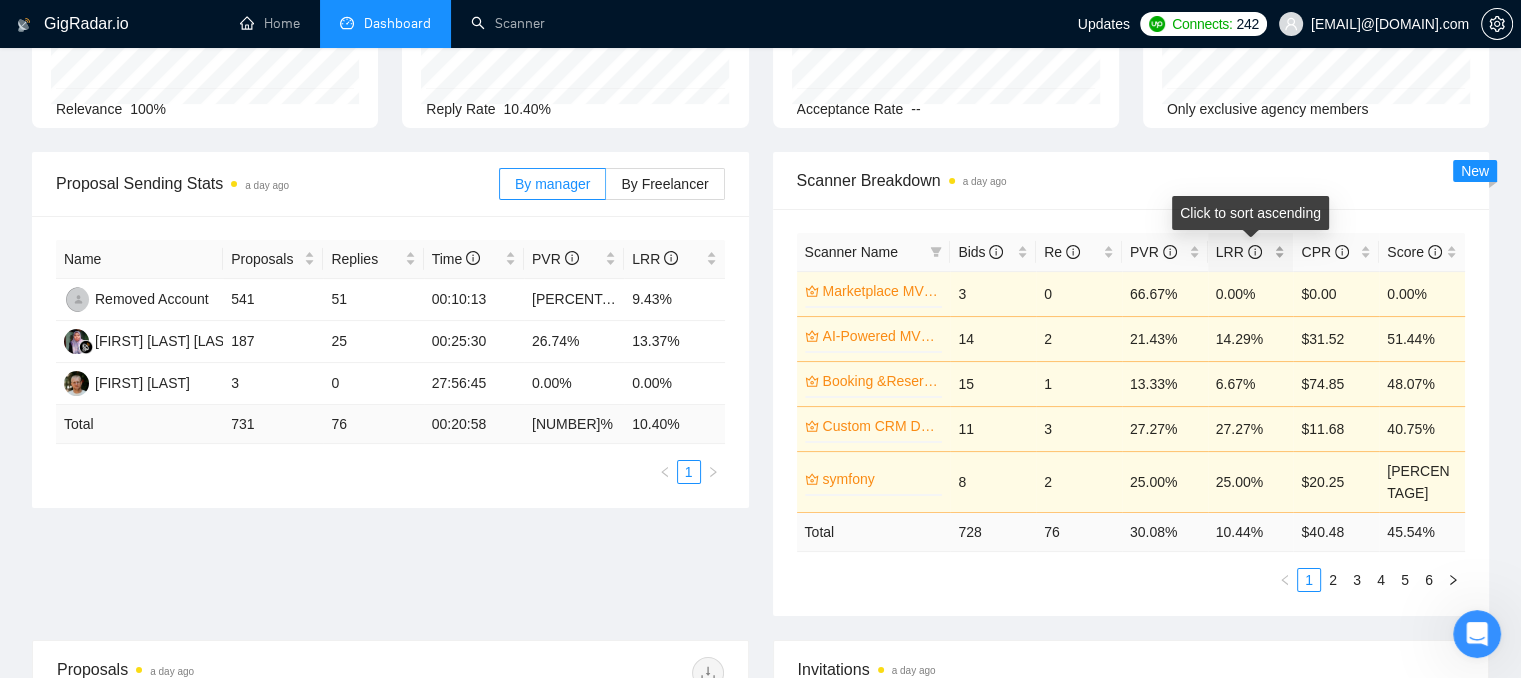 click on "LRR" at bounding box center [1251, 252] 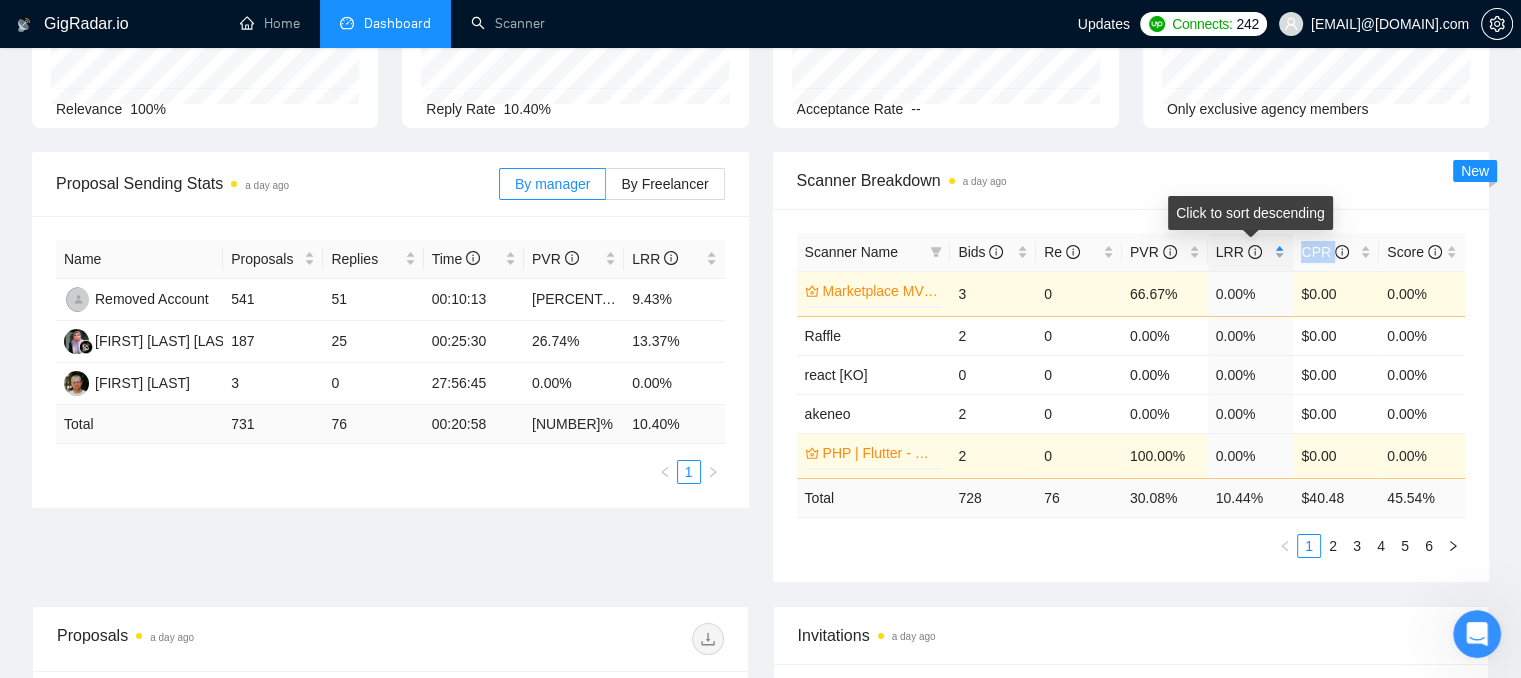 click on "LRR" at bounding box center [1251, 252] 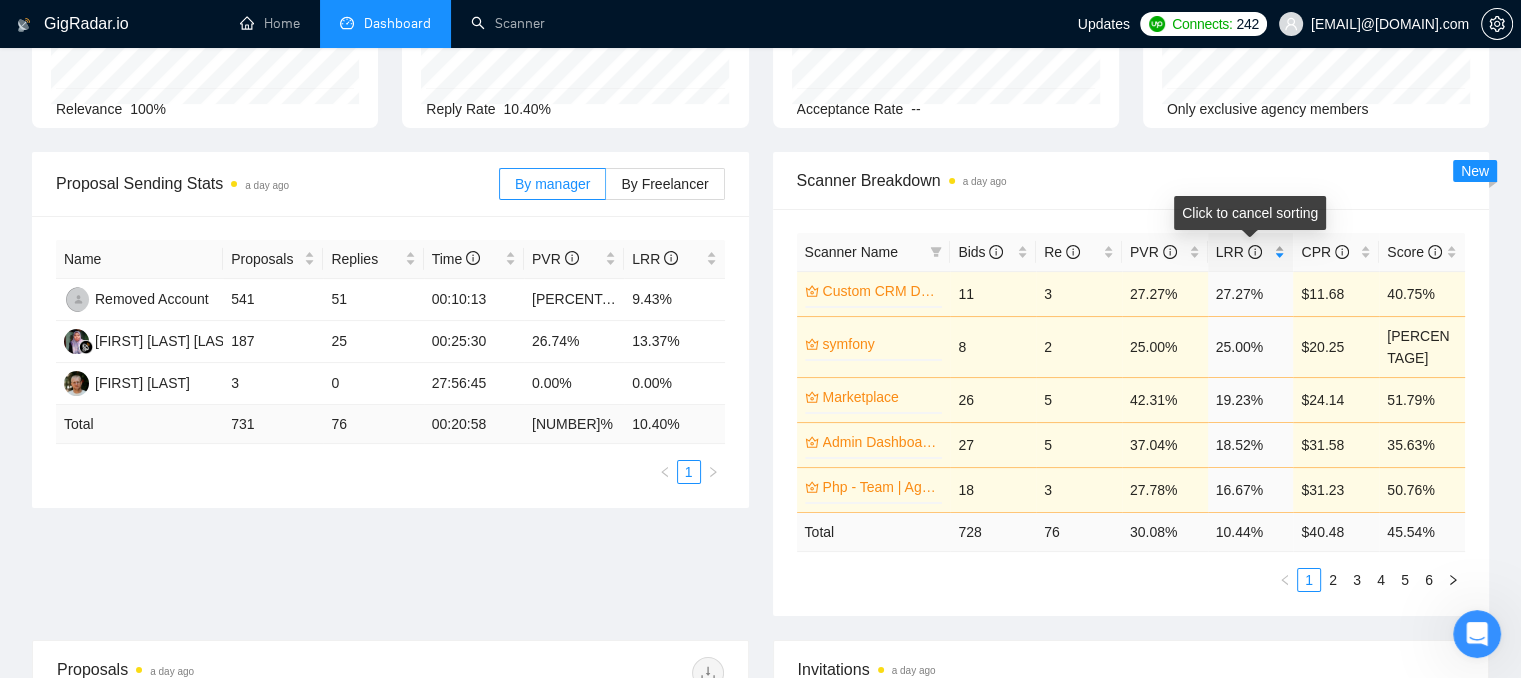 click on "LRR" at bounding box center [1251, 252] 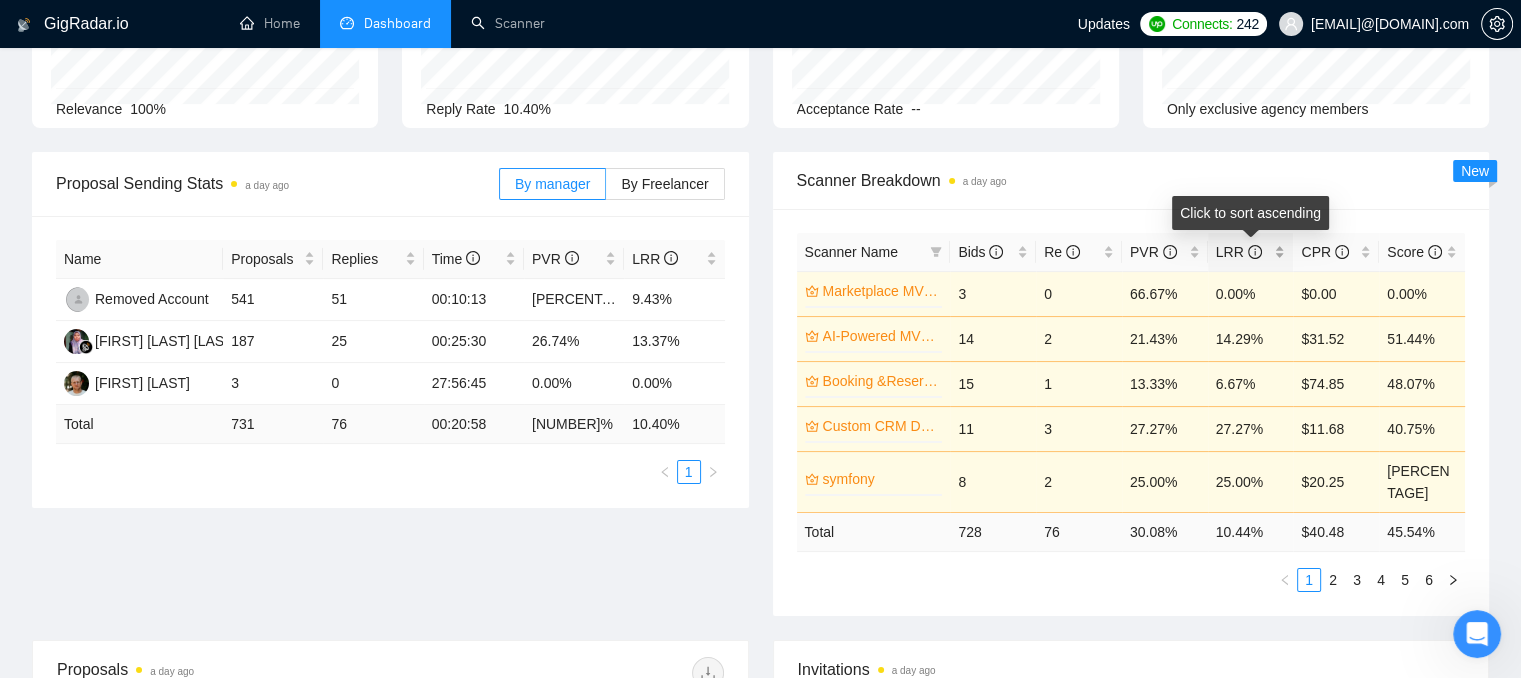 click on "LRR" at bounding box center (1251, 252) 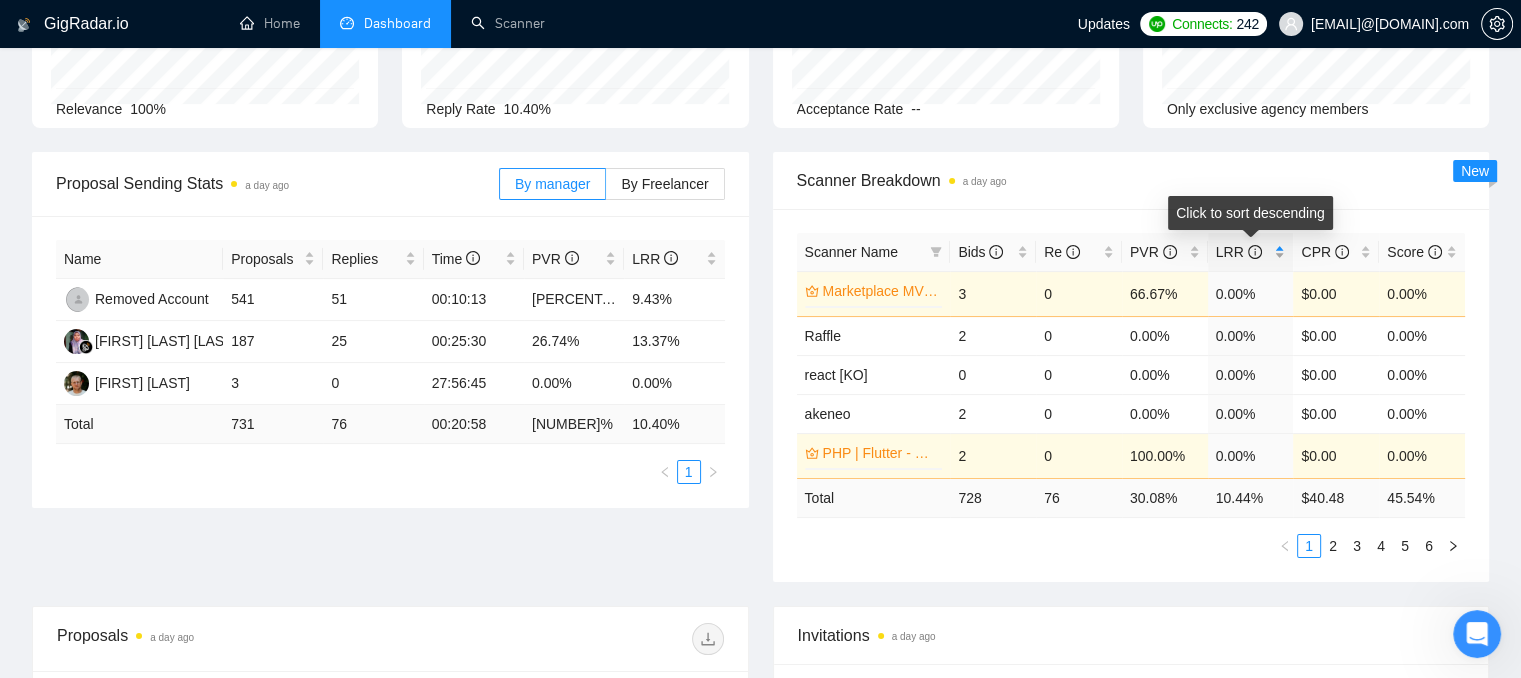 click on "LRR" at bounding box center [1251, 252] 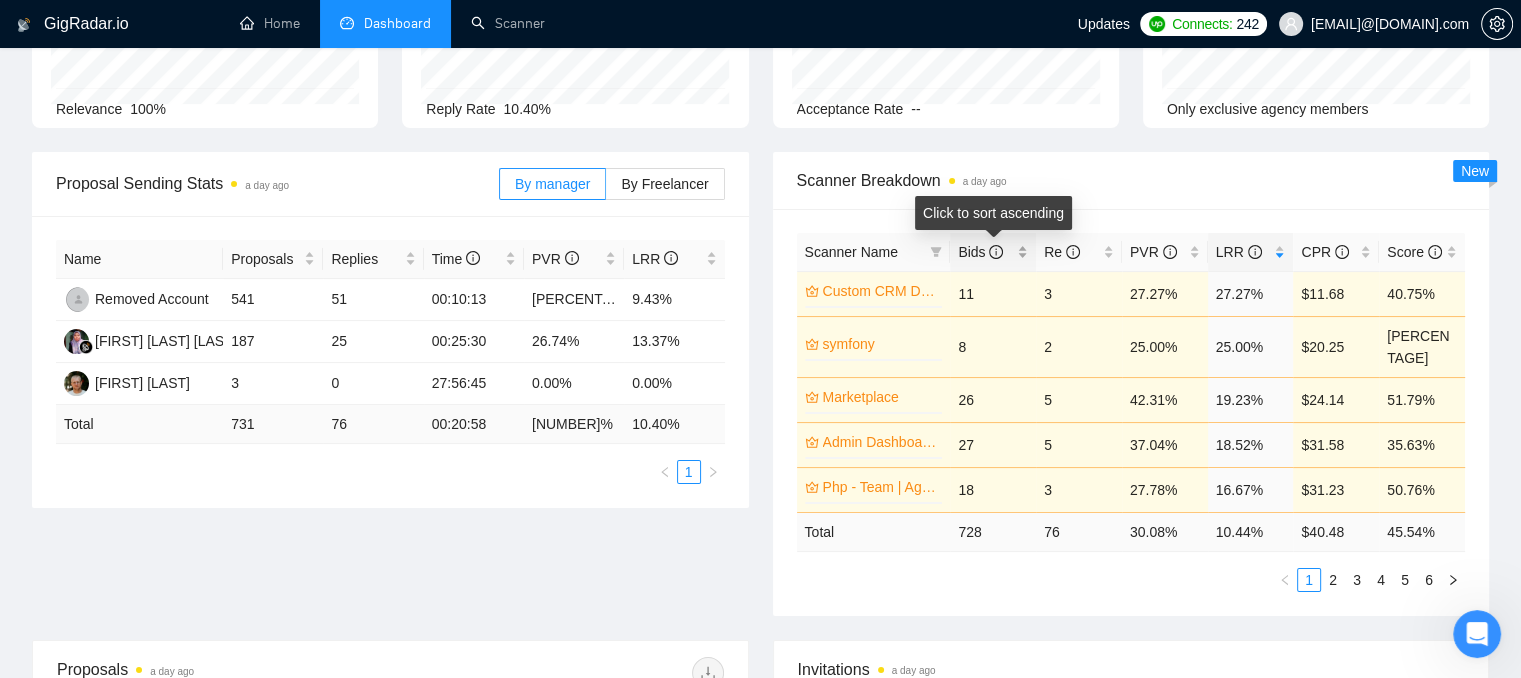 click on "Bids" at bounding box center (993, 252) 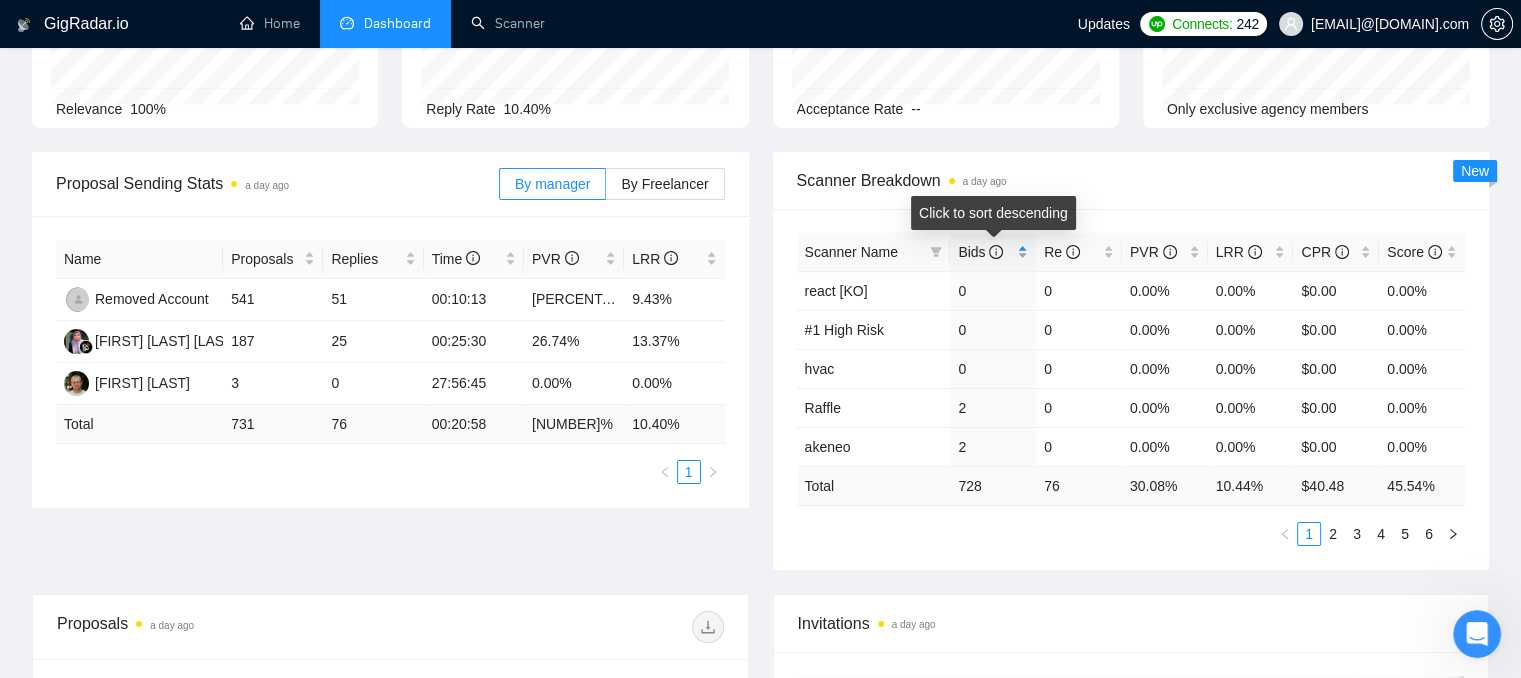 click on "Bids" at bounding box center (993, 252) 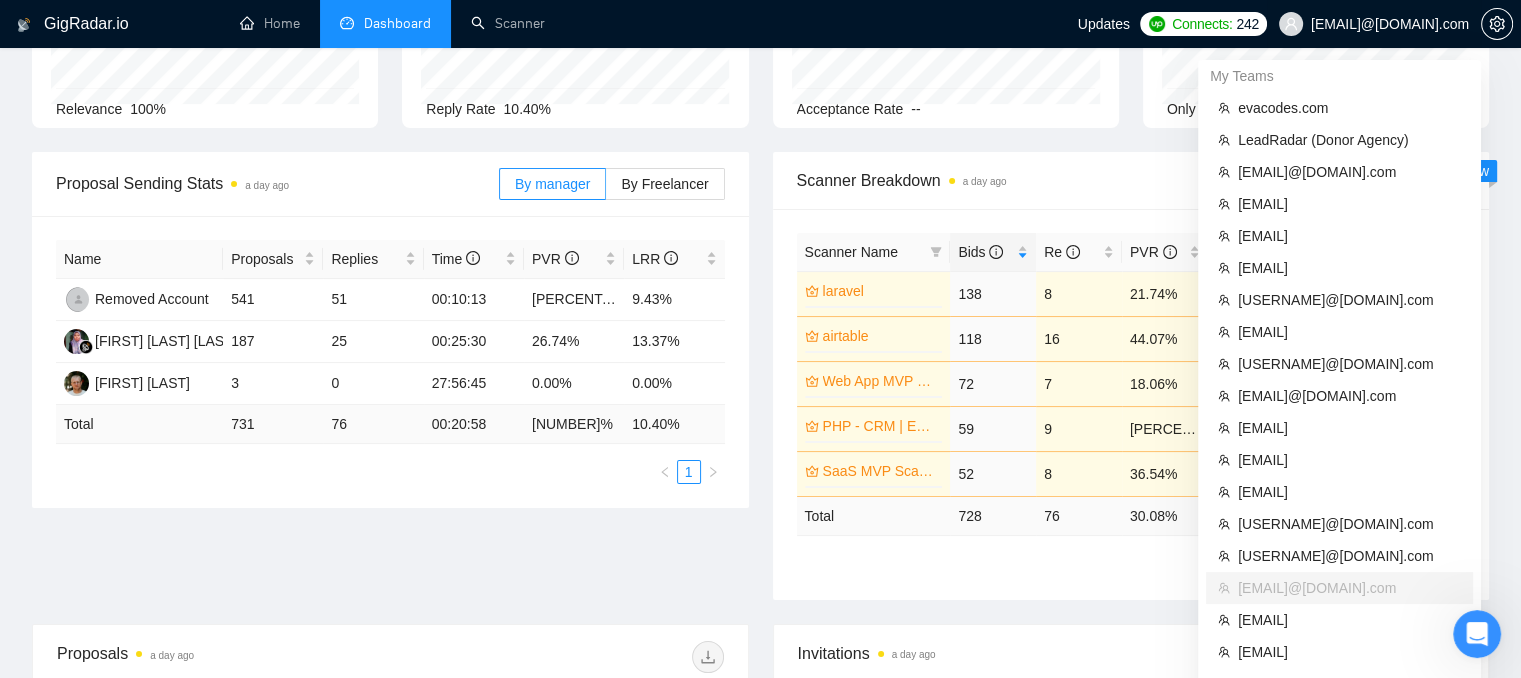 click on "[EMAIL]@[DOMAIN].com" at bounding box center (1390, 24) 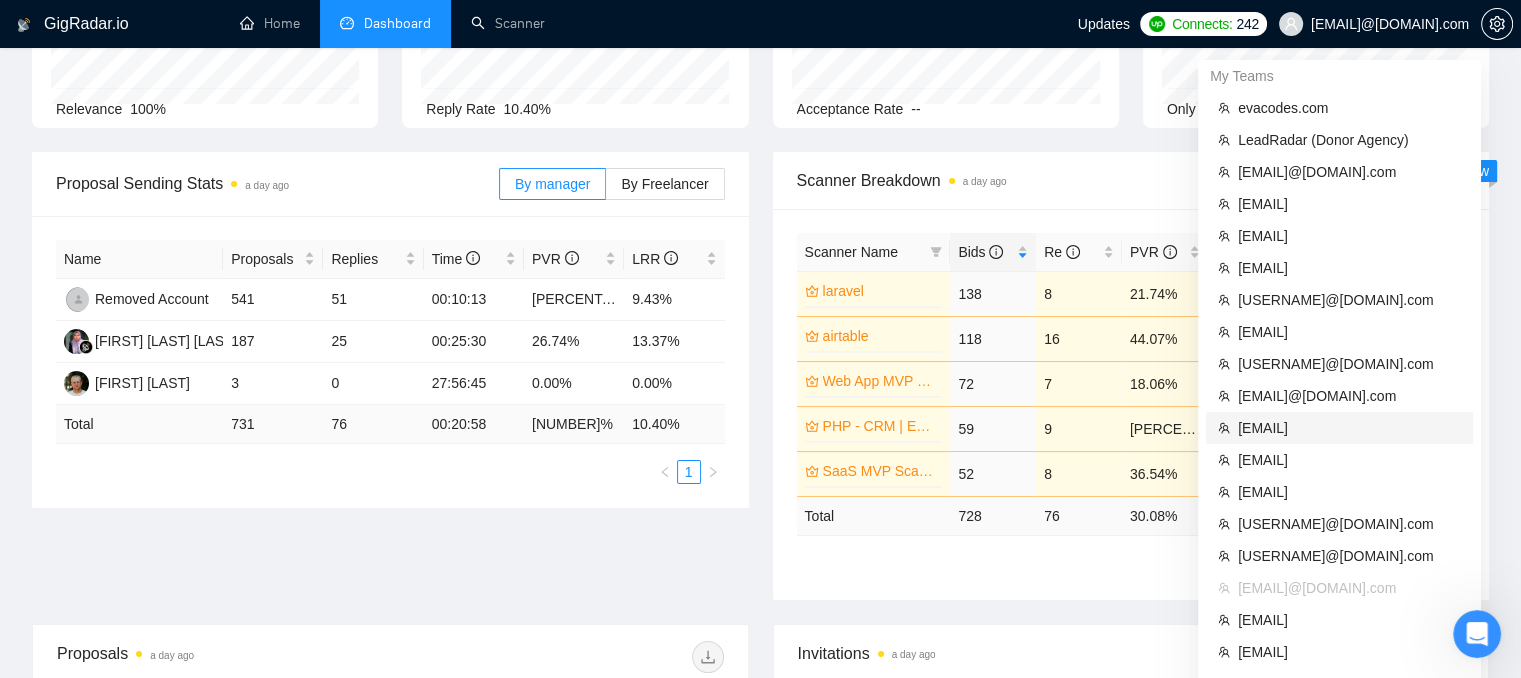 click on "[EMAIL]" at bounding box center [1349, 428] 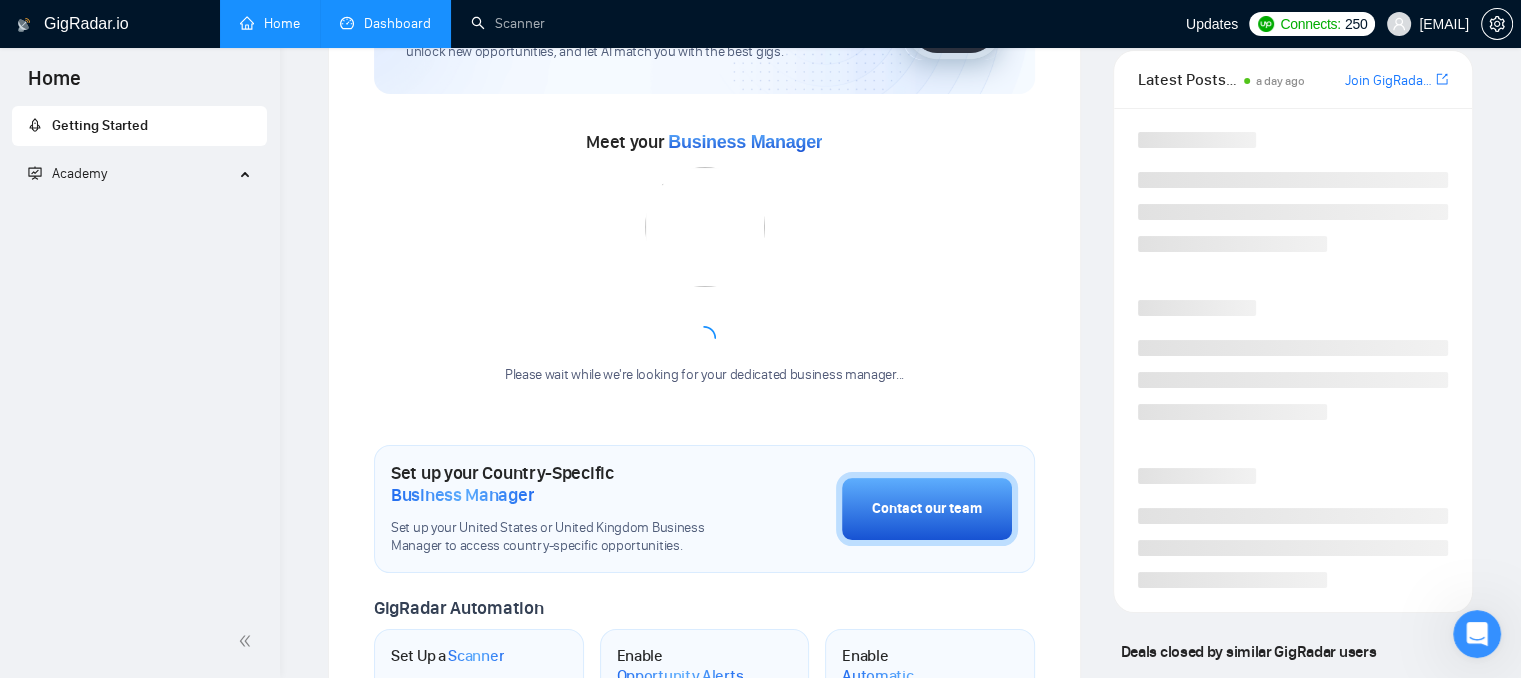 scroll, scrollTop: 480, scrollLeft: 0, axis: vertical 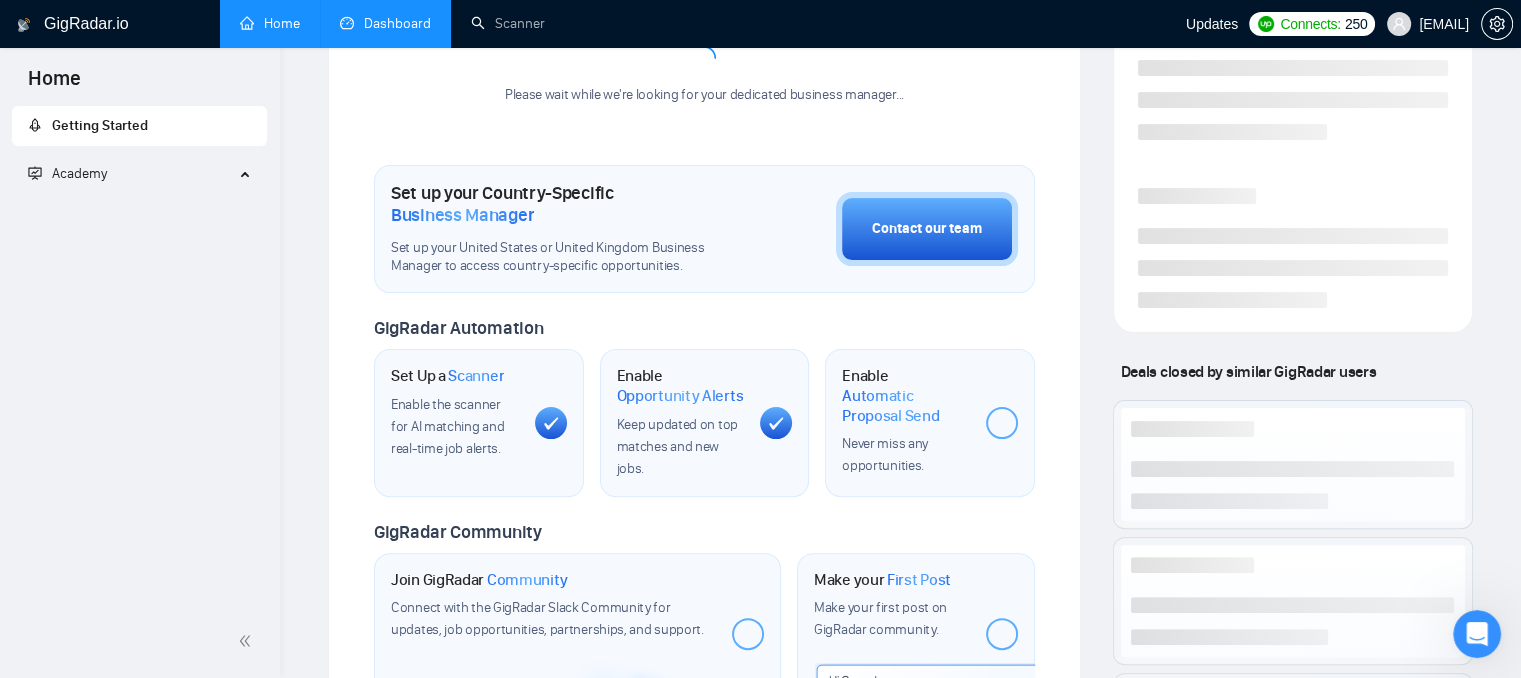 click on "Dashboard" at bounding box center [385, 23] 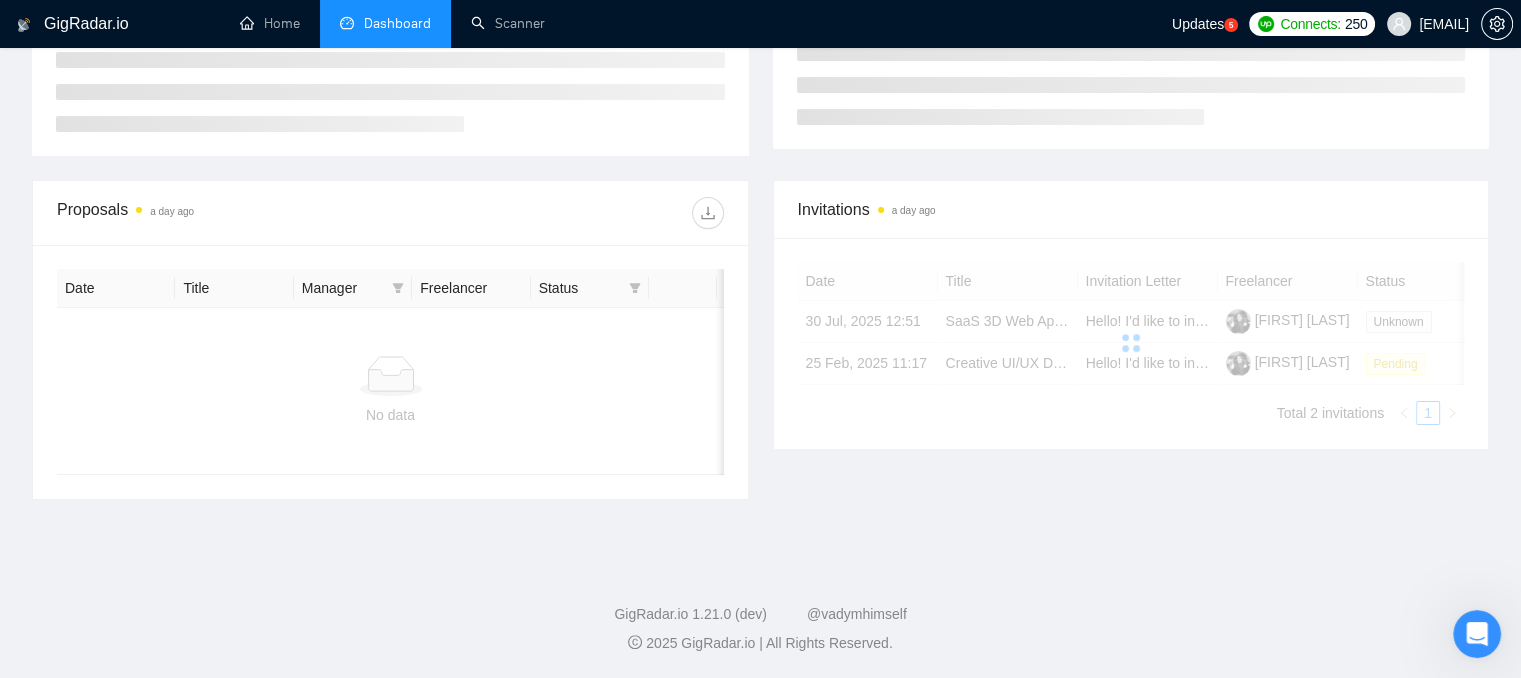 scroll, scrollTop: 0, scrollLeft: 0, axis: both 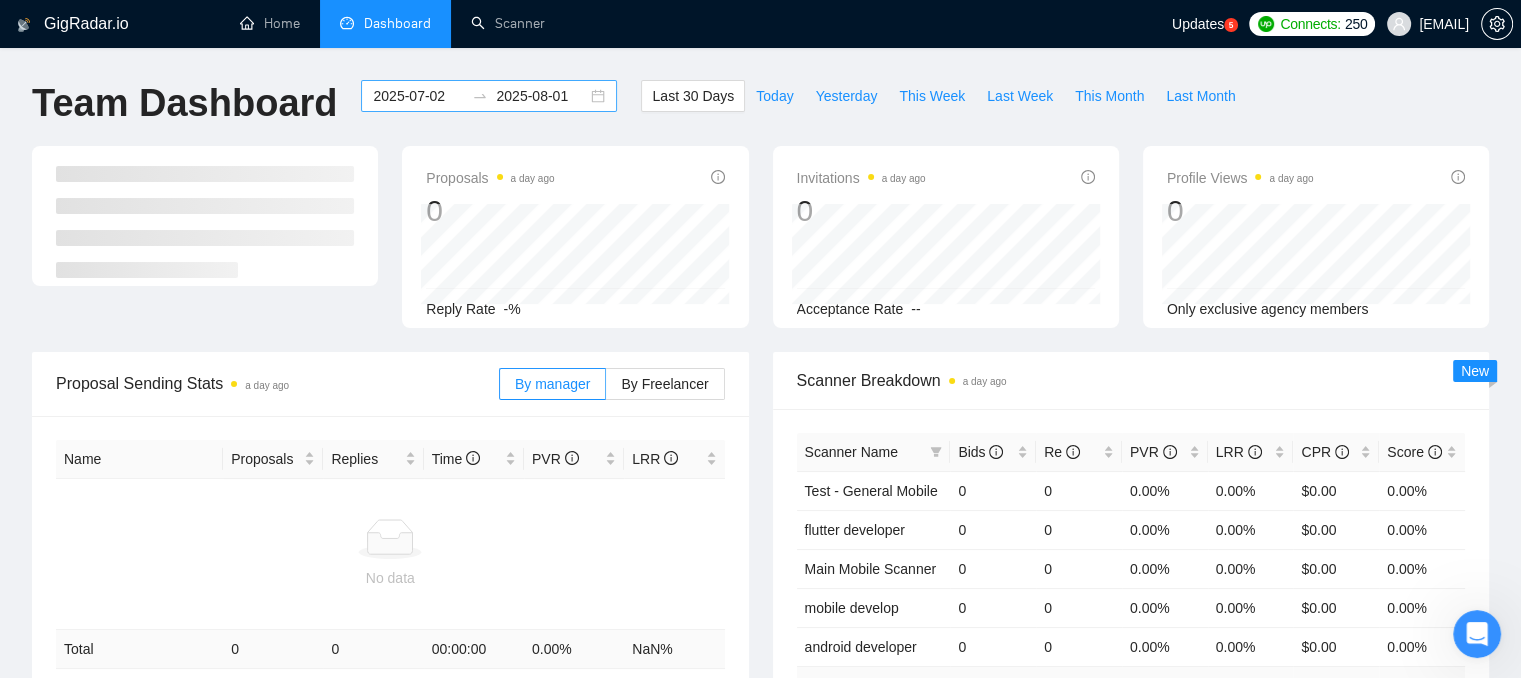 click on "2025-07-02" at bounding box center (418, 96) 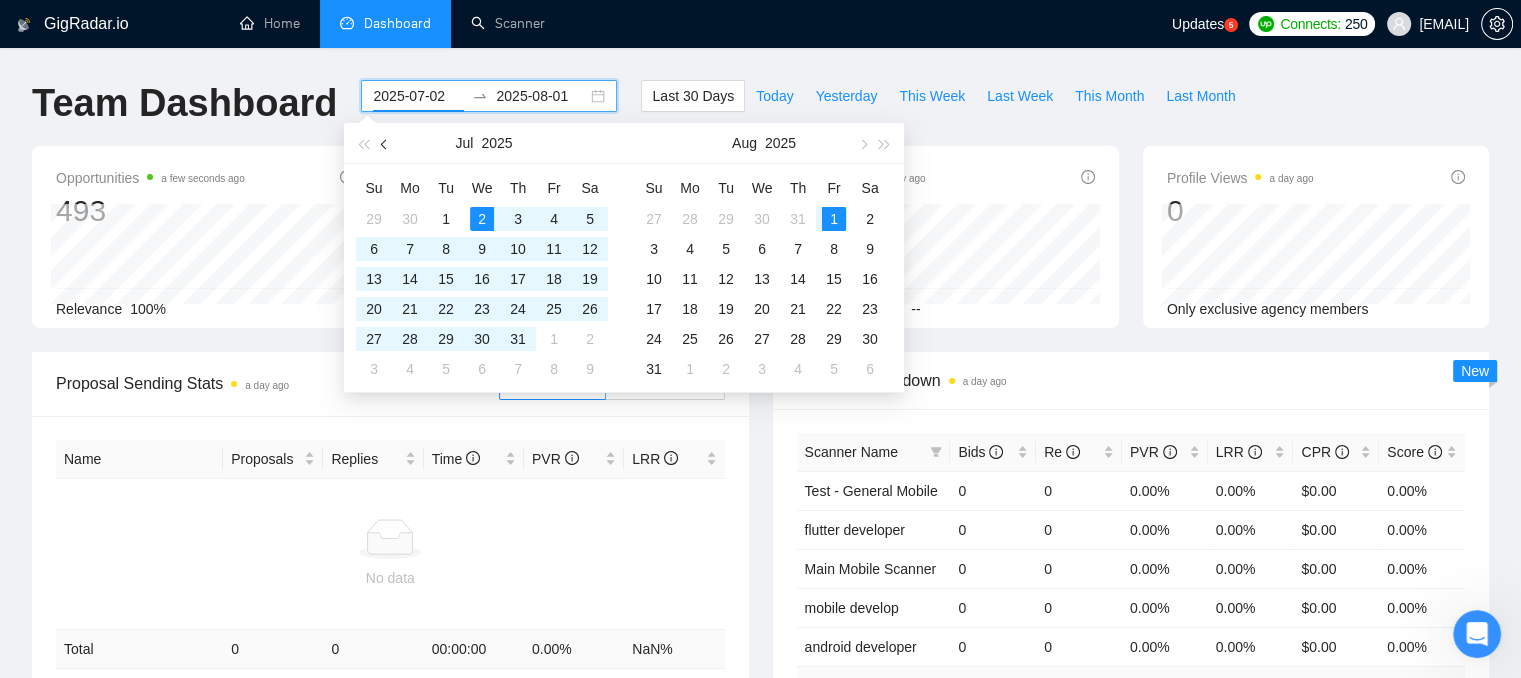 click at bounding box center (385, 143) 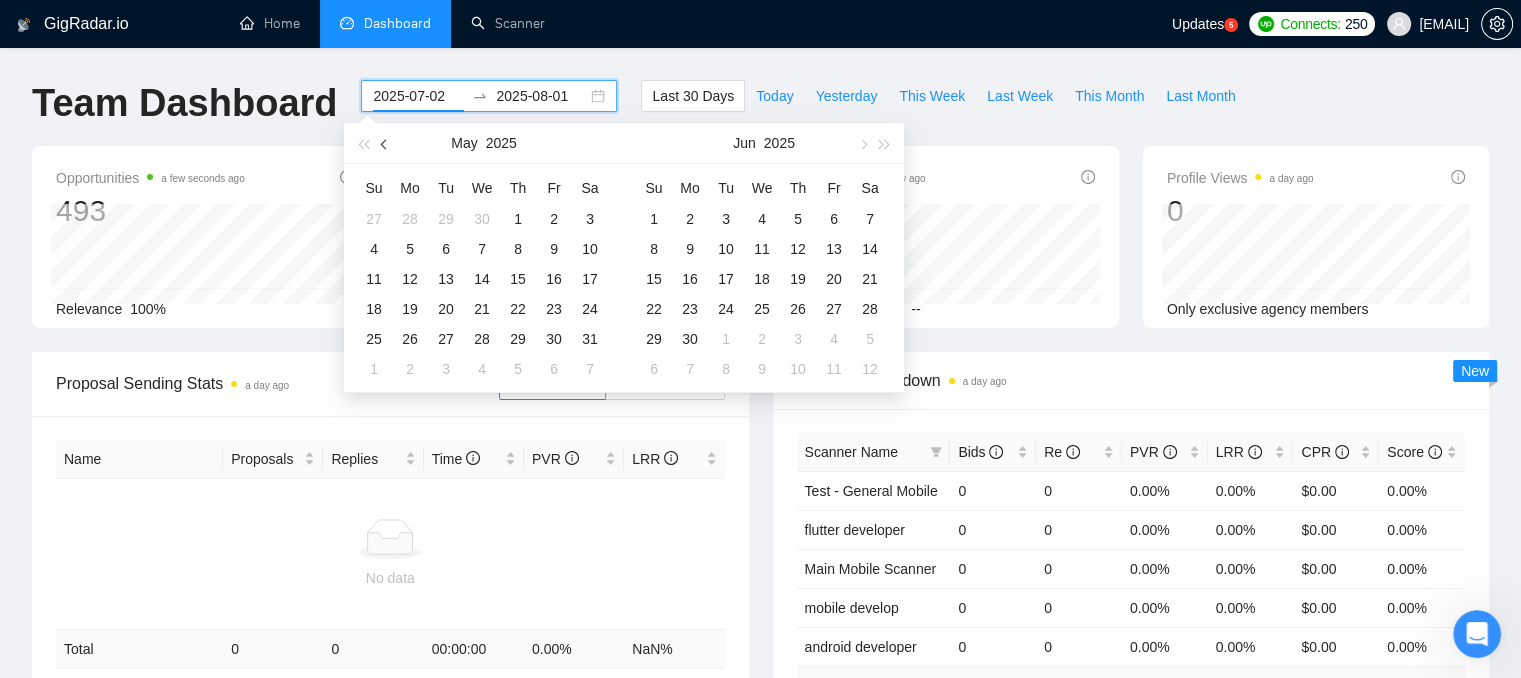click at bounding box center [385, 143] 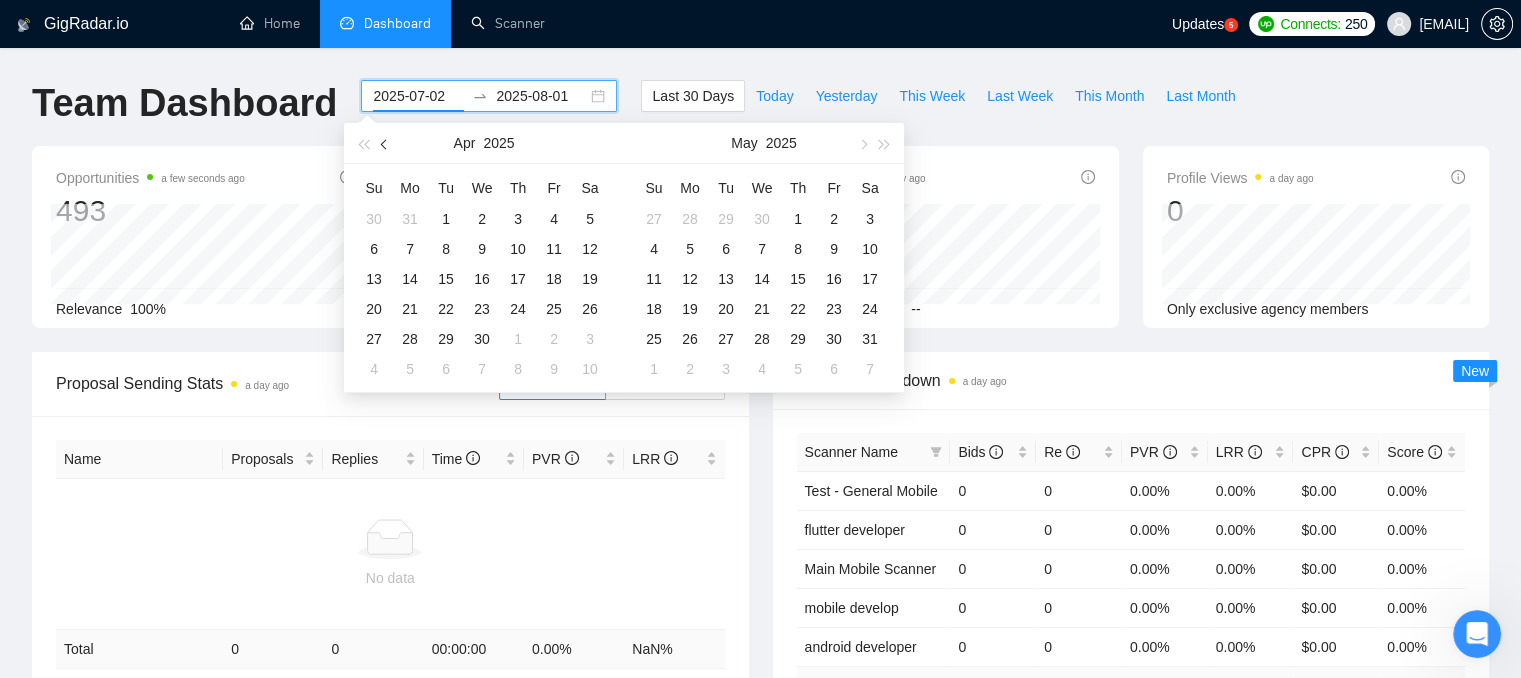 click at bounding box center (385, 143) 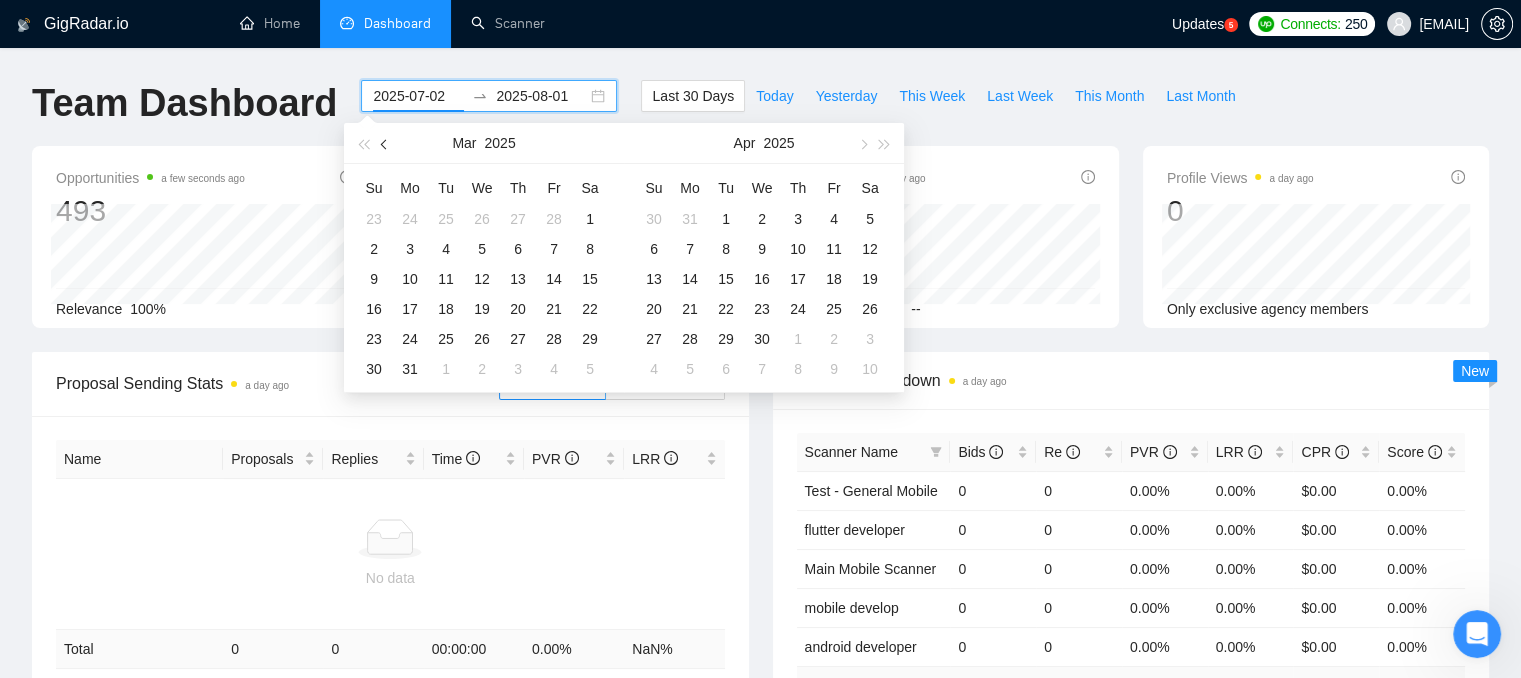 click at bounding box center (385, 143) 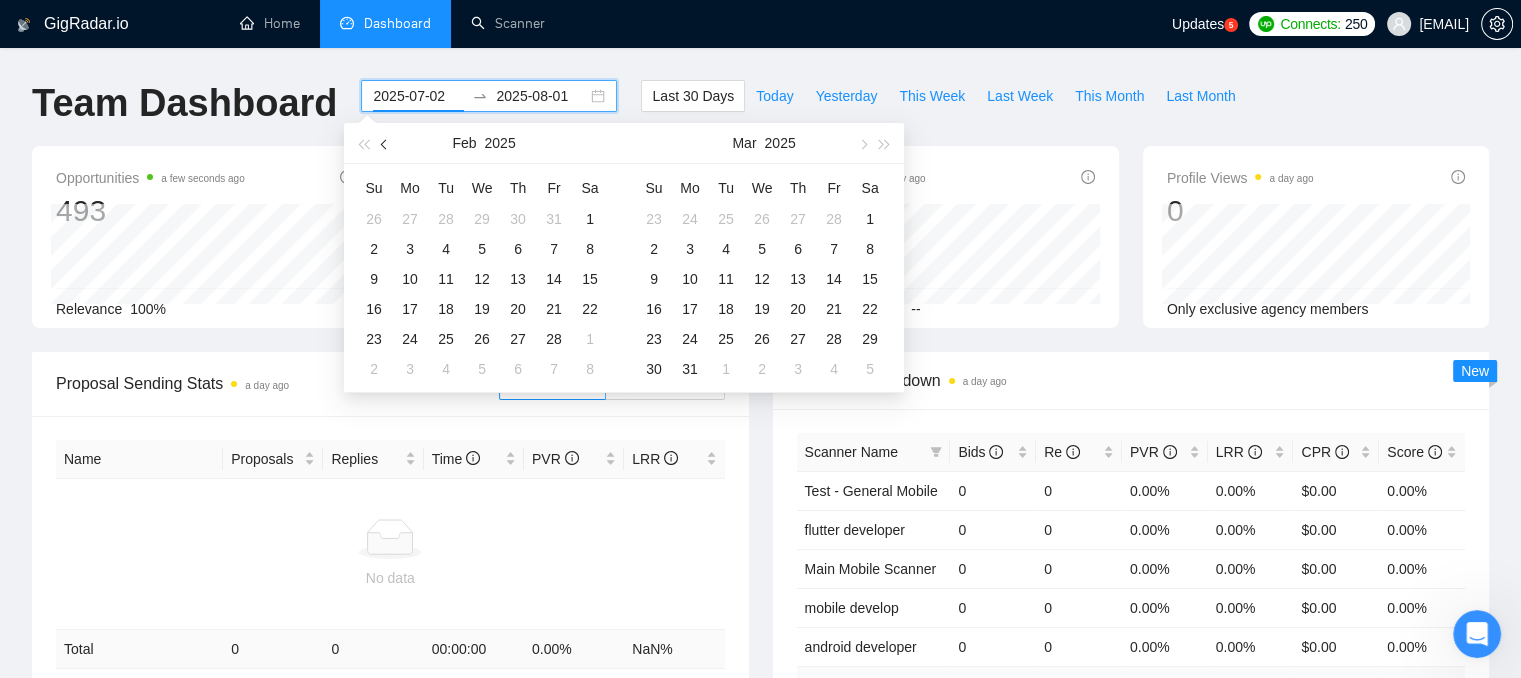 click at bounding box center (385, 143) 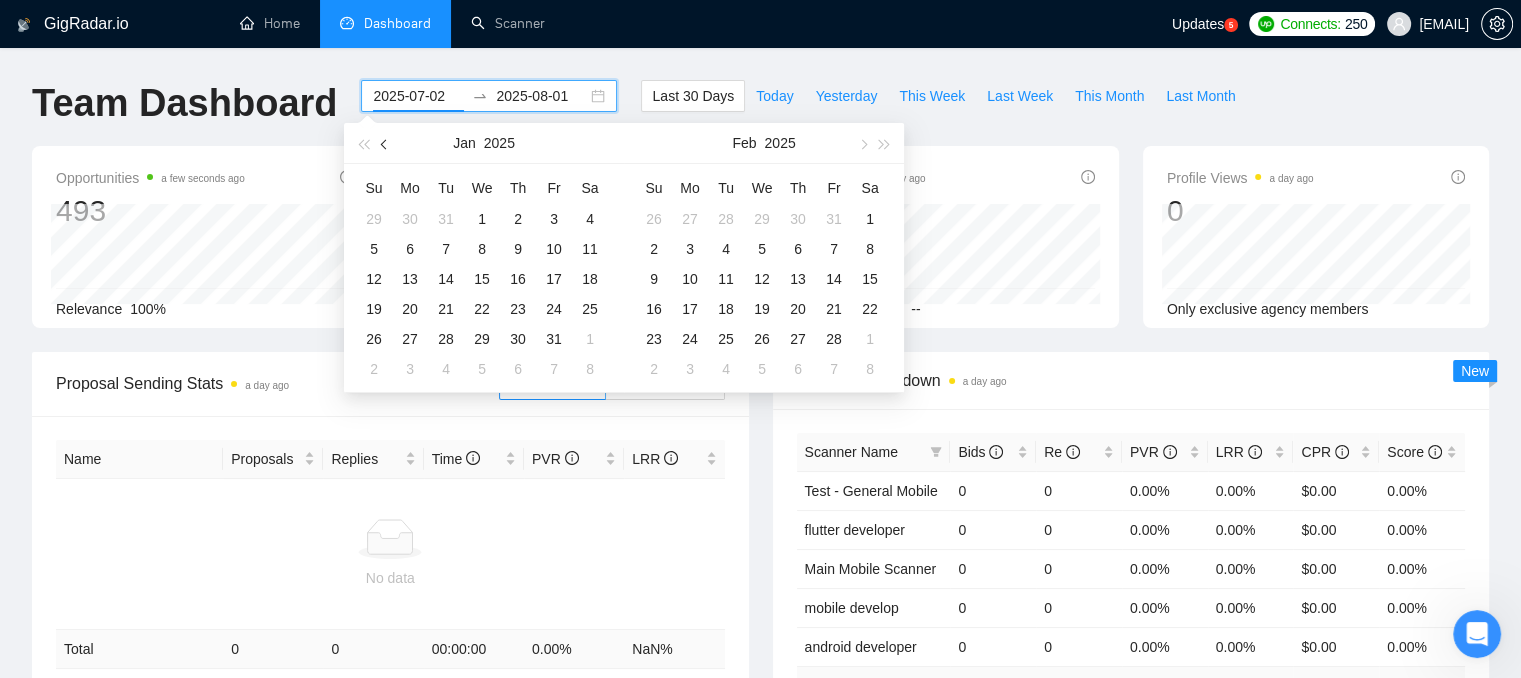 click at bounding box center (385, 143) 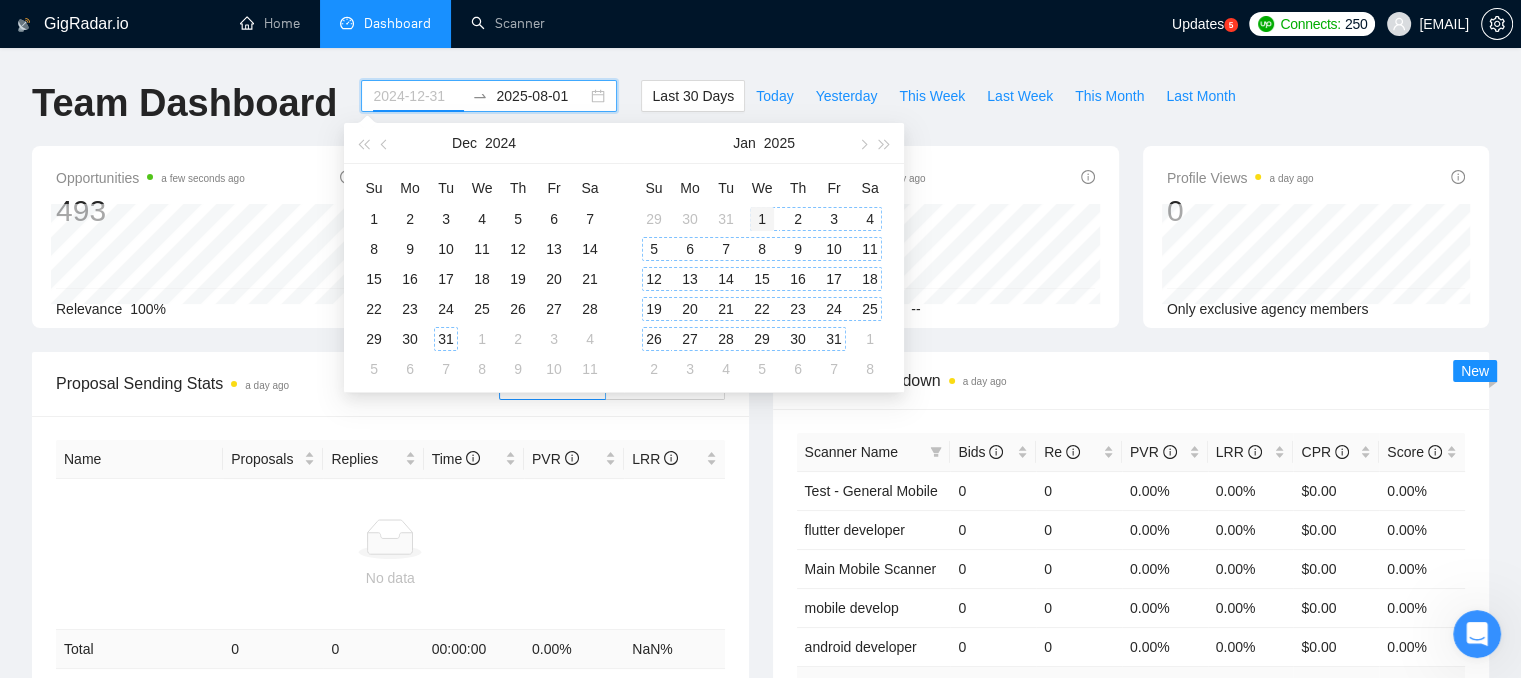 type on "2025-01-01" 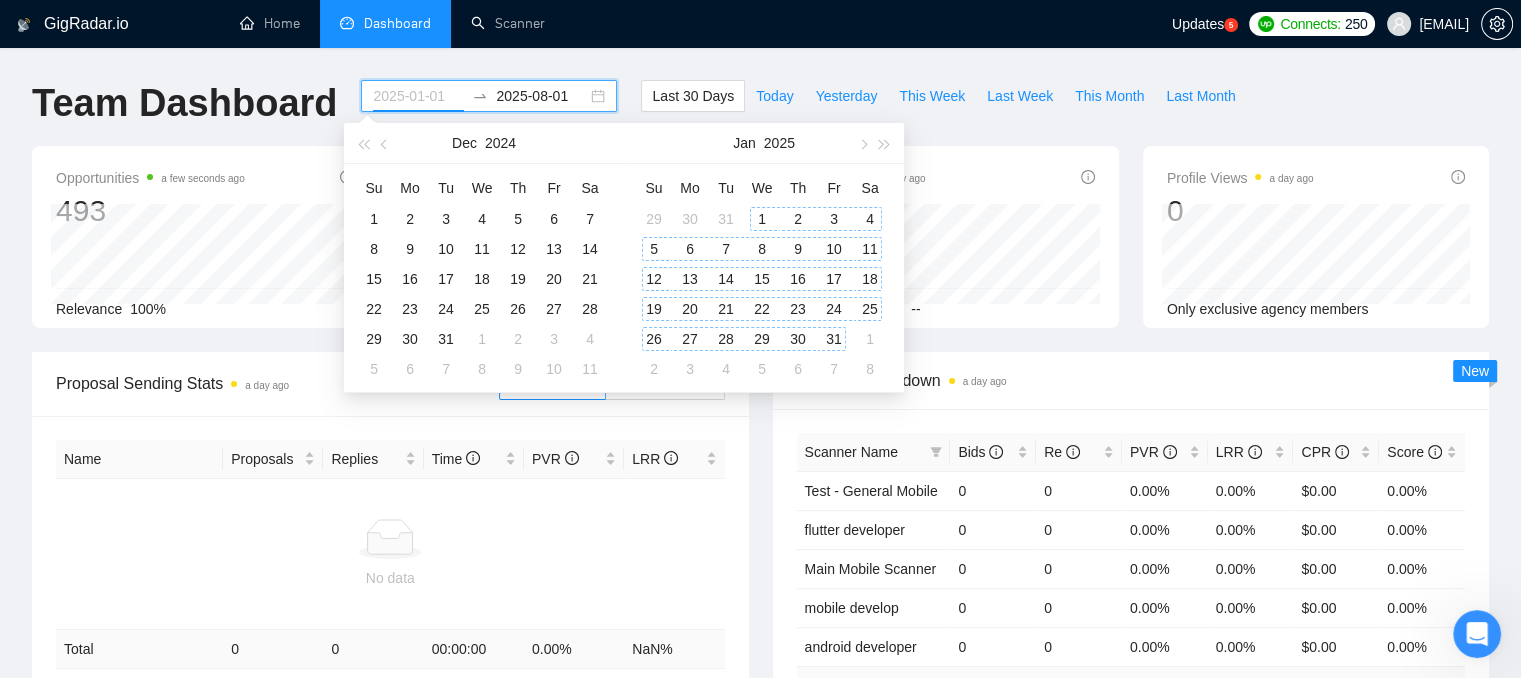 click on "1" at bounding box center [762, 219] 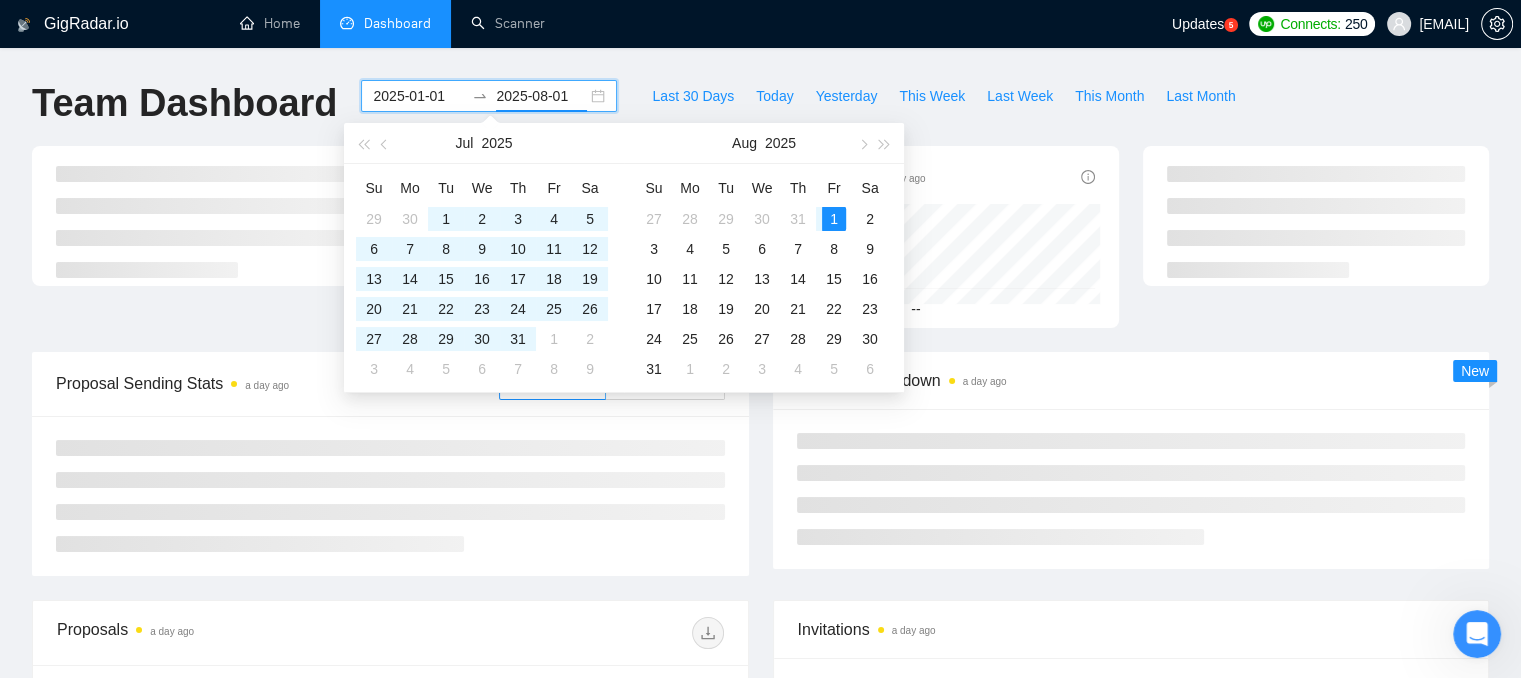 click on "Team Dashboard" at bounding box center (184, 113) 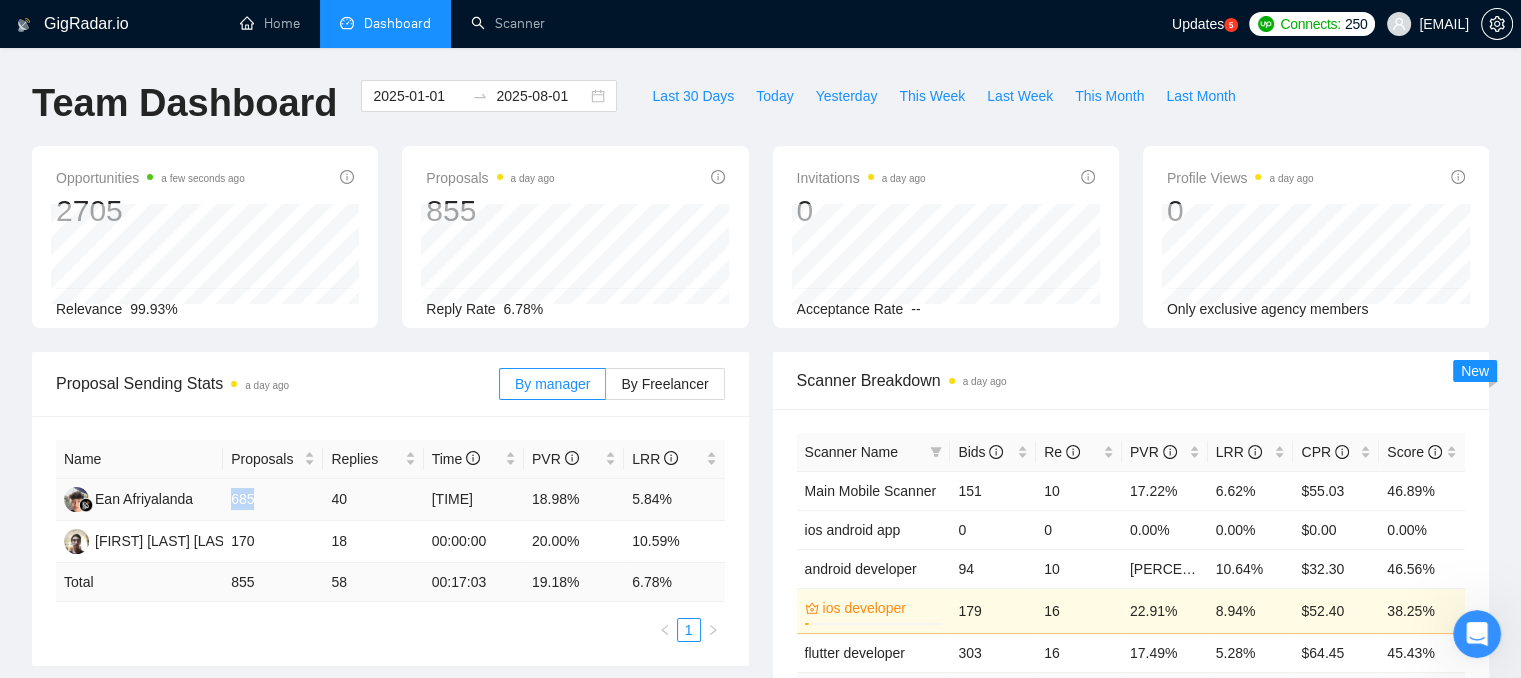 drag, startPoint x: 231, startPoint y: 500, endPoint x: 258, endPoint y: 499, distance: 27.018513 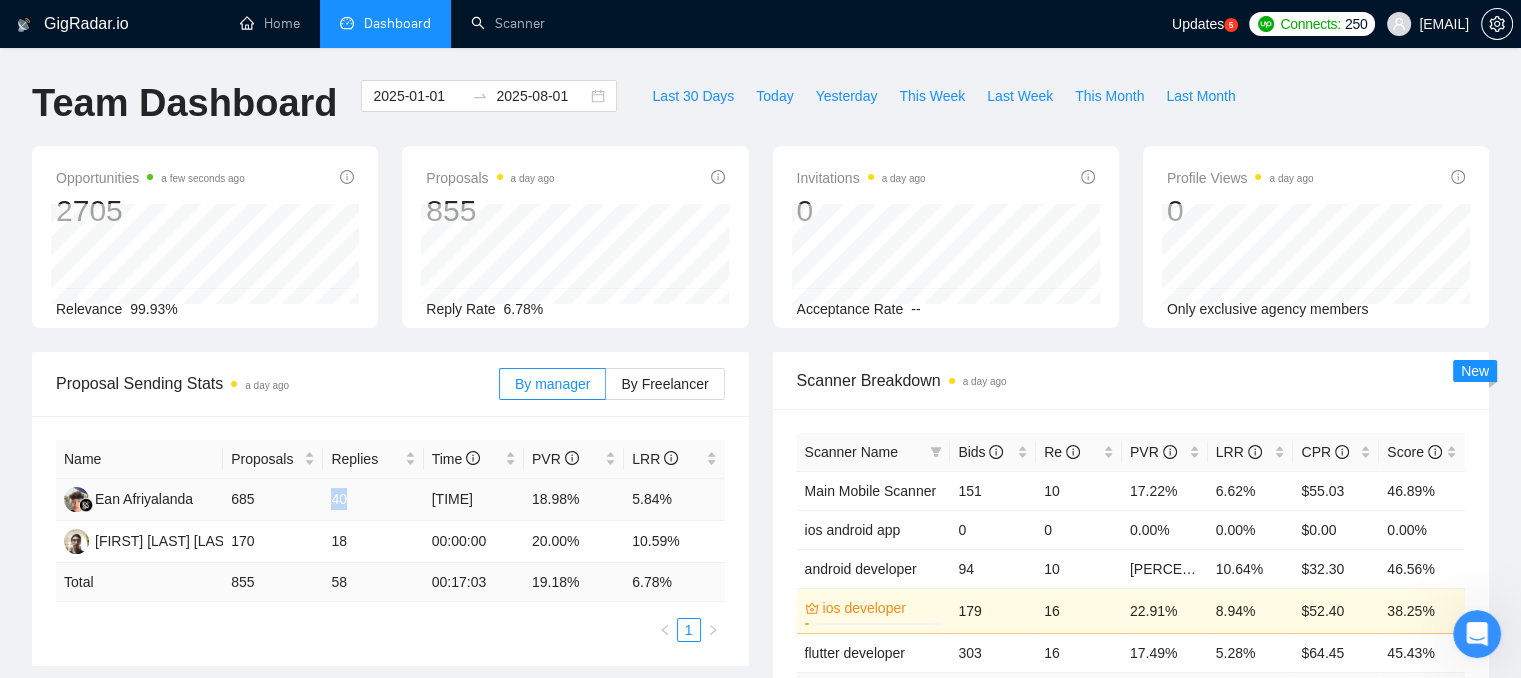 drag, startPoint x: 328, startPoint y: 499, endPoint x: 351, endPoint y: 499, distance: 23 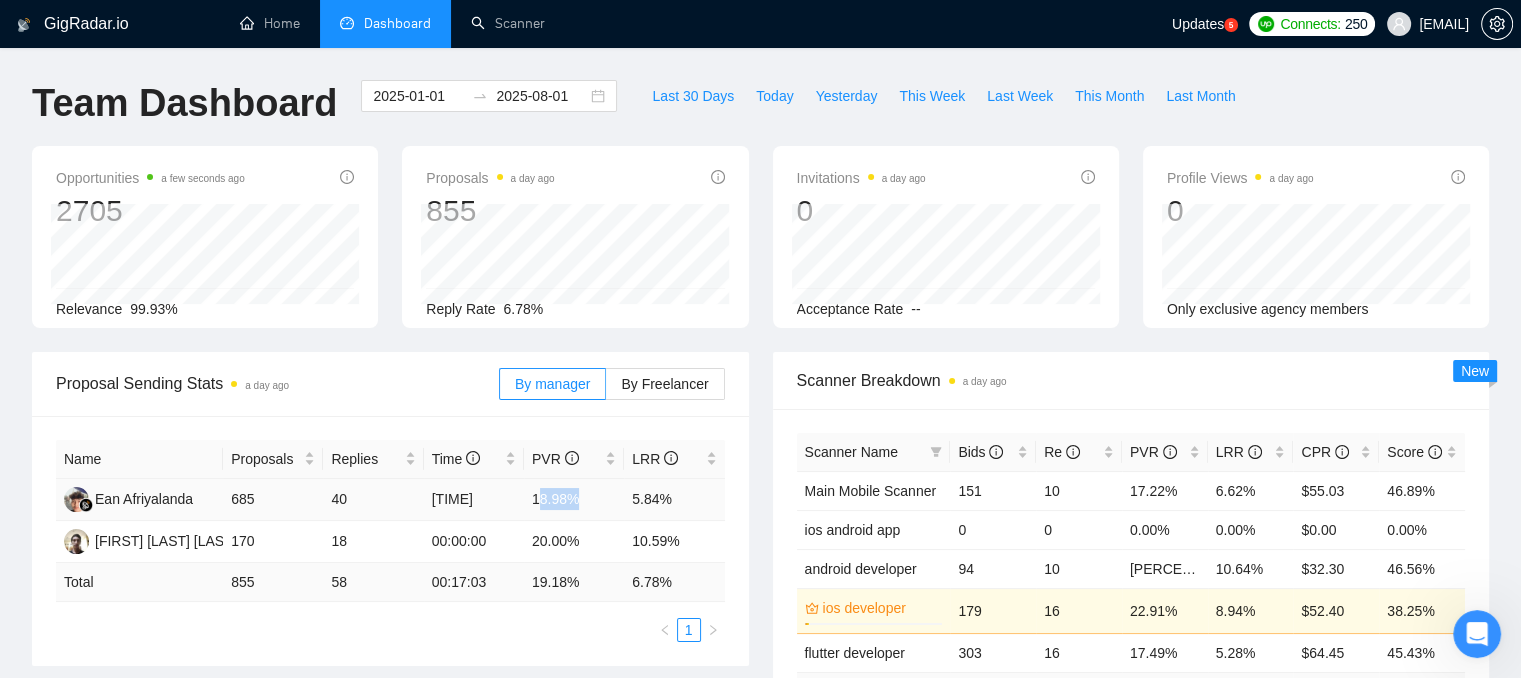 drag, startPoint x: 539, startPoint y: 498, endPoint x: 582, endPoint y: 499, distance: 43.011627 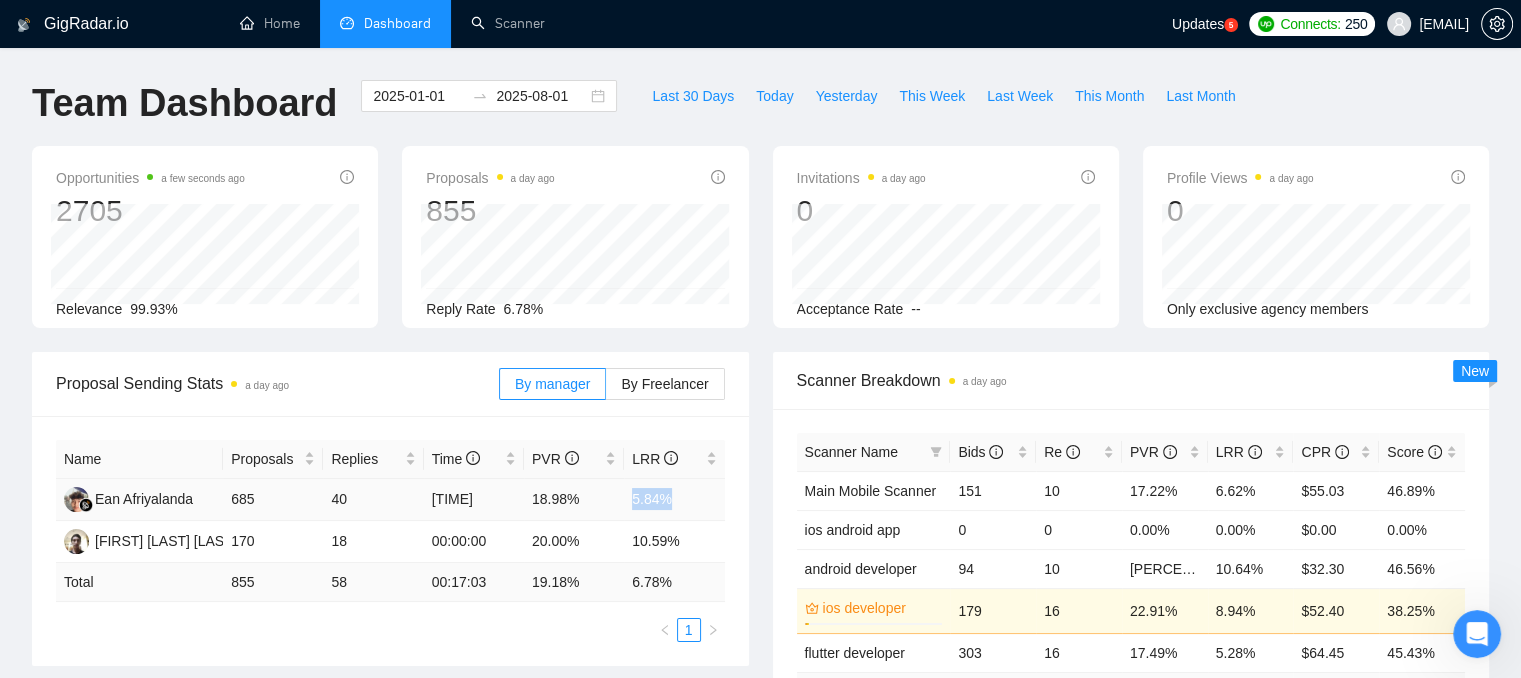 drag, startPoint x: 628, startPoint y: 496, endPoint x: 690, endPoint y: 498, distance: 62.03225 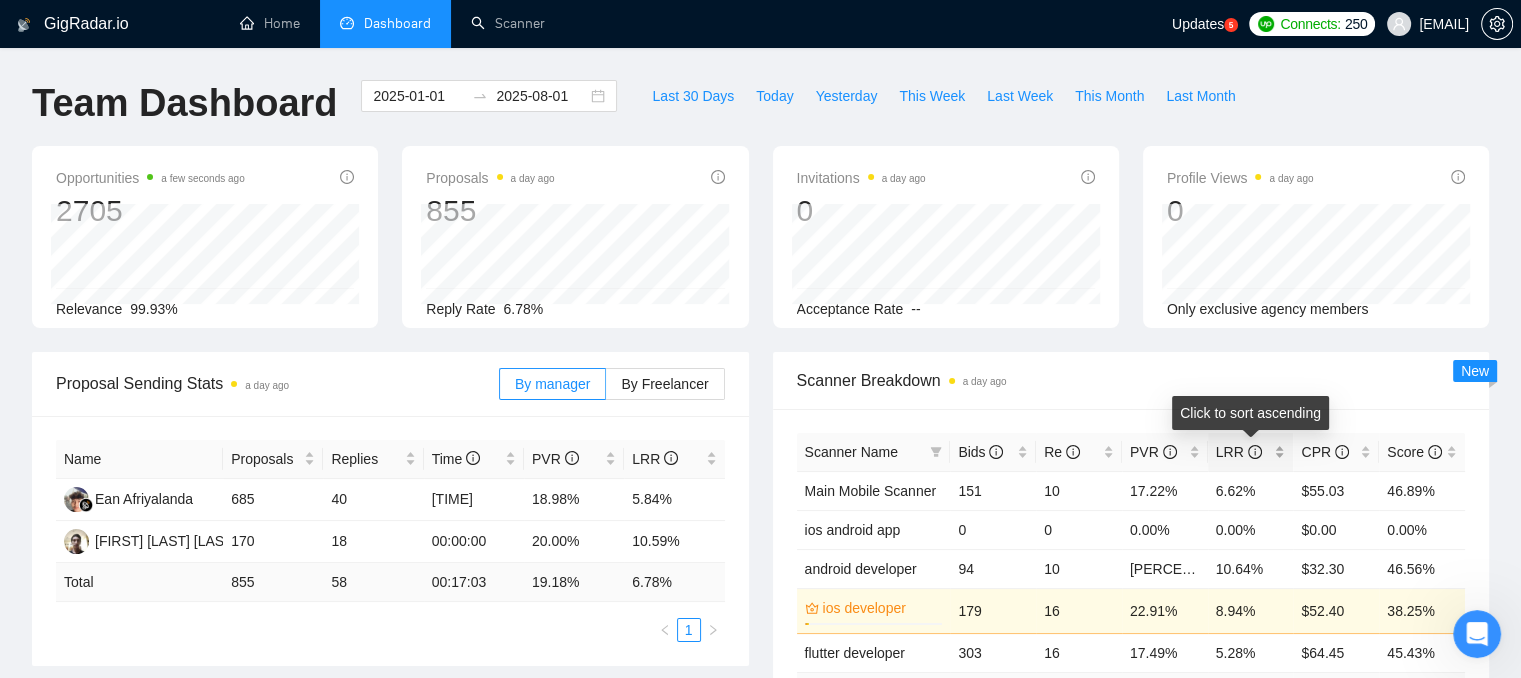 click on "LRR" at bounding box center [1251, 452] 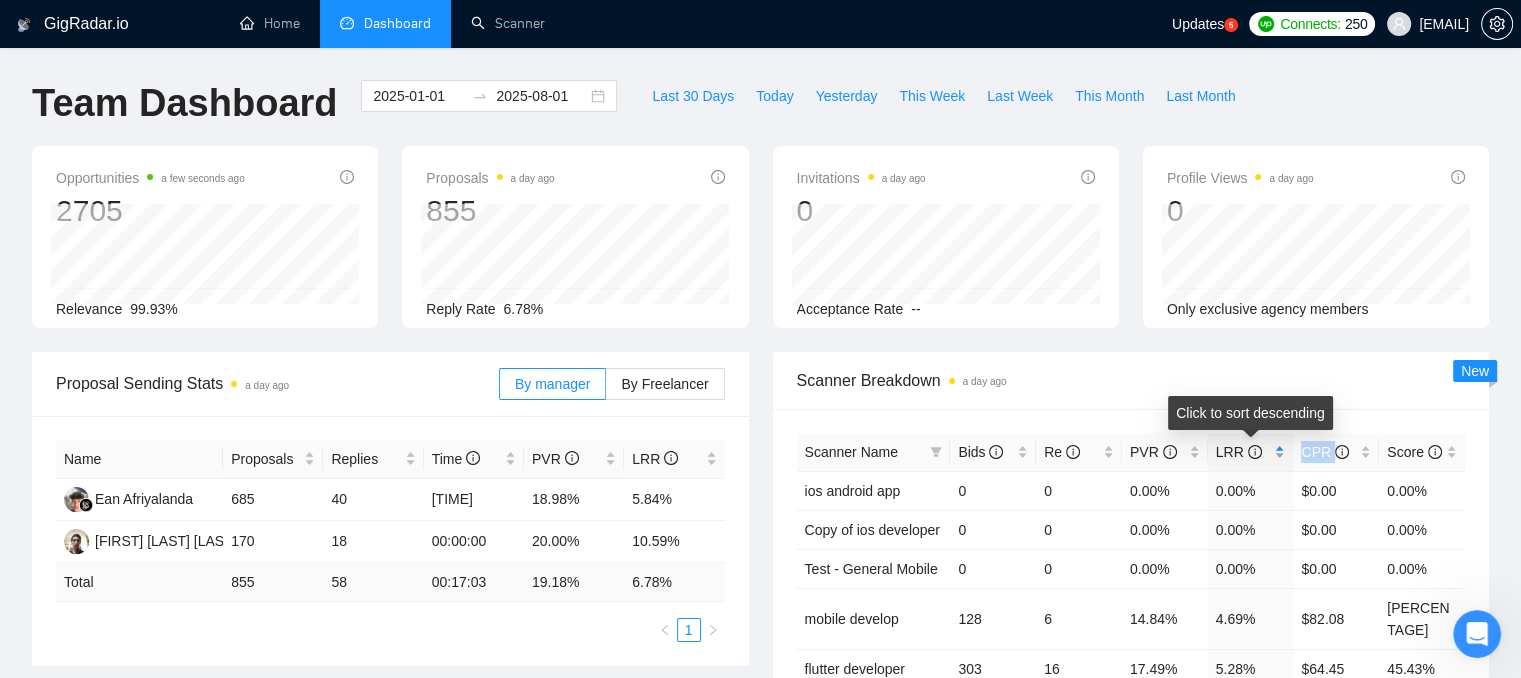 click on "LRR" at bounding box center [1251, 452] 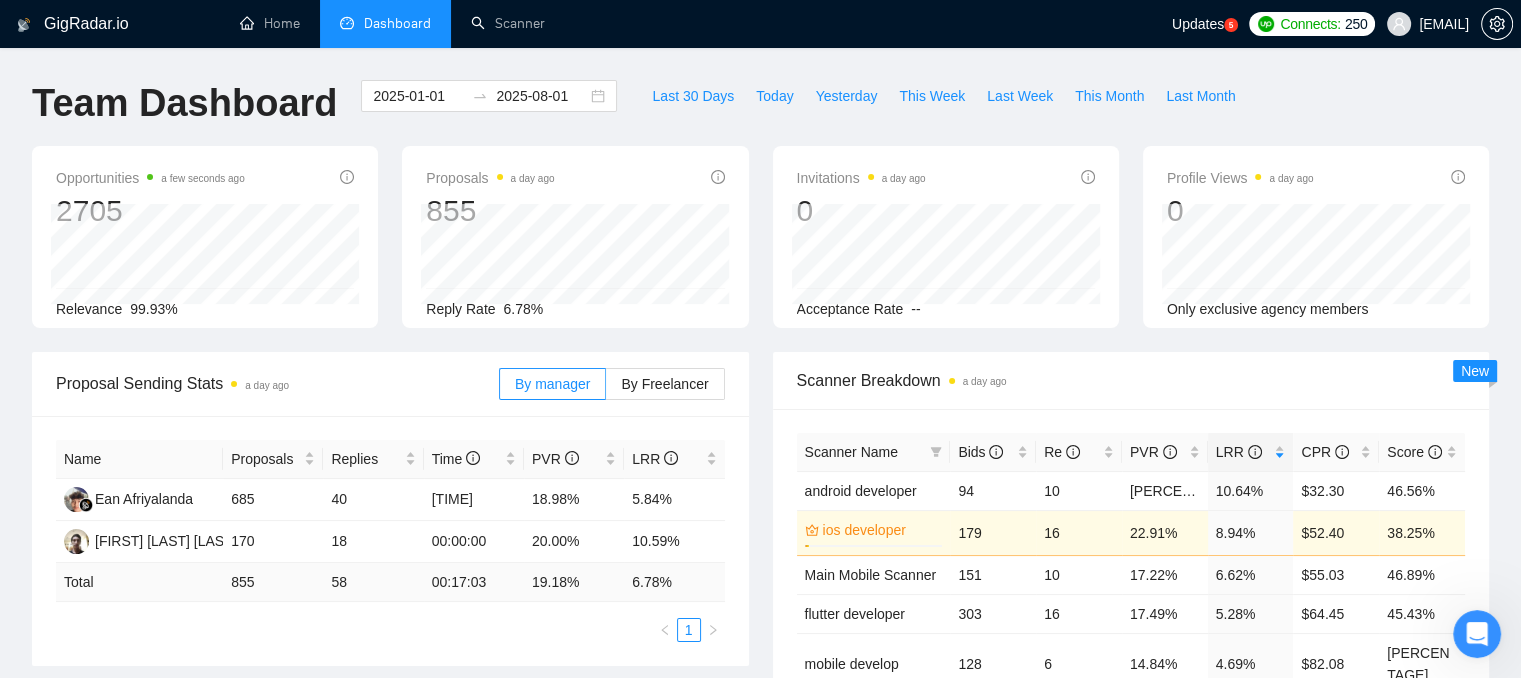 click on "Opportunities a few seconds ago 2705 Relevance 99.93% Proposals a day ago 855 2025-01-19 Sent 8 Reply Rate 6.78% Invitations a day ago 0 2025-06-03 2025-06-03 0 Acceptance Rate -- Profile Views a day ago 0 Only exclusive agency members" at bounding box center [760, 249] 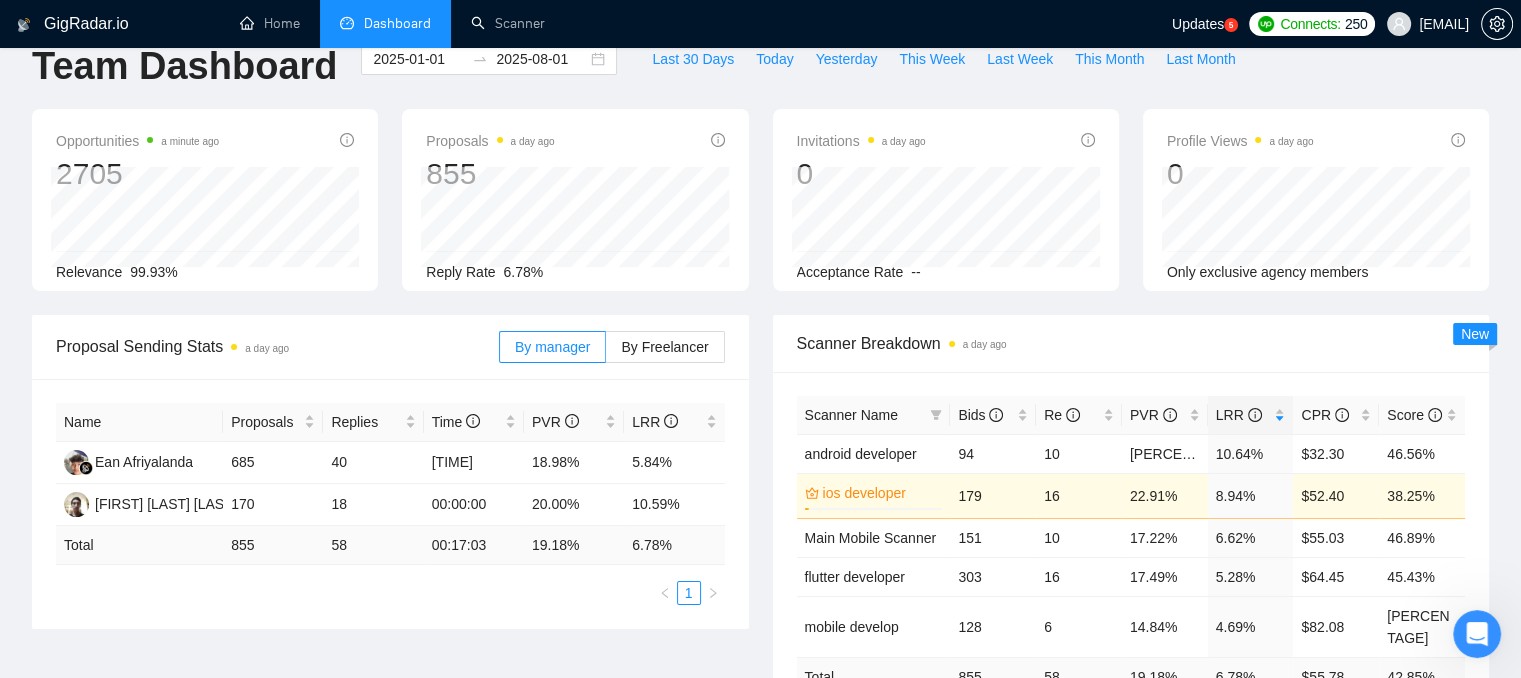 scroll, scrollTop: 100, scrollLeft: 0, axis: vertical 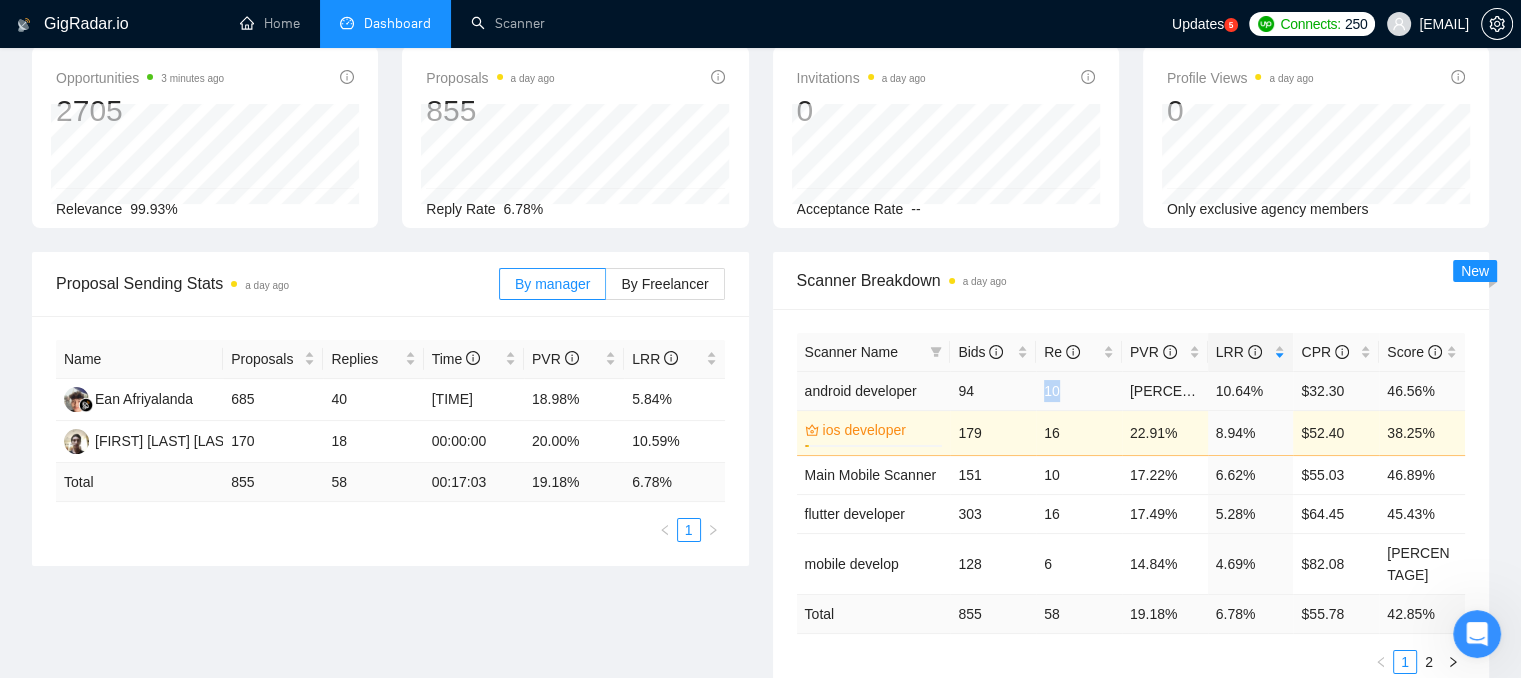drag, startPoint x: 1065, startPoint y: 384, endPoint x: 1041, endPoint y: 386, distance: 24.083189 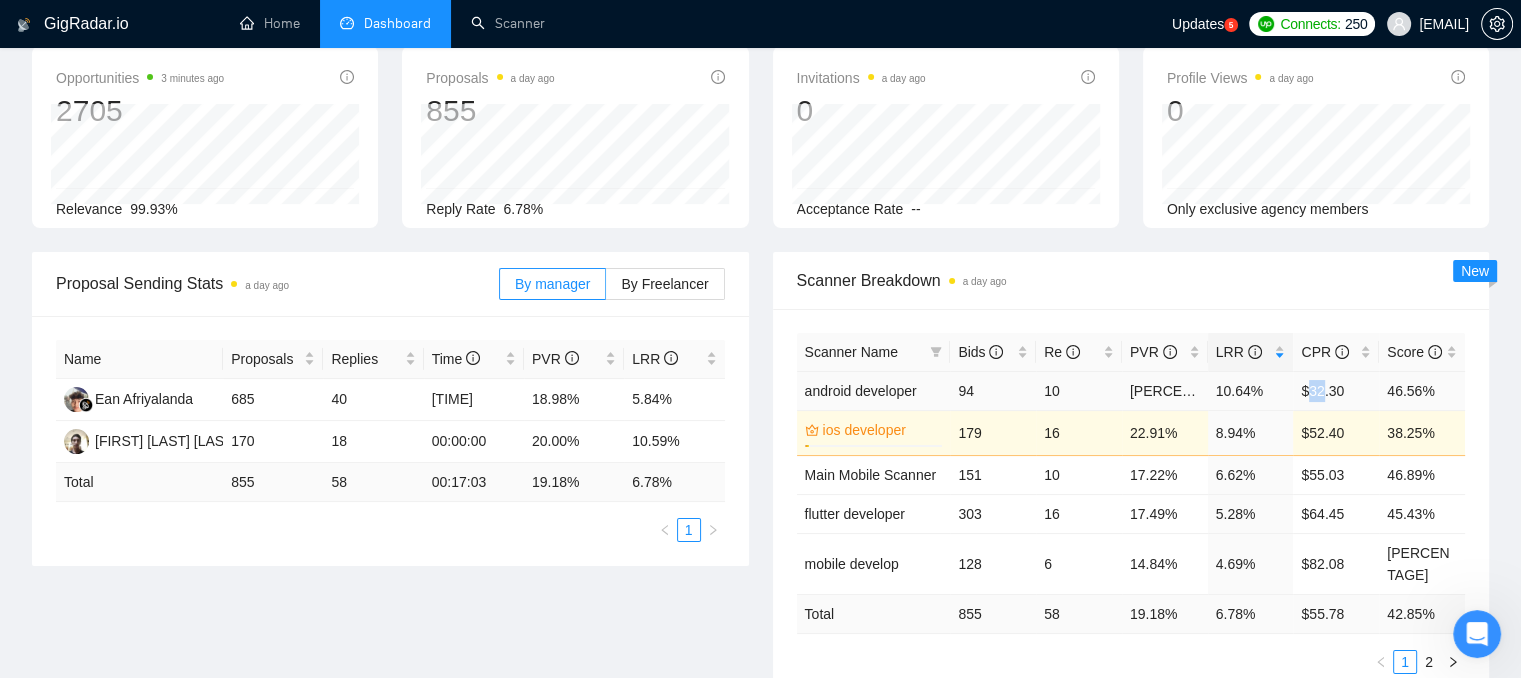drag, startPoint x: 1310, startPoint y: 394, endPoint x: 1324, endPoint y: 393, distance: 14.035668 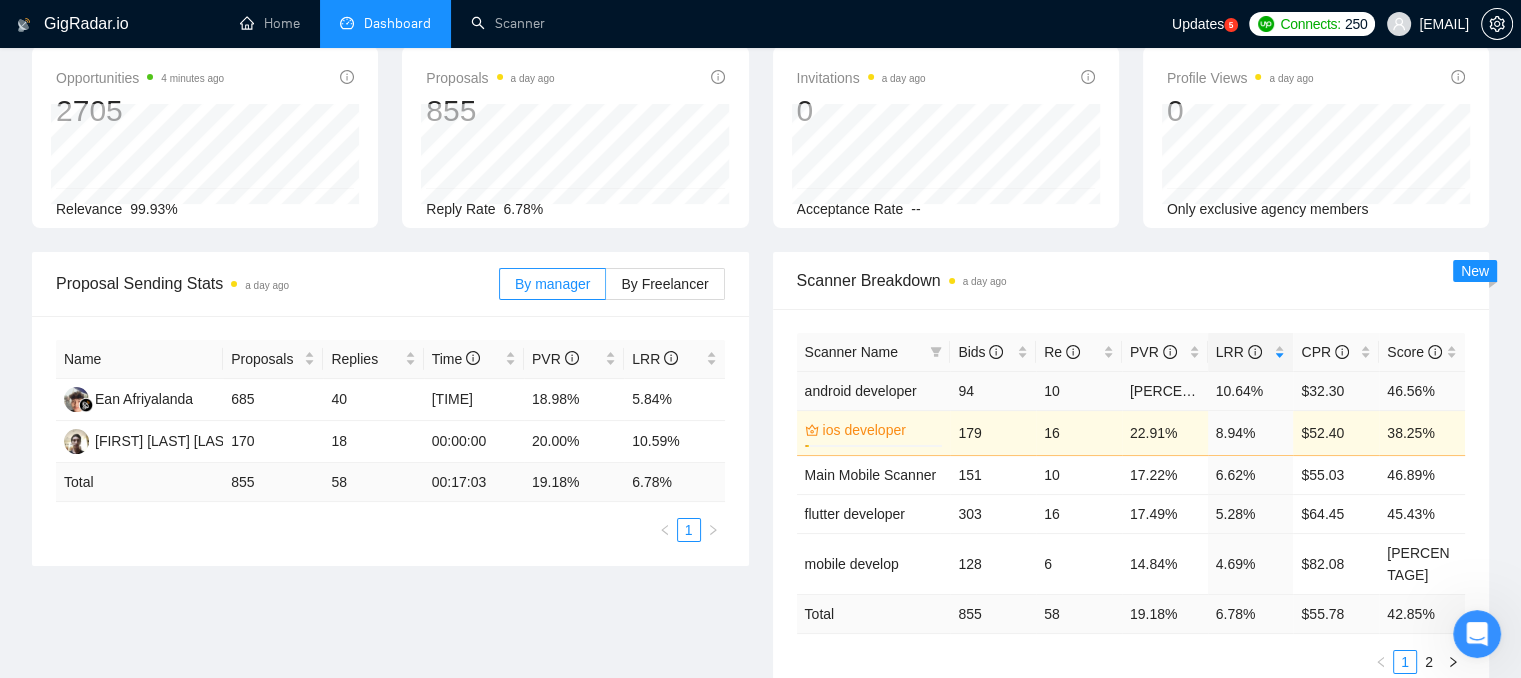 click on "$32.30" at bounding box center (1336, 390) 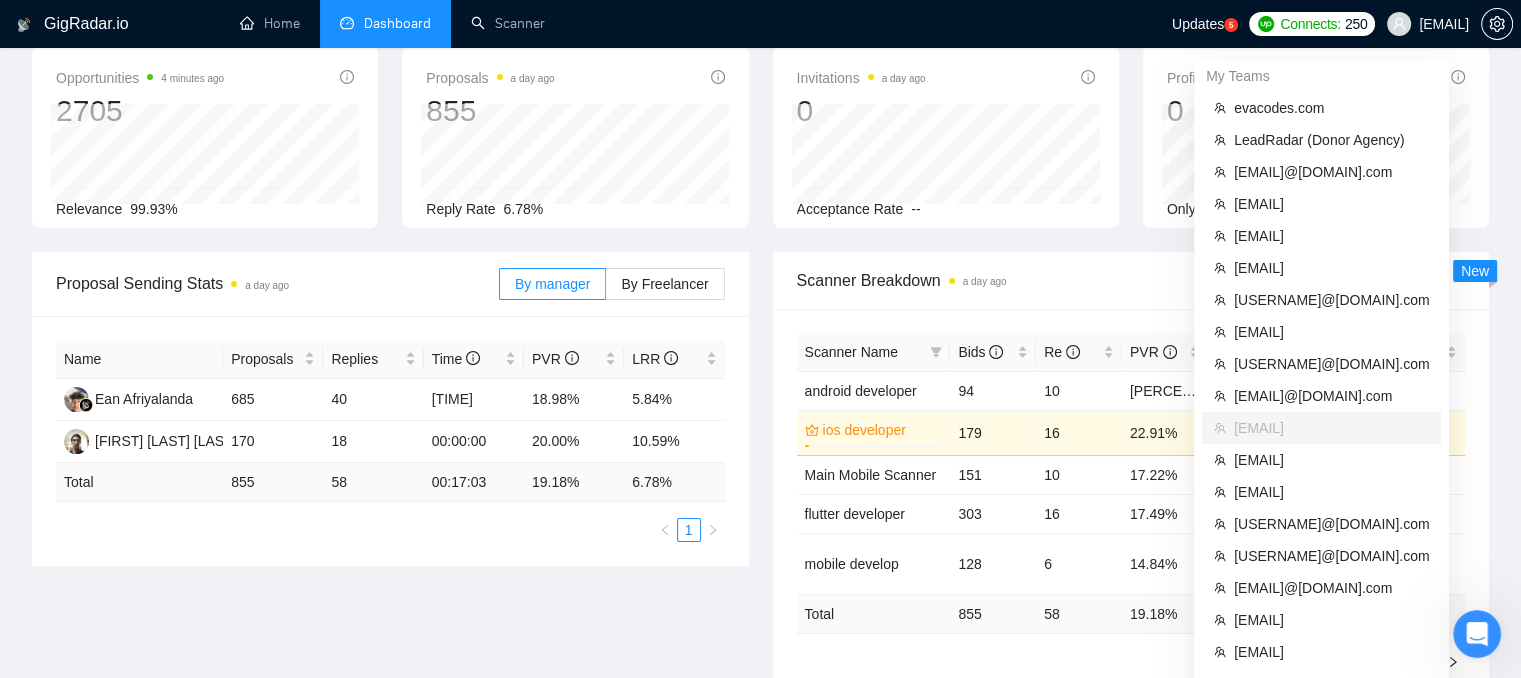 click on "[EMAIL]" at bounding box center [1444, 24] 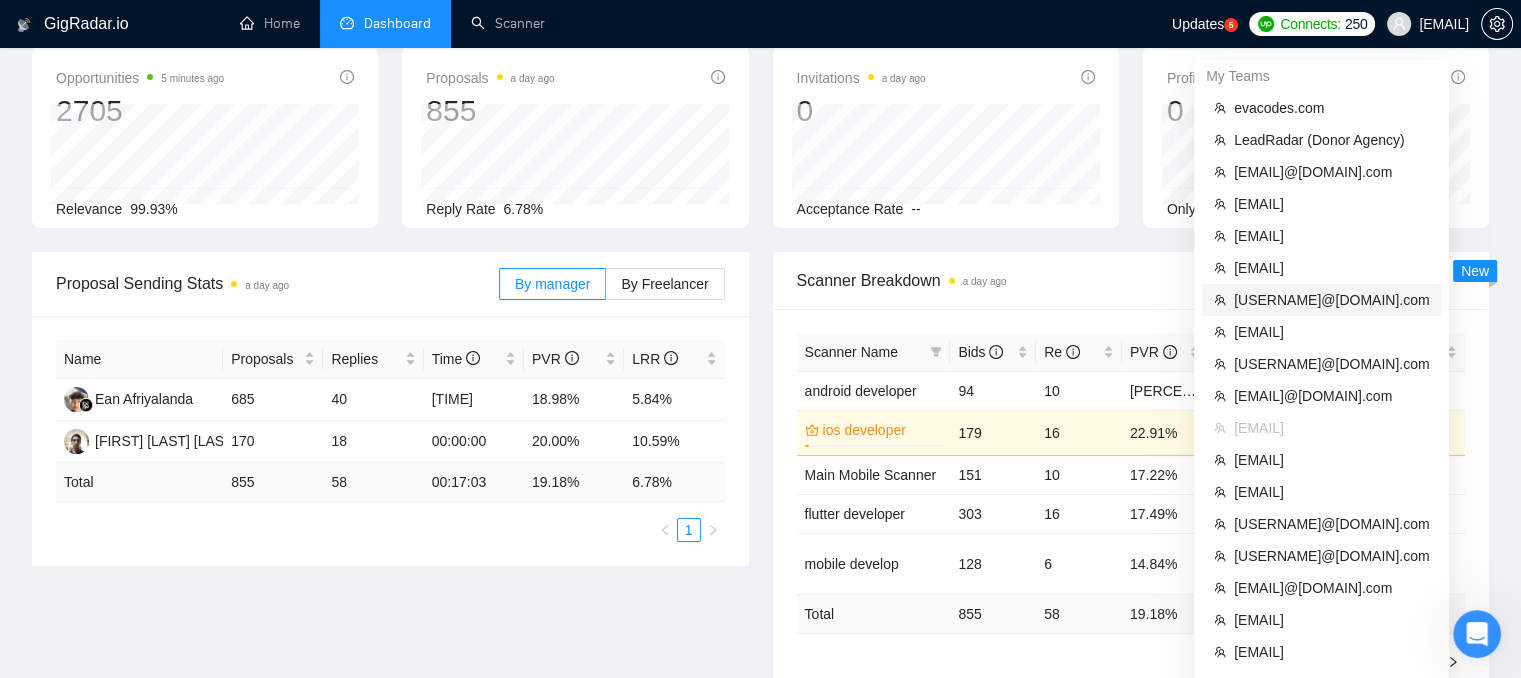 scroll, scrollTop: 200, scrollLeft: 0, axis: vertical 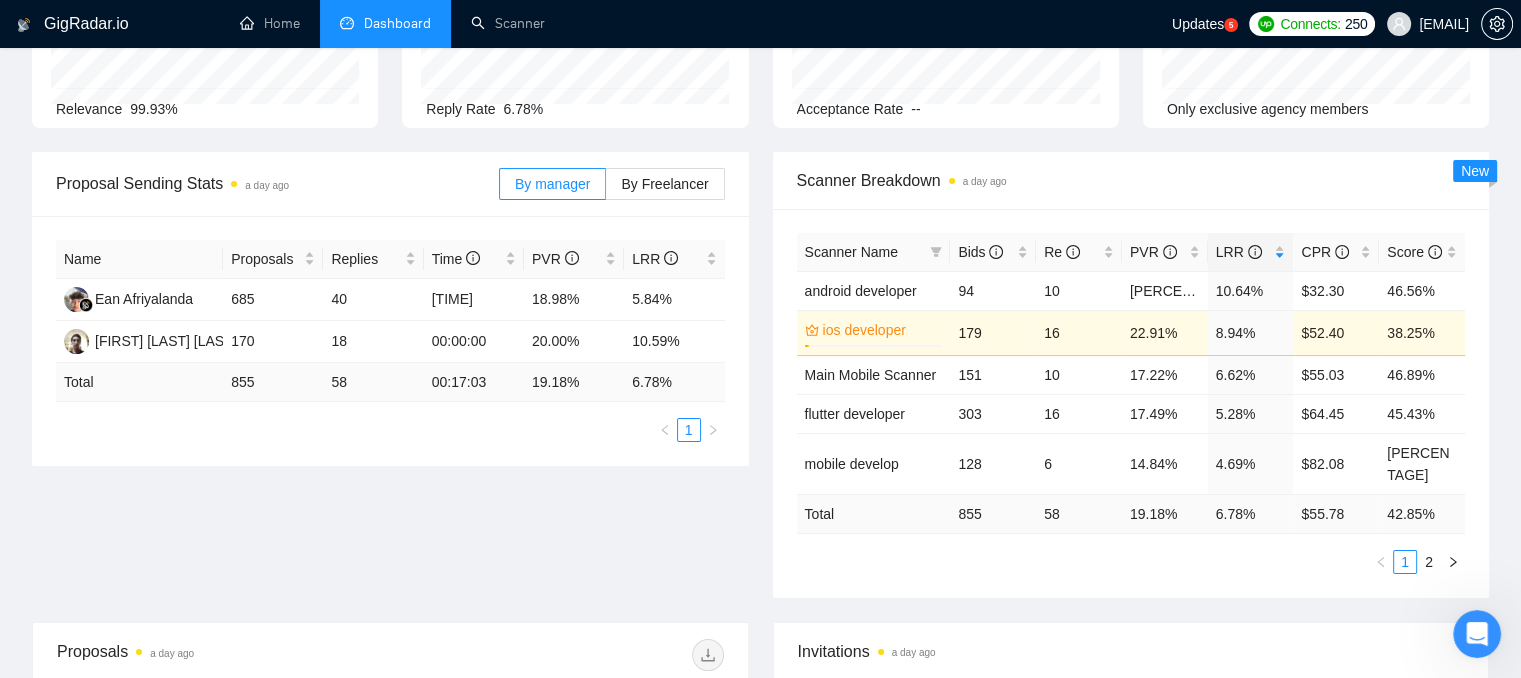 click on "[EMAIL]" at bounding box center (1428, 24) 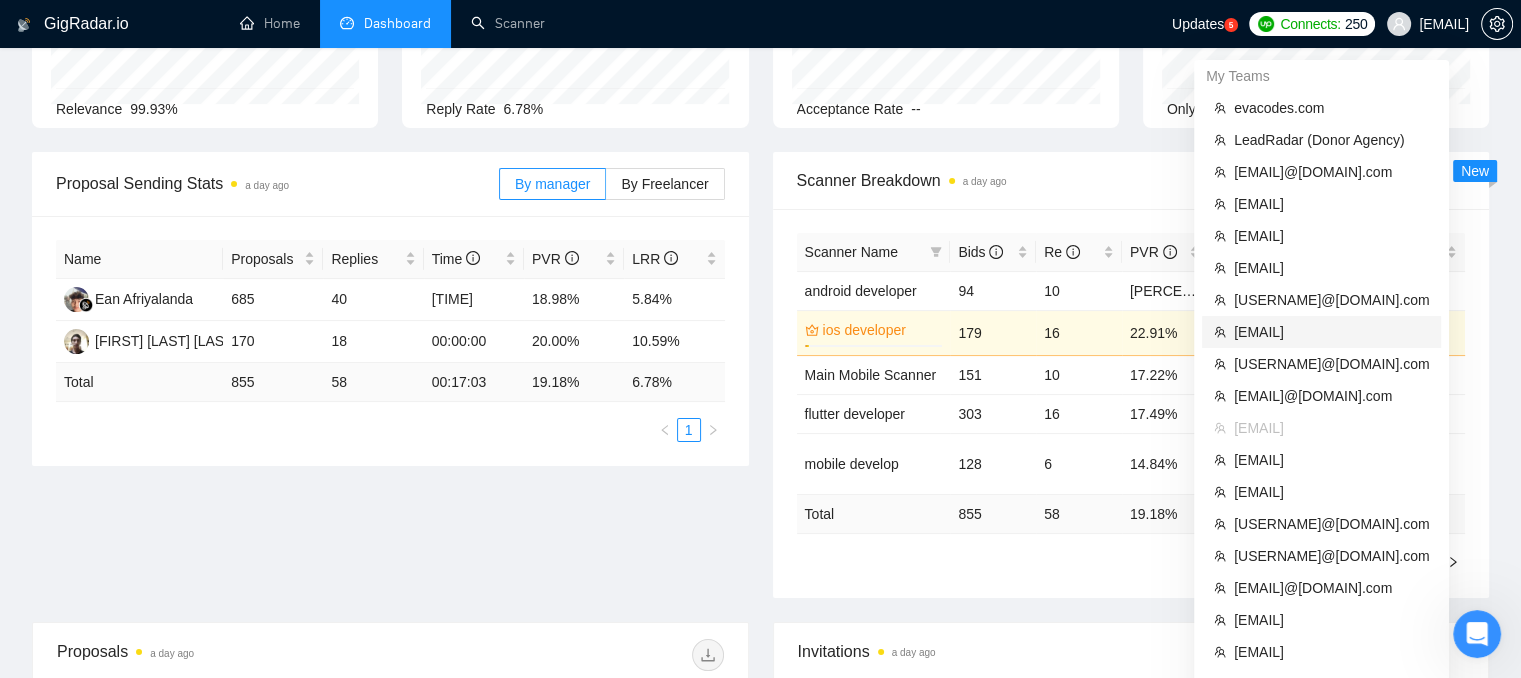 scroll, scrollTop: 300, scrollLeft: 0, axis: vertical 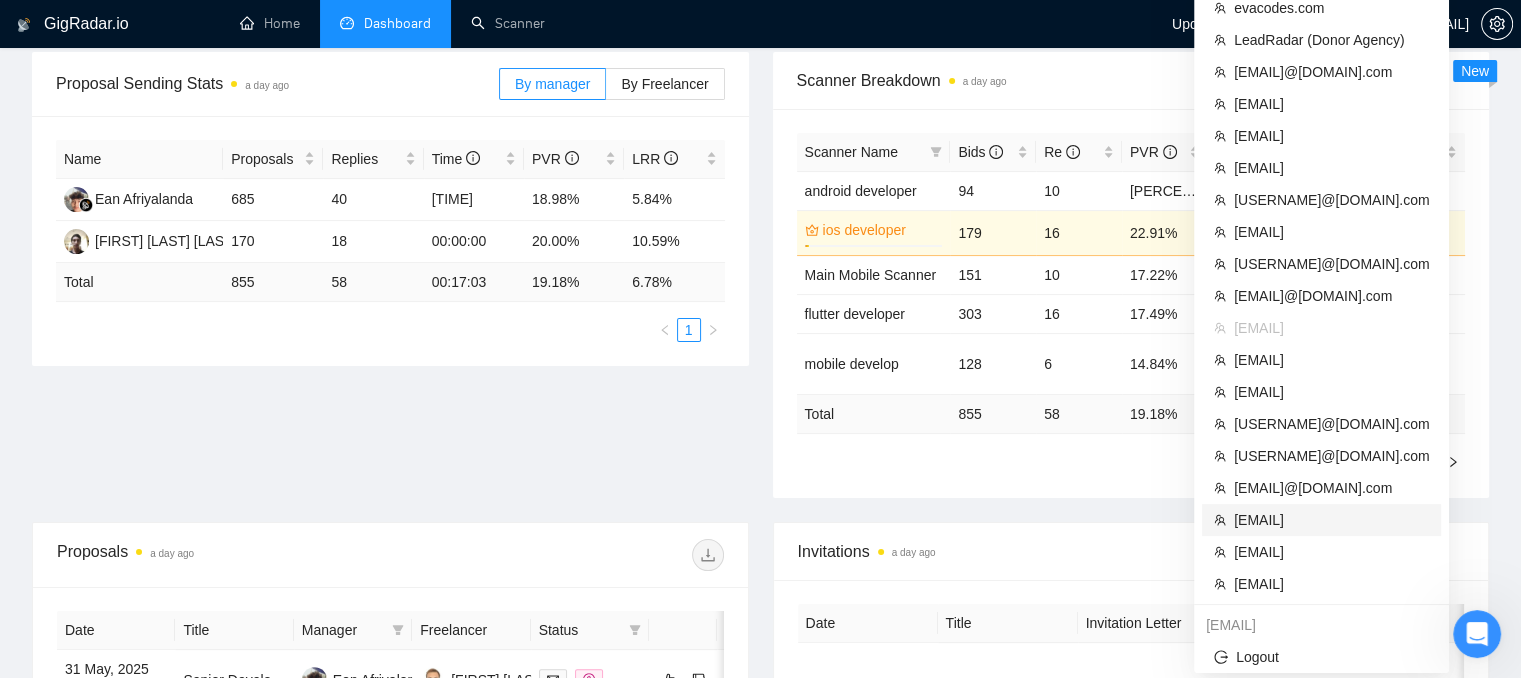 click on "[EMAIL]" at bounding box center (1331, 520) 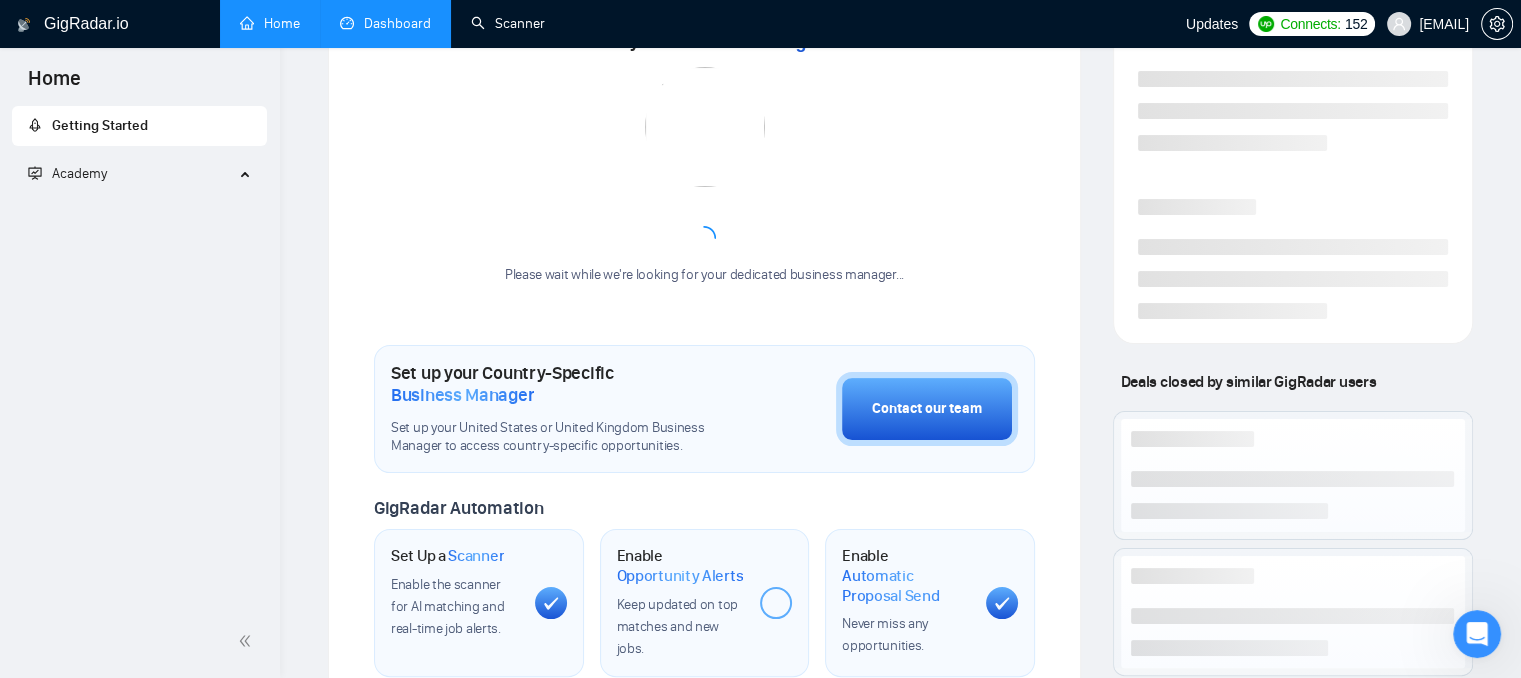 scroll, scrollTop: 580, scrollLeft: 0, axis: vertical 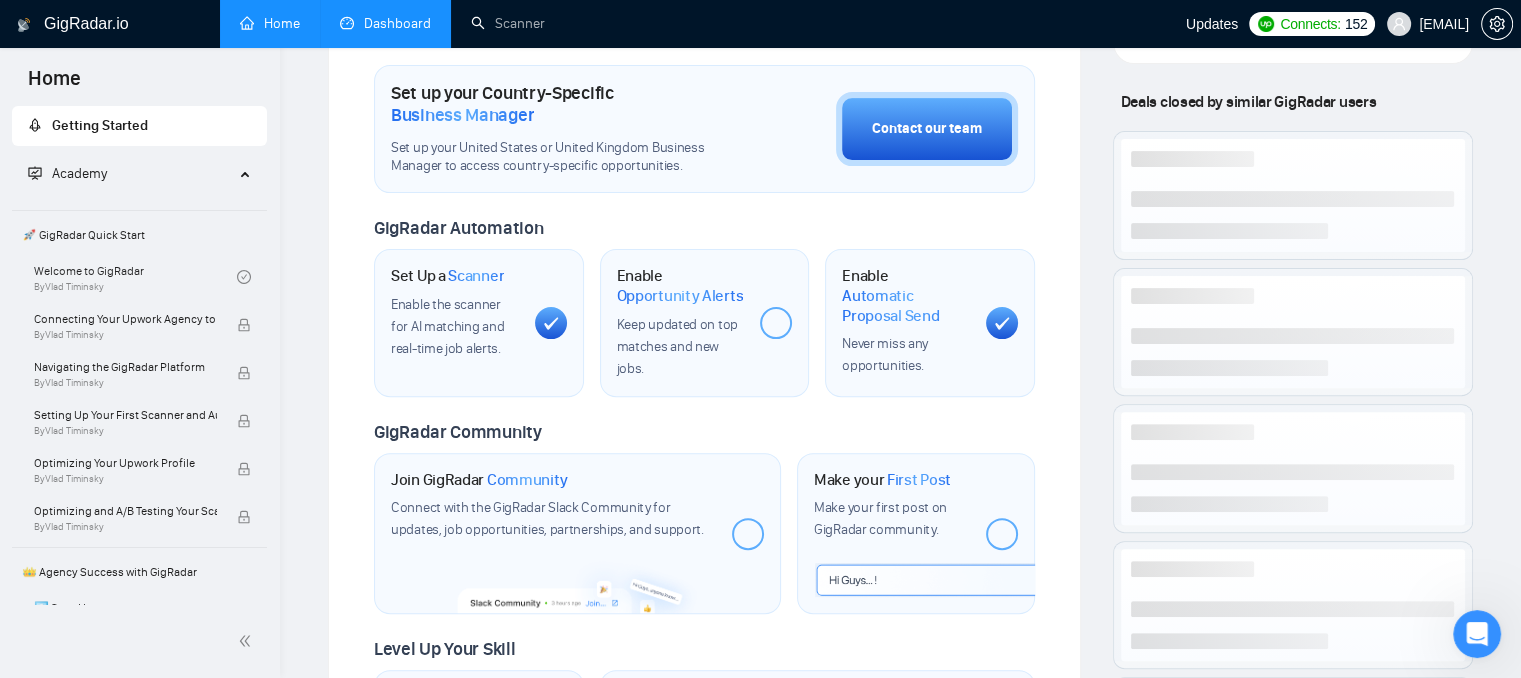 click on "Dashboard" at bounding box center [385, 23] 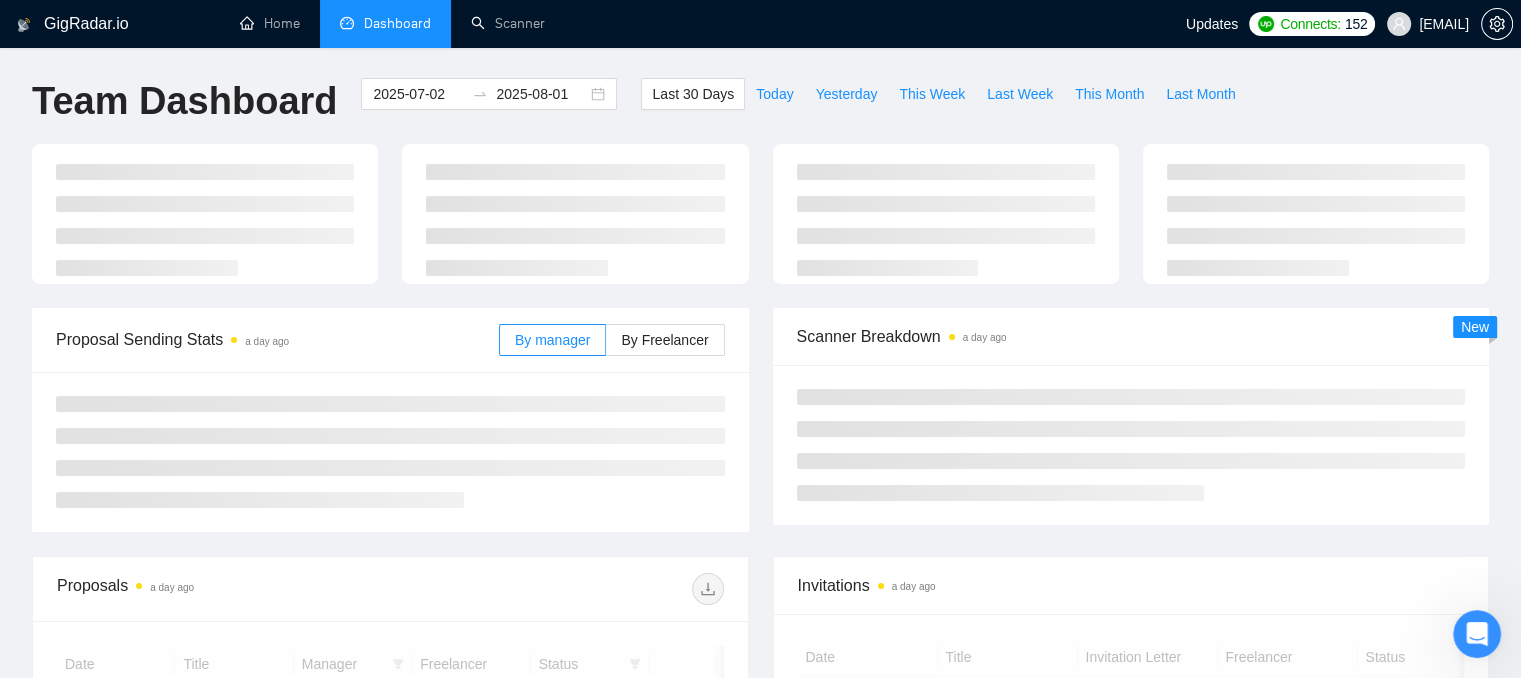 scroll, scrollTop: 0, scrollLeft: 0, axis: both 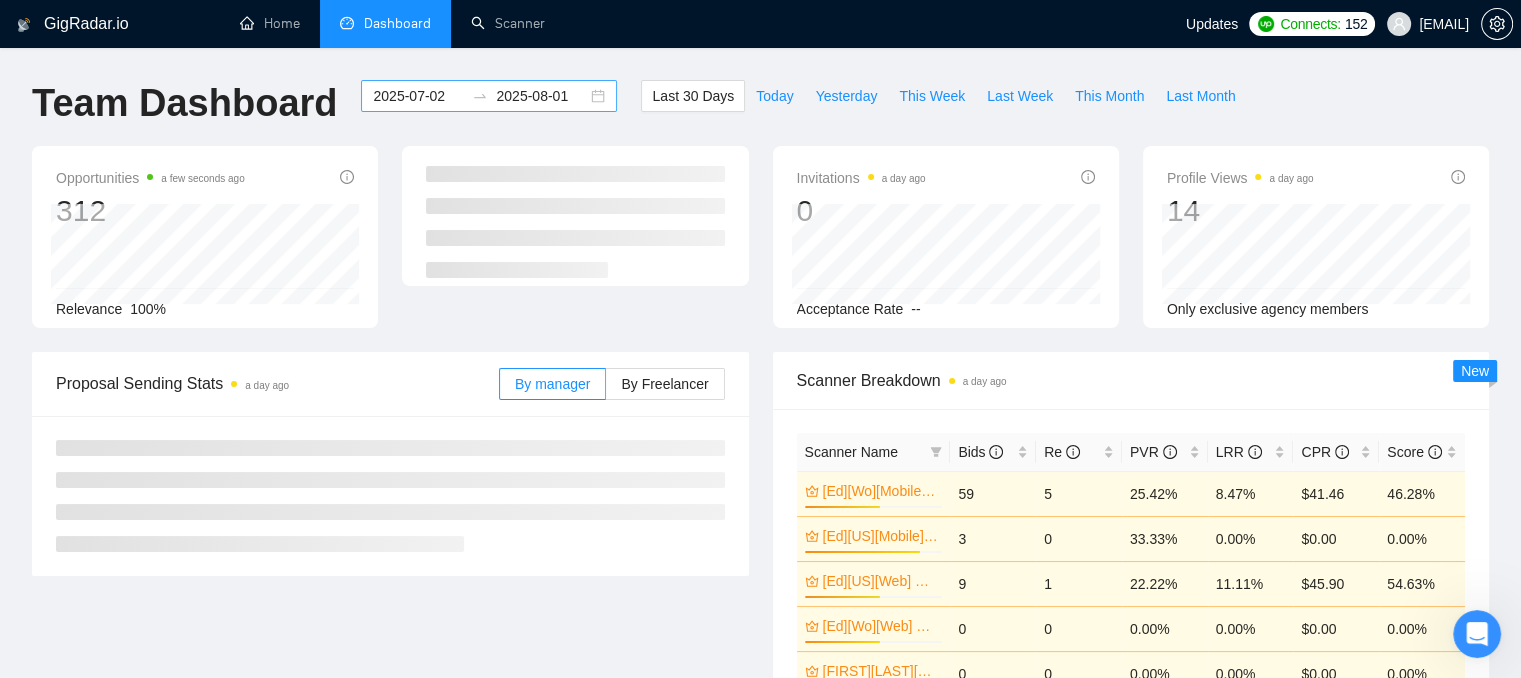 click on "2025-07-02" at bounding box center (418, 96) 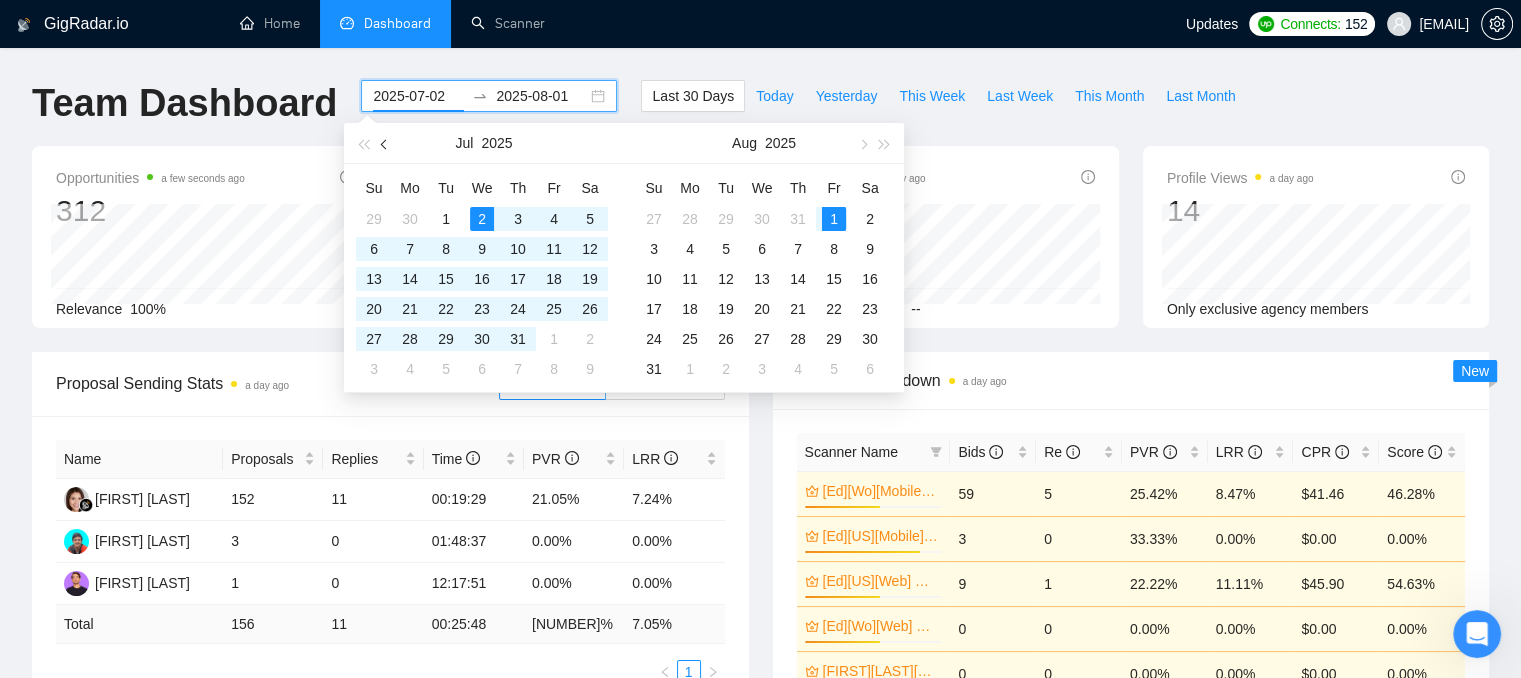 click at bounding box center (386, 144) 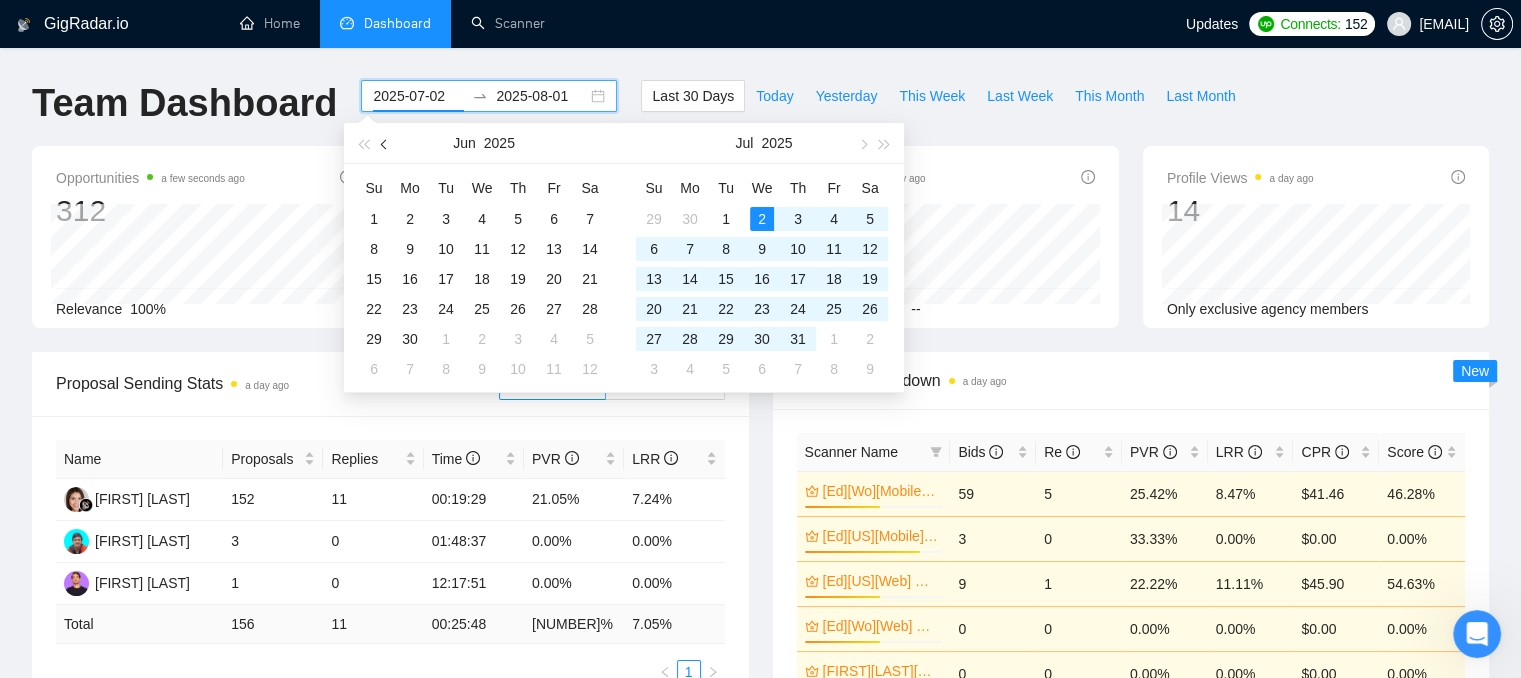 click at bounding box center (386, 144) 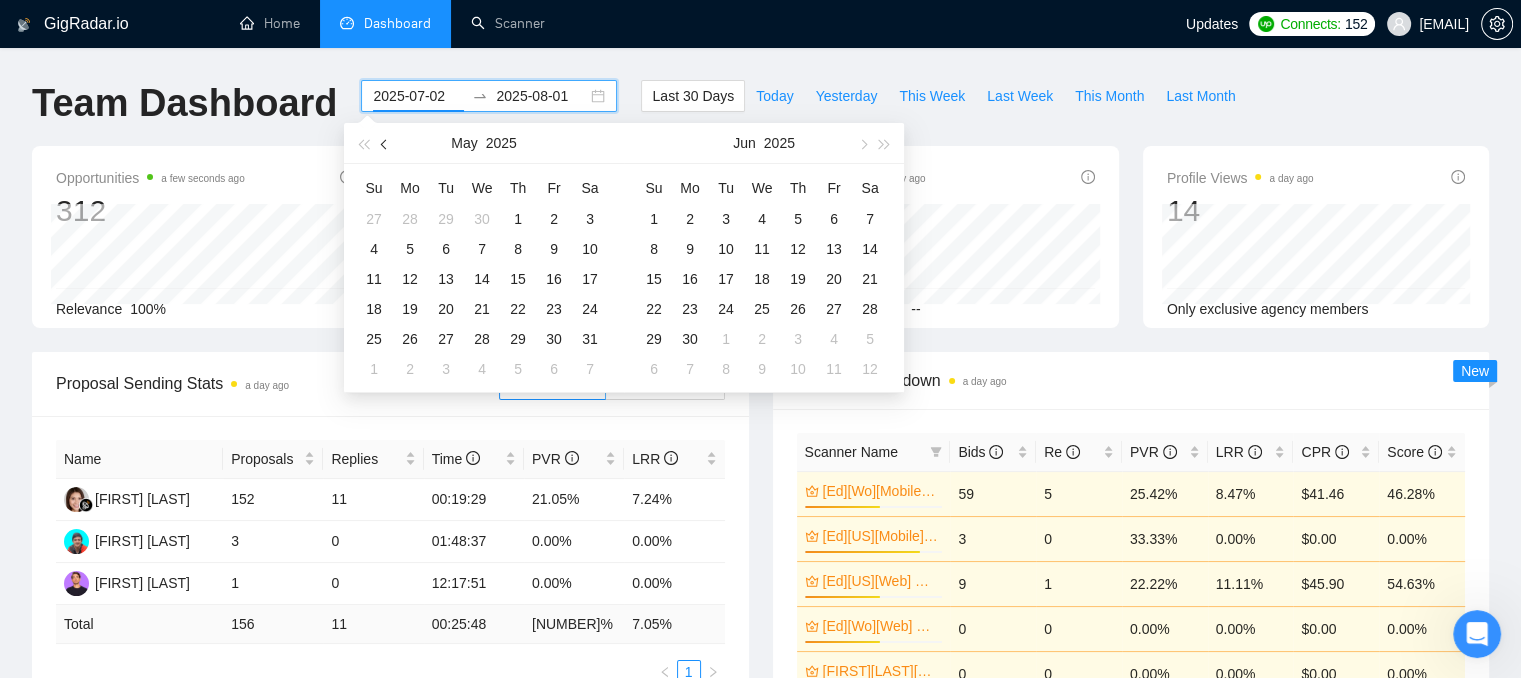 click at bounding box center [386, 144] 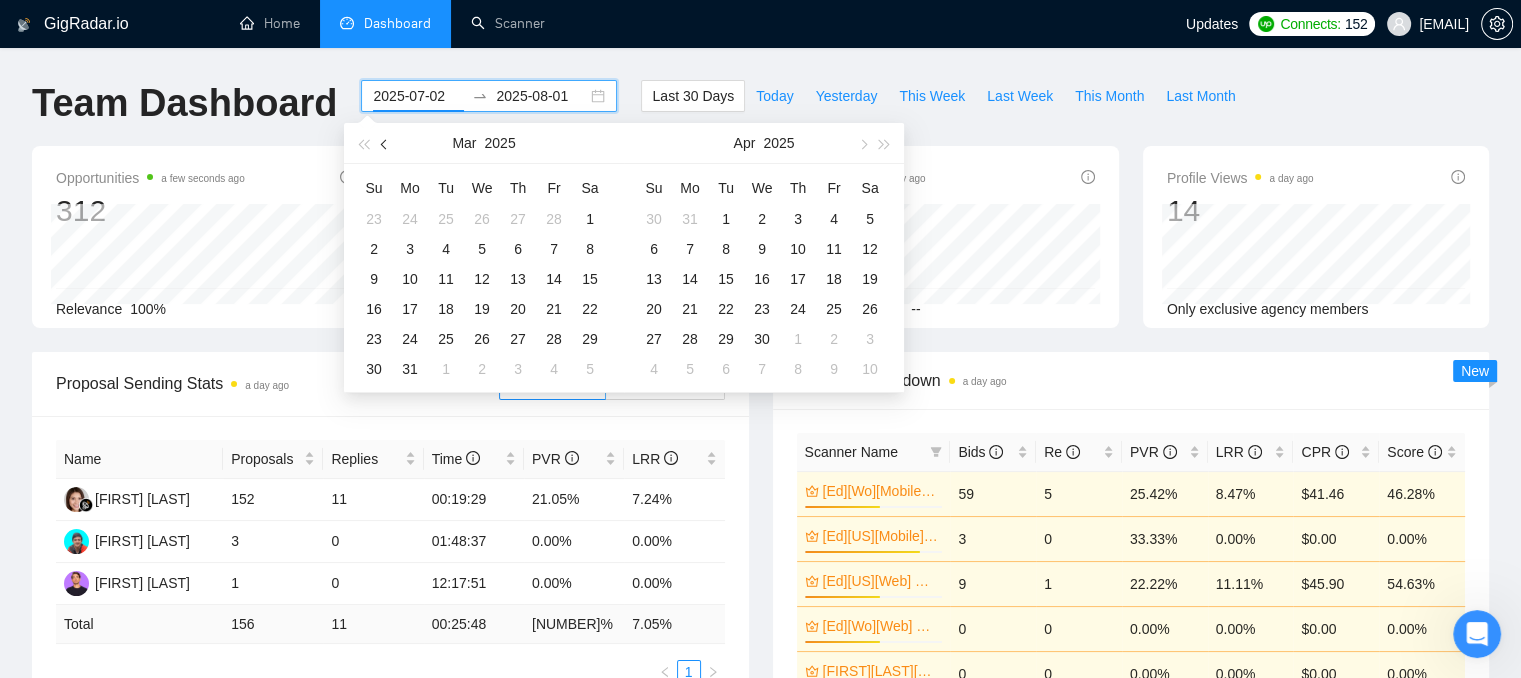 click at bounding box center [386, 144] 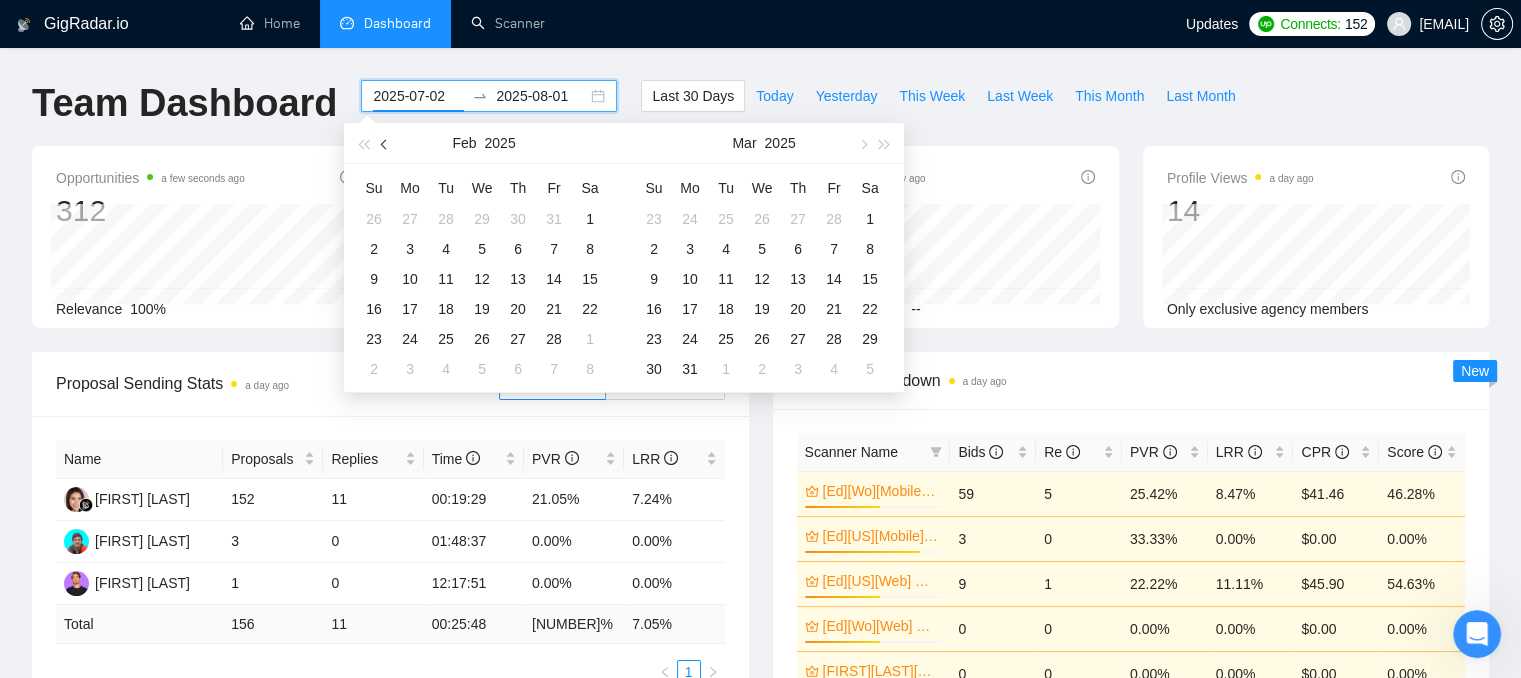 click at bounding box center (386, 144) 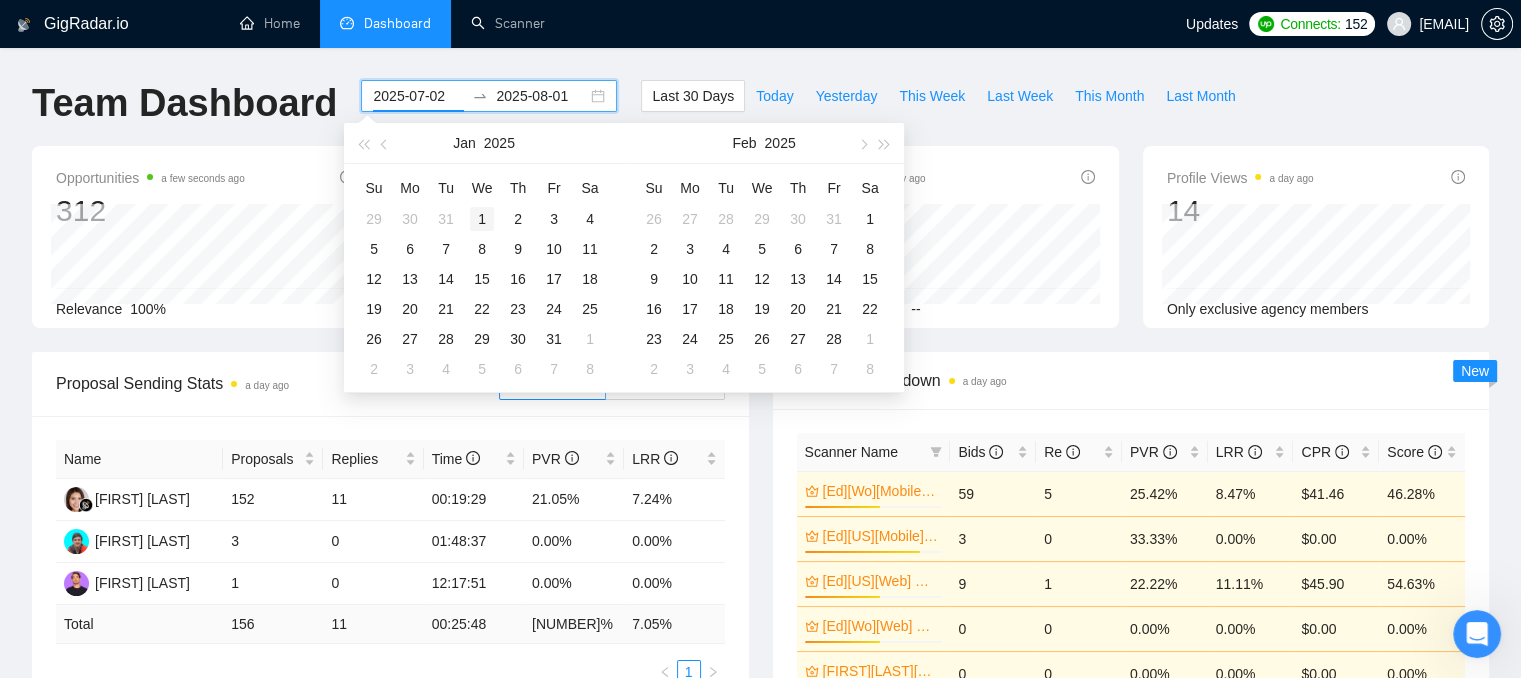 type on "2025-01-01" 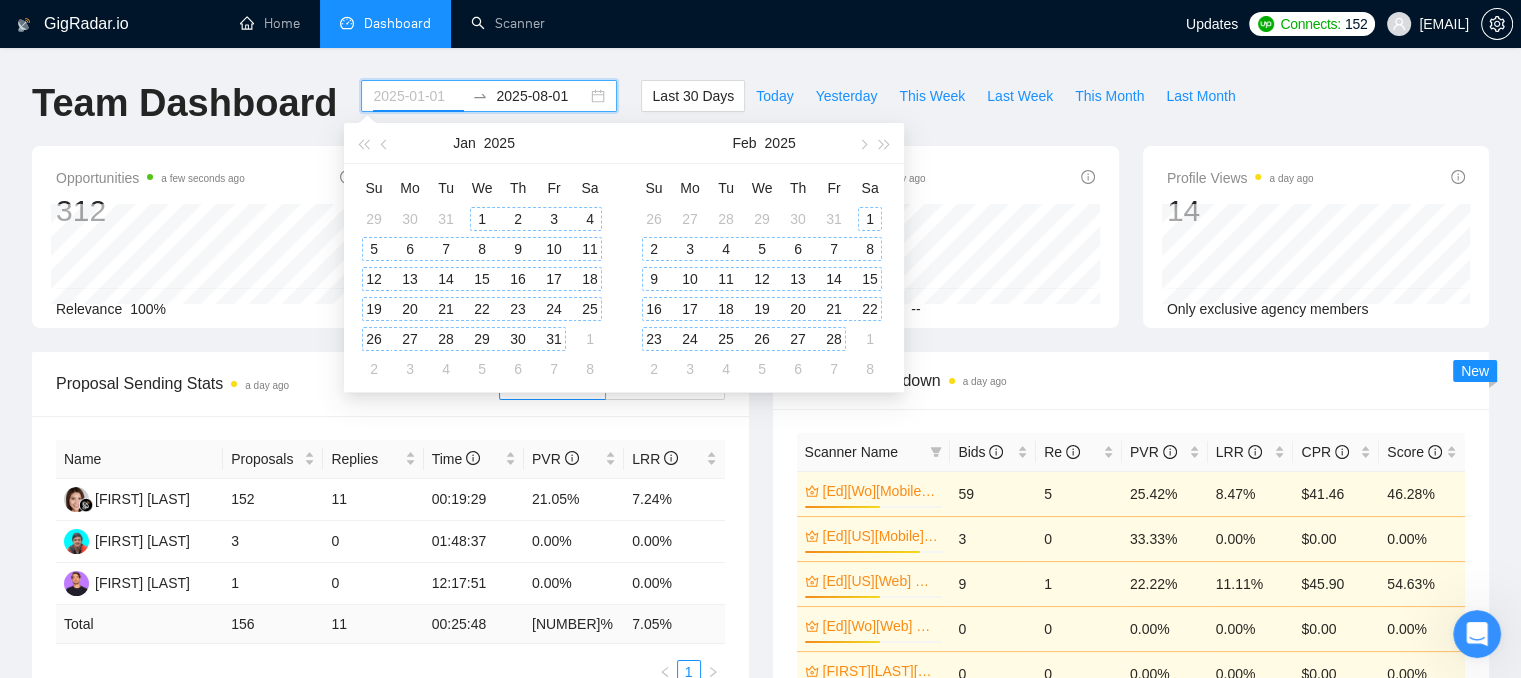 click on "1" at bounding box center (482, 219) 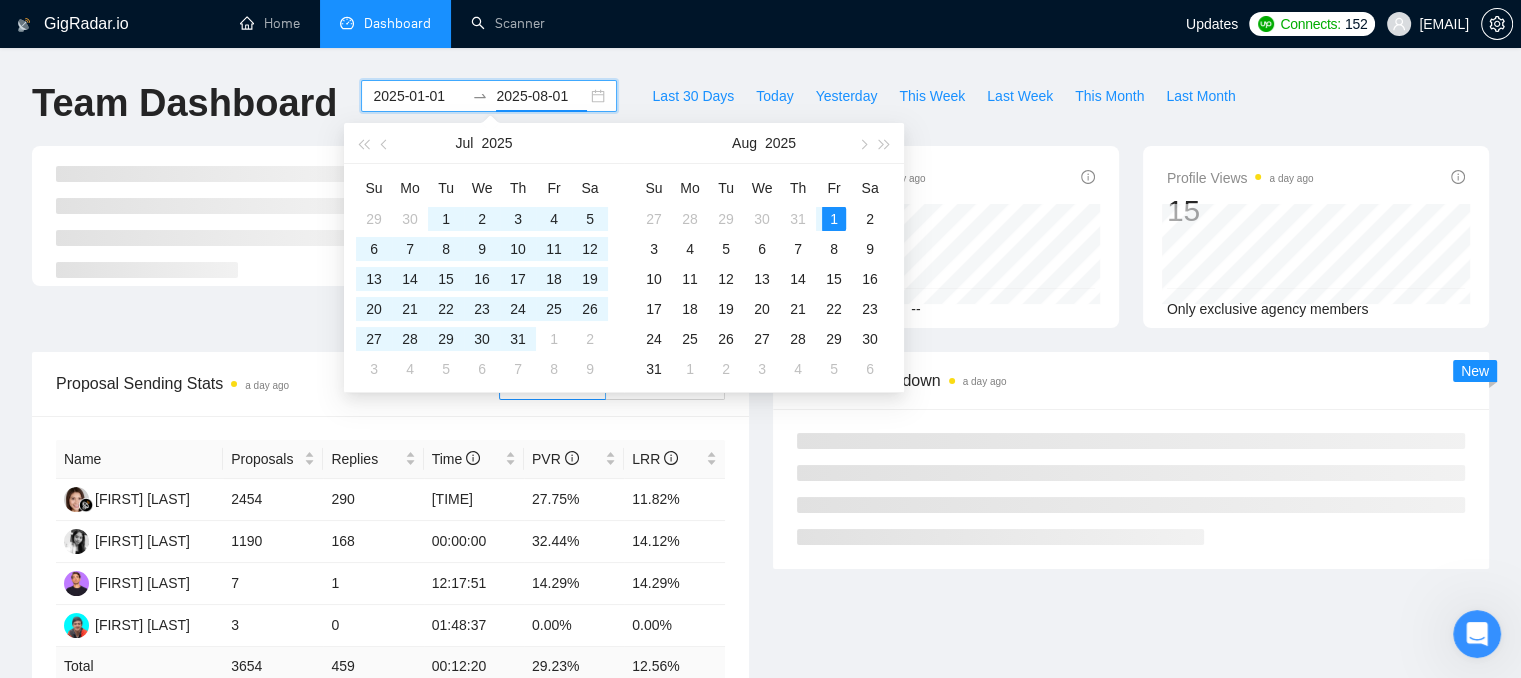 click on "GigRadar.io Home Dashboard Scanner Updates  Connects: 152 hi@sidetool.co Team Dashboard 2025-01-01 2025-08-01 Last 30 Days Today Yesterday This Week Last Week This Month Last Month Invitations a day ago 0   Acceptance Rate -- Profile Views a day ago 15   Only exclusive agency members Proposal Sending Stats a day ago By manager By Freelancer Name Proposals Replies Time   PVR   LRR   Karri Heart 2454 290 00:16:08 27.75% 11.82% Gabriela Bitragoda 1190 168 00:00:00 32.44% 14.12% Ed Escobar 7 1 12:17:51 14.29% 14.29% Manuel Tanco 3 0 01:48:37 0.00% 0.00% Total 3654 459 00:12:20 29.23 % 12.56 % 1 Scanner Breakdown a day ago New Proposals a day ago Date Title Manager Freelancer Status               01 Aug, 2025 14:52 Custom Chat App Development with Voice and Video Features Karri Heart Ed Escobar 31 Jul, 2025 19:21 Google Maps & Reviews Scraper Development Karri Heart Manuel Tanco 31 Jul, 2025 17:51 Google Maps & Reviews Scraper Development Karri Heart Manuel Tanco 31 Jul, 2025 17:31 Karri Heart Manuel Tanco" at bounding box center (760, 910) 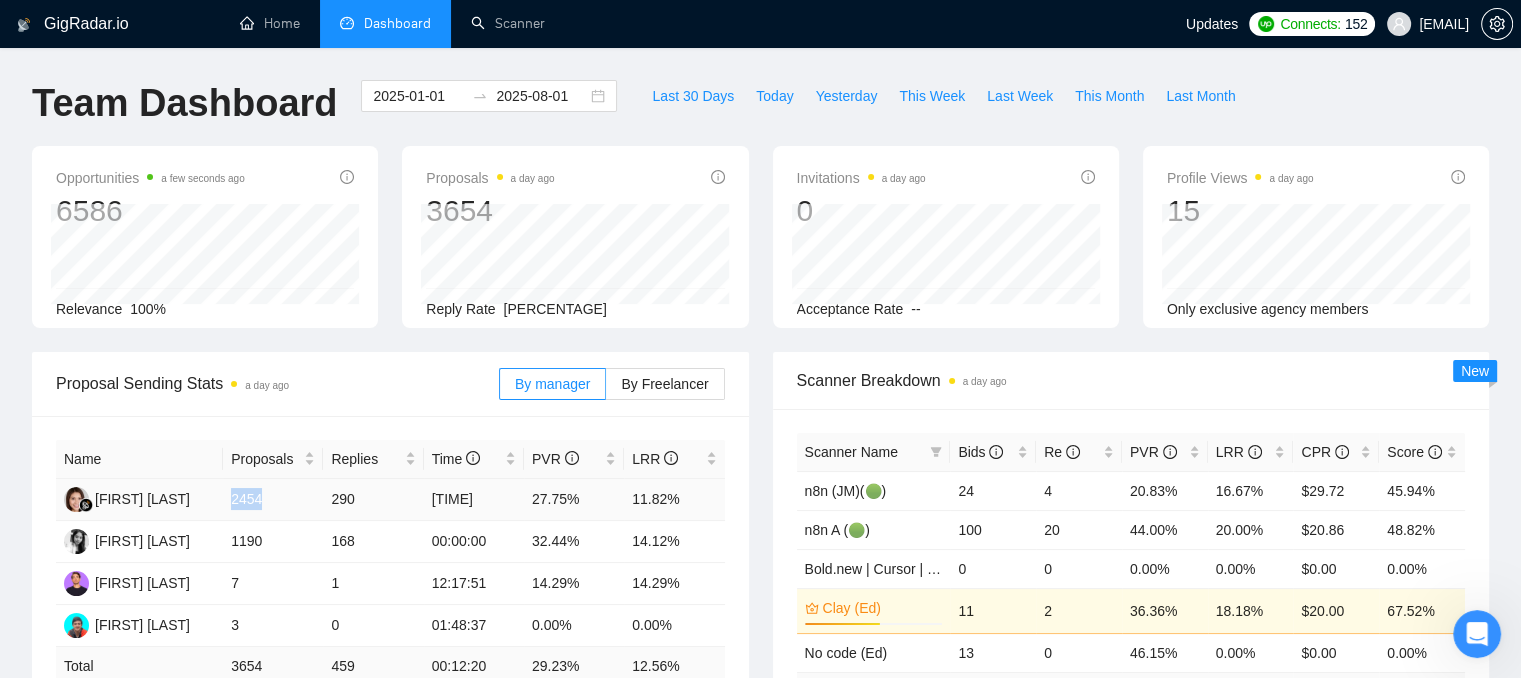 drag, startPoint x: 234, startPoint y: 500, endPoint x: 266, endPoint y: 503, distance: 32.140316 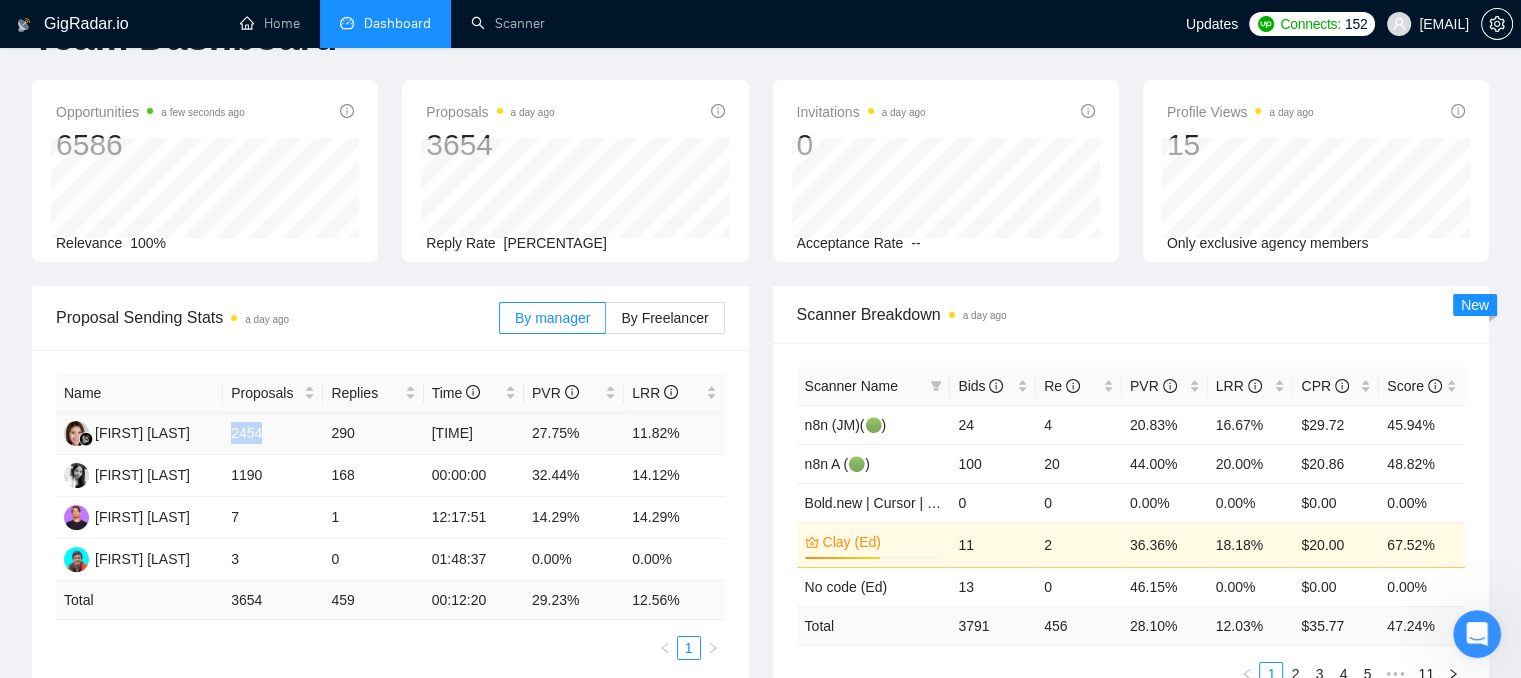 scroll, scrollTop: 100, scrollLeft: 0, axis: vertical 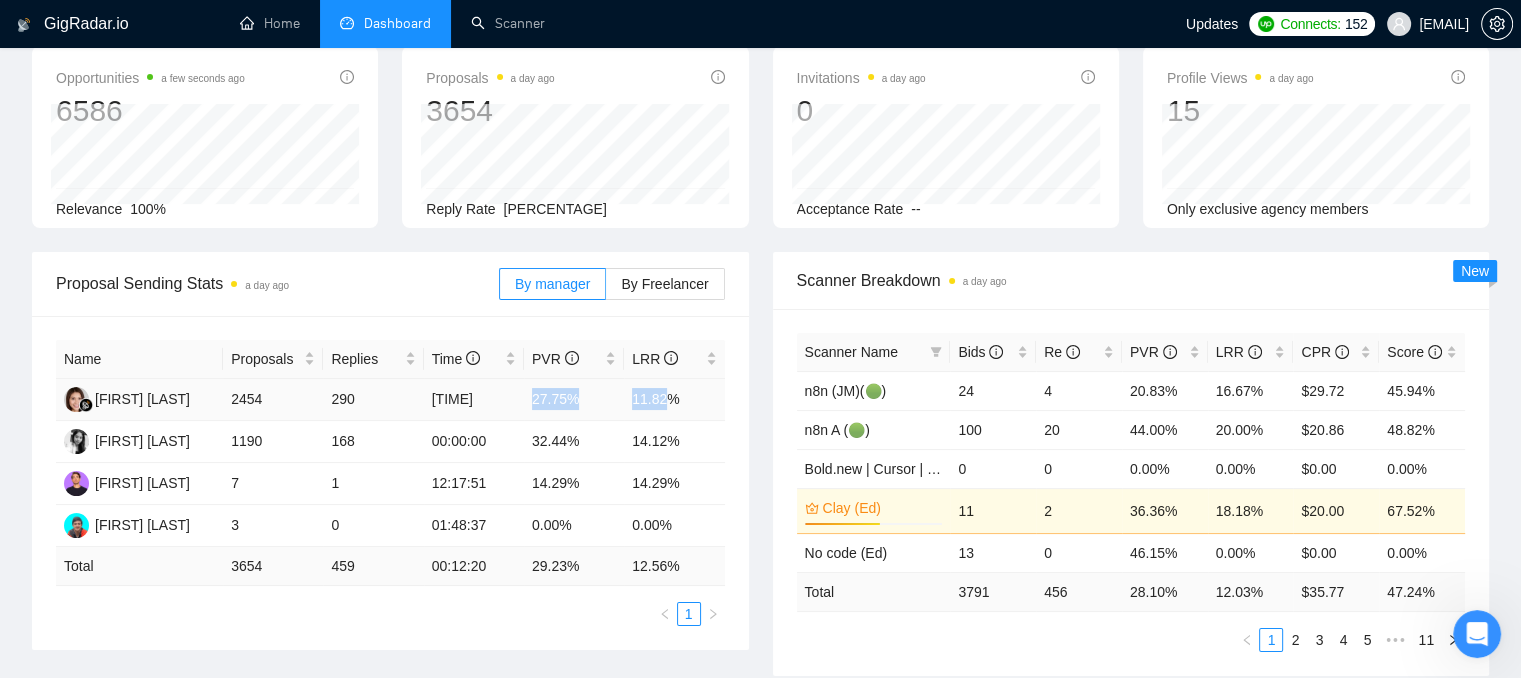 drag, startPoint x: 528, startPoint y: 393, endPoint x: 662, endPoint y: 395, distance: 134.01492 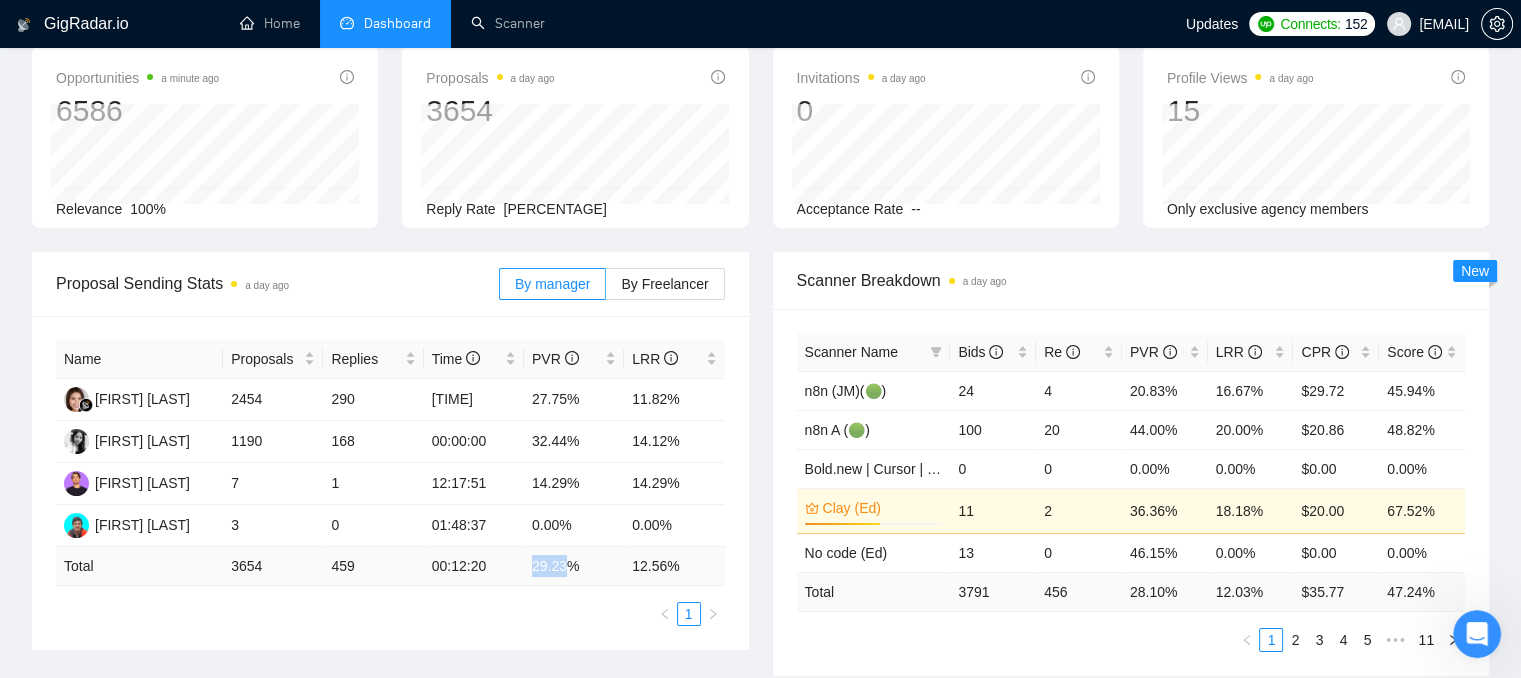 drag, startPoint x: 527, startPoint y: 565, endPoint x: 564, endPoint y: 567, distance: 37.054016 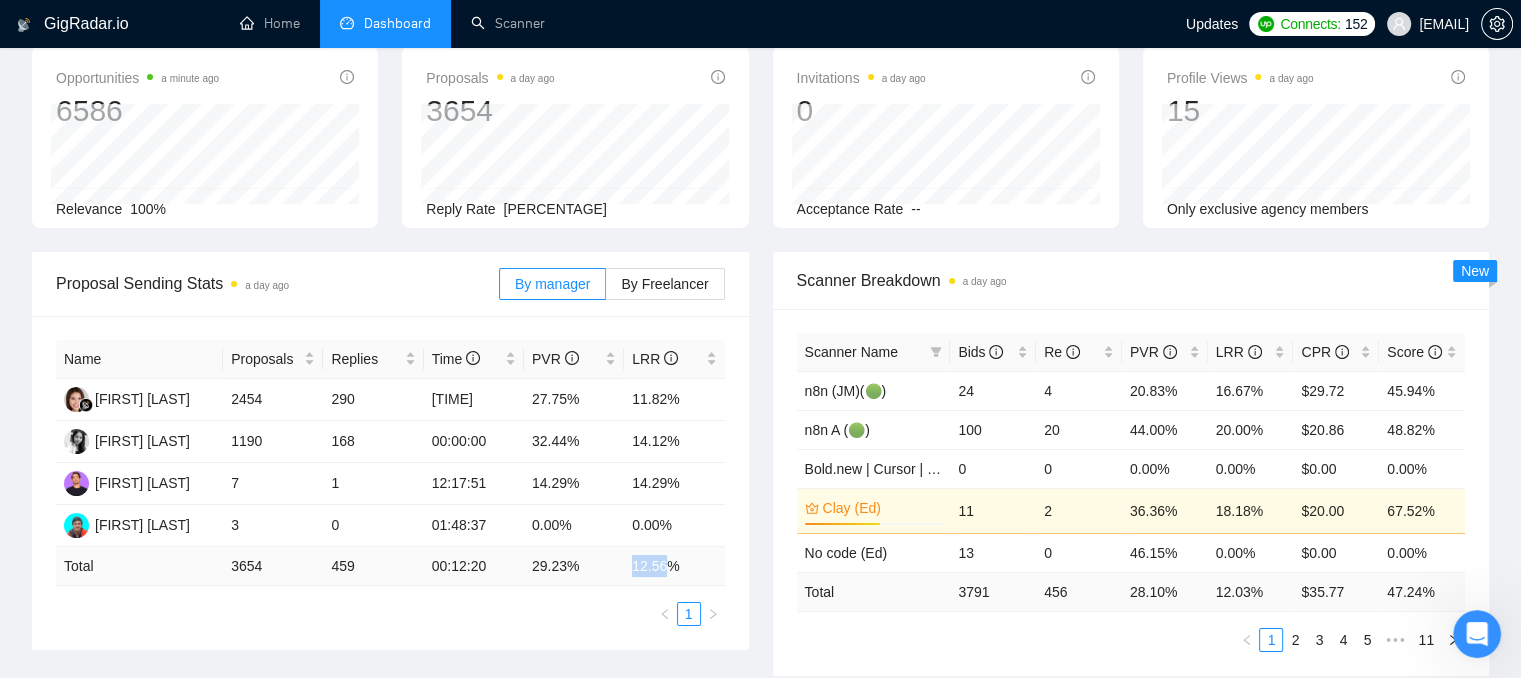 drag, startPoint x: 634, startPoint y: 569, endPoint x: 669, endPoint y: 574, distance: 35.35534 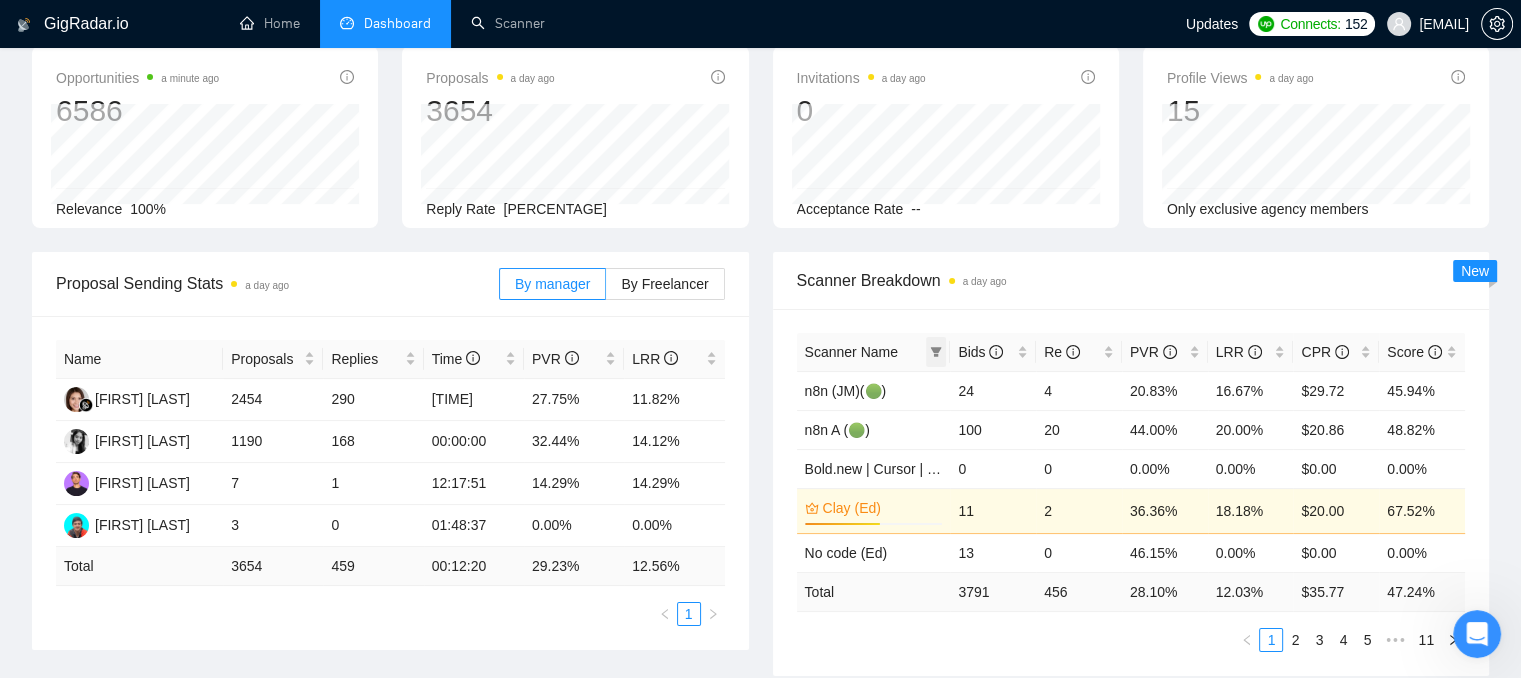 click 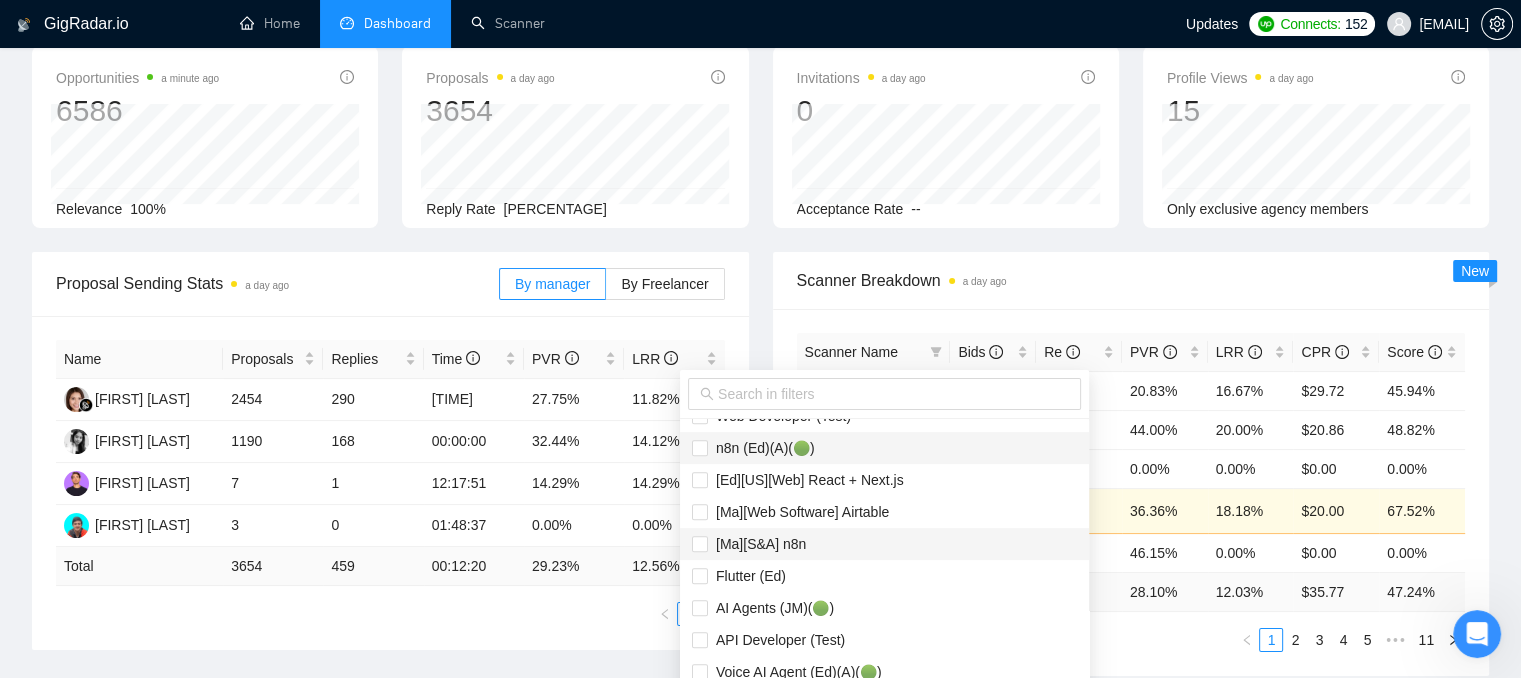 scroll, scrollTop: 1100, scrollLeft: 0, axis: vertical 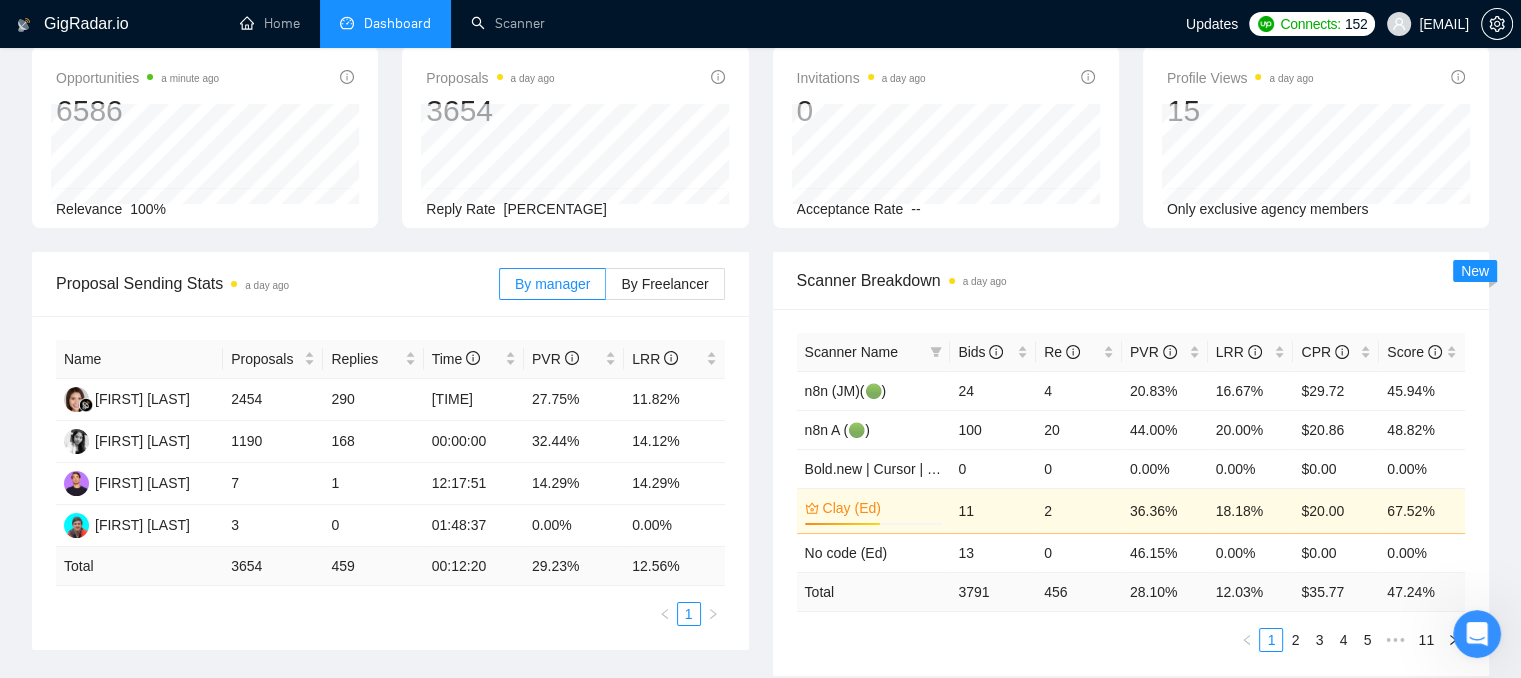 click on "Proposal Sending Stats a day ago By manager By Freelancer Name Proposals Replies Time   PVR   LRR   [FIRST] [LAST] [NUMBER] [NUMBER] [TIME] [PERCENTAGE] [PERCENTAGE] [FIRST] [LAST] [NUMBER] [NUMBER] [TIME] [PERCENTAGE] [PERCENTAGE] [FIRST] [LAST] [NUMBER] [NUMBER] [TIME] [PERCENTAGE] [PERCENTAGE] [FIRST] [LAST] [NUMBER] [NUMBER] [TIME] [PERCENTAGE] [PERCENTAGE] Total [NUMBER] [NUMBER] [TIME] [PERCENTAGE]  [PERCENTAGE]" at bounding box center [390, 451] 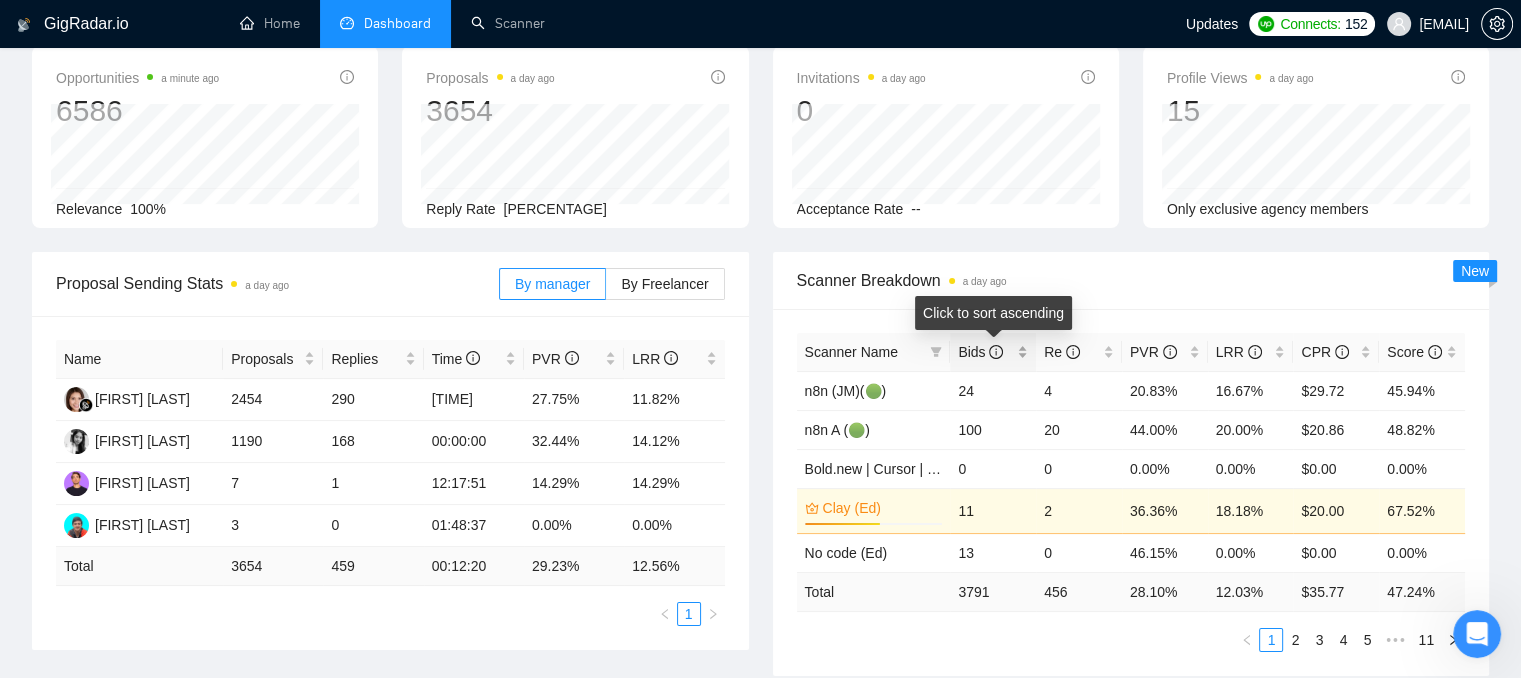 click on "Bids" at bounding box center [993, 352] 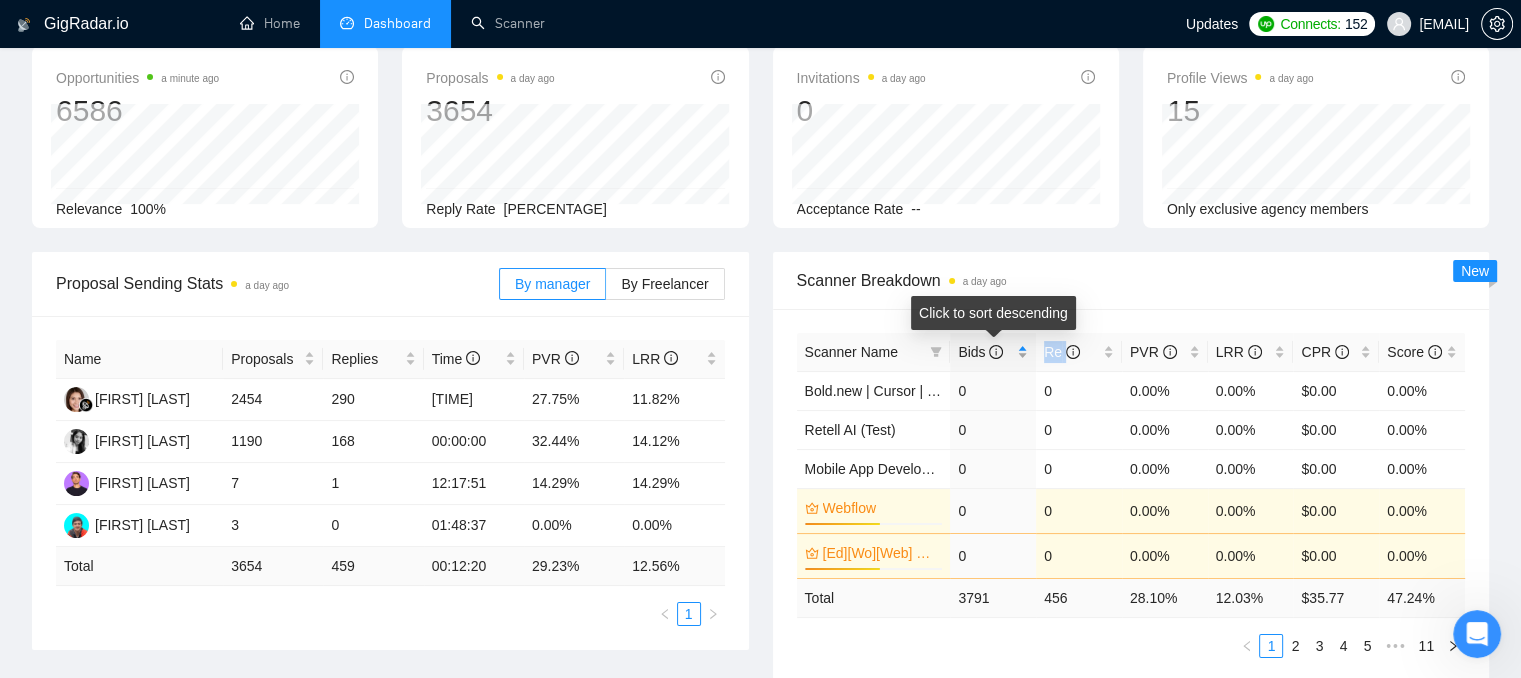 click on "Bids" at bounding box center [993, 352] 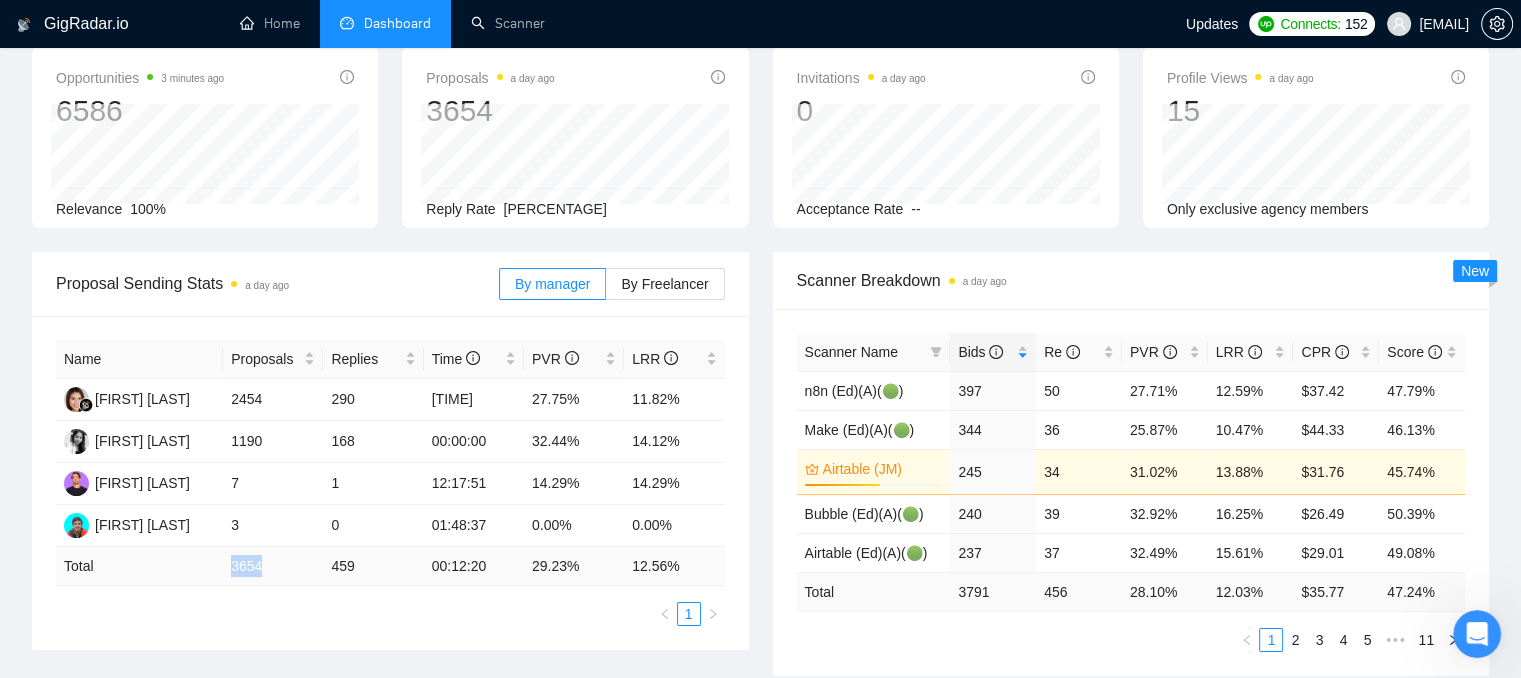 drag, startPoint x: 231, startPoint y: 564, endPoint x: 260, endPoint y: 569, distance: 29.427877 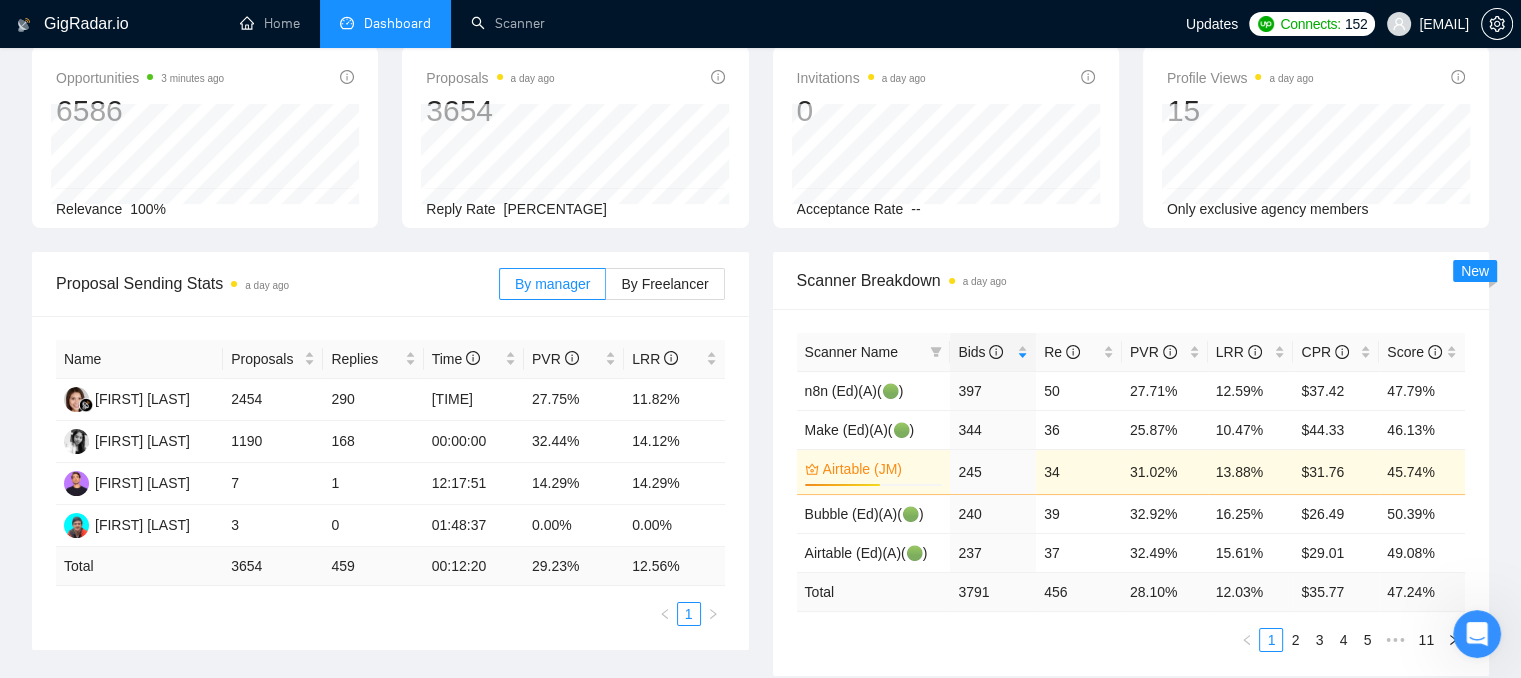 click on "[EMAIL]" at bounding box center [1444, 24] 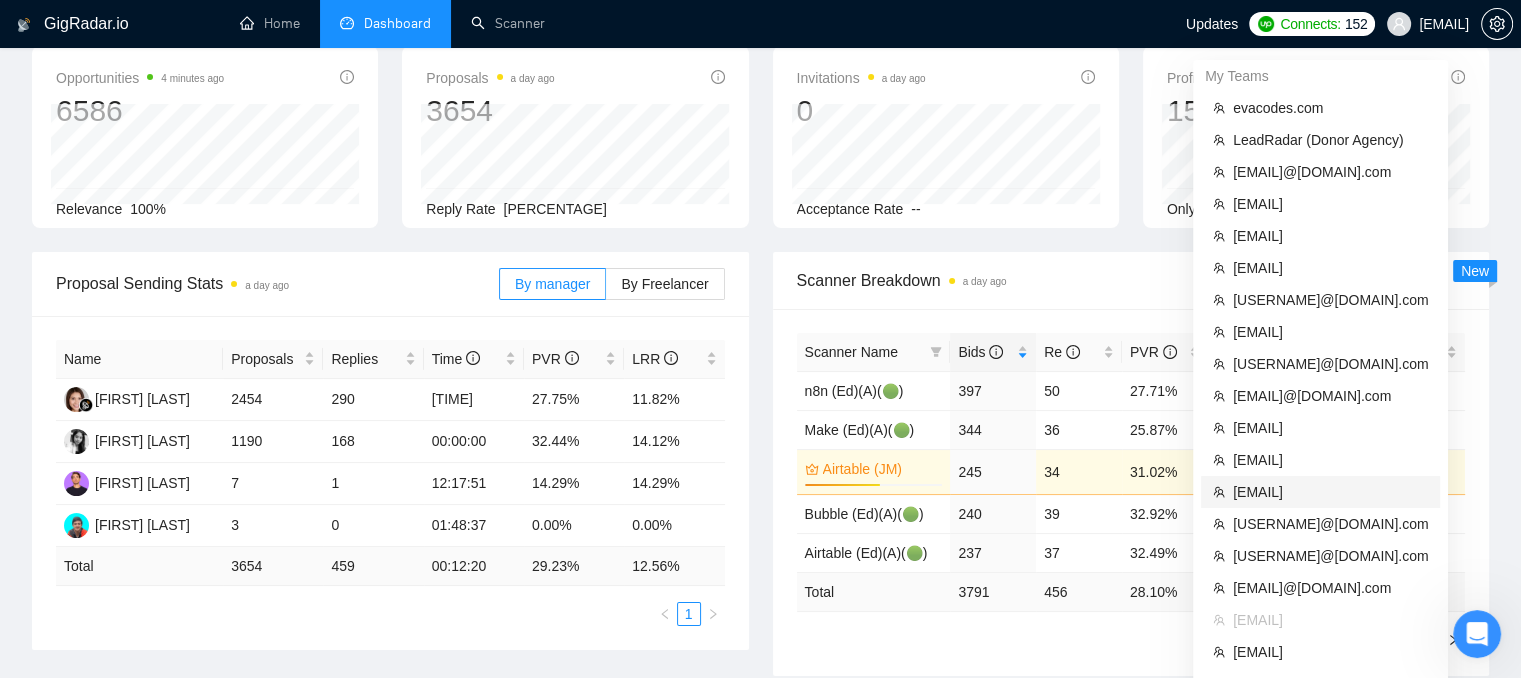 click on "[EMAIL]" at bounding box center (1330, 492) 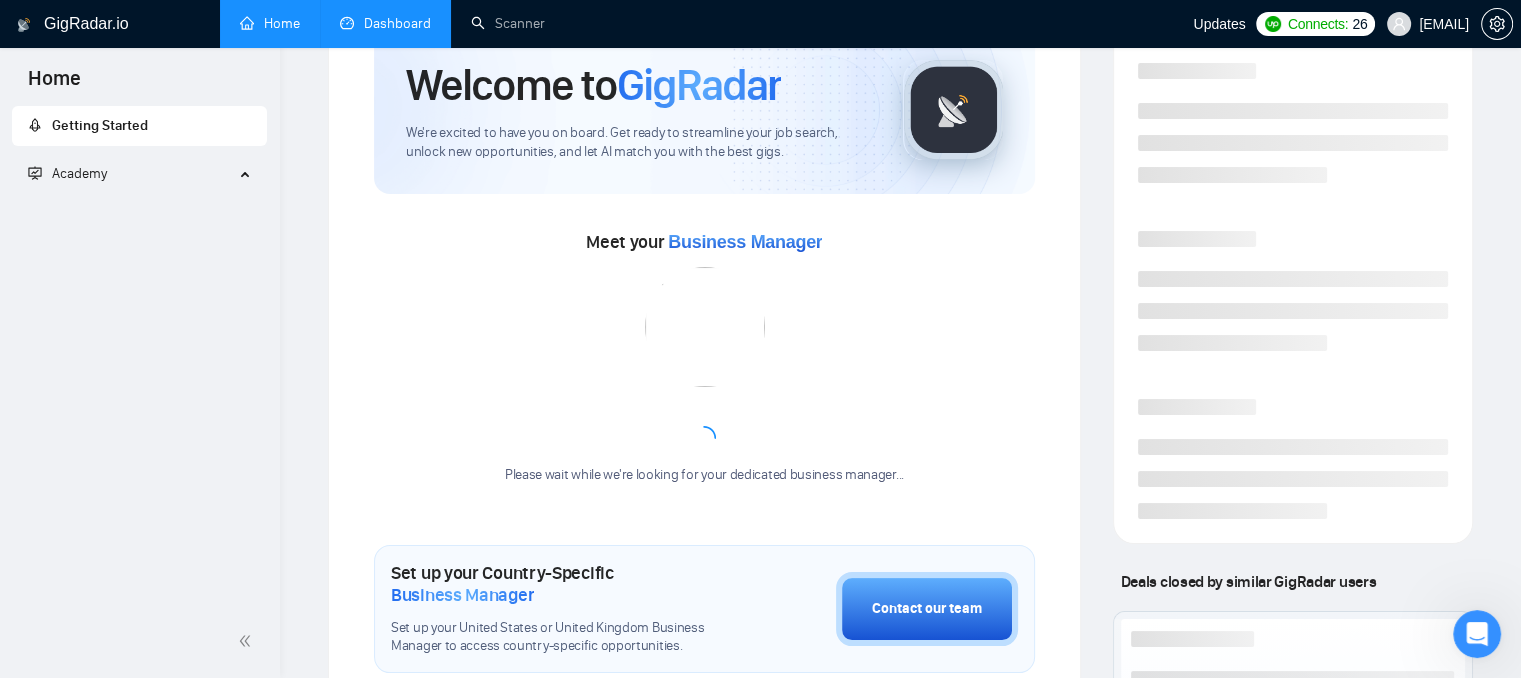 scroll, scrollTop: 380, scrollLeft: 0, axis: vertical 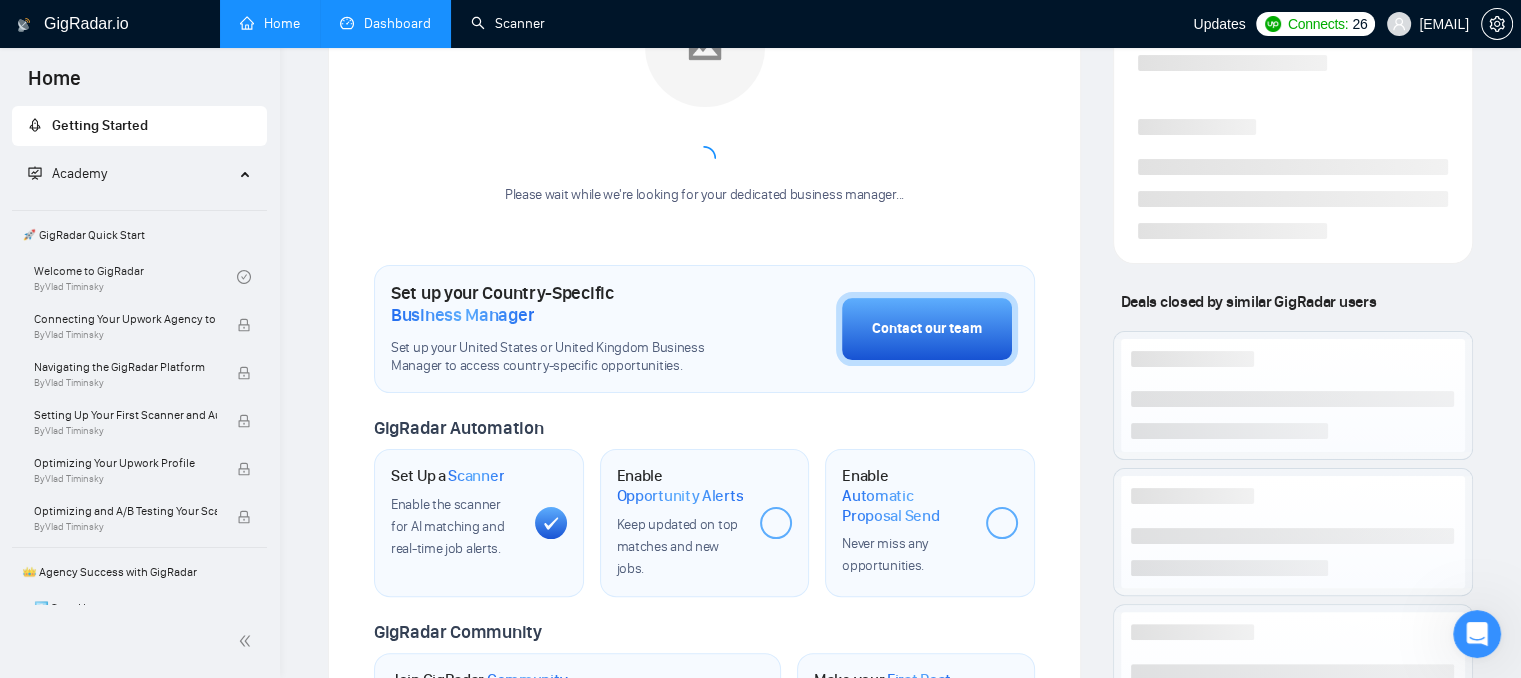 click on "Dashboard" at bounding box center (385, 23) 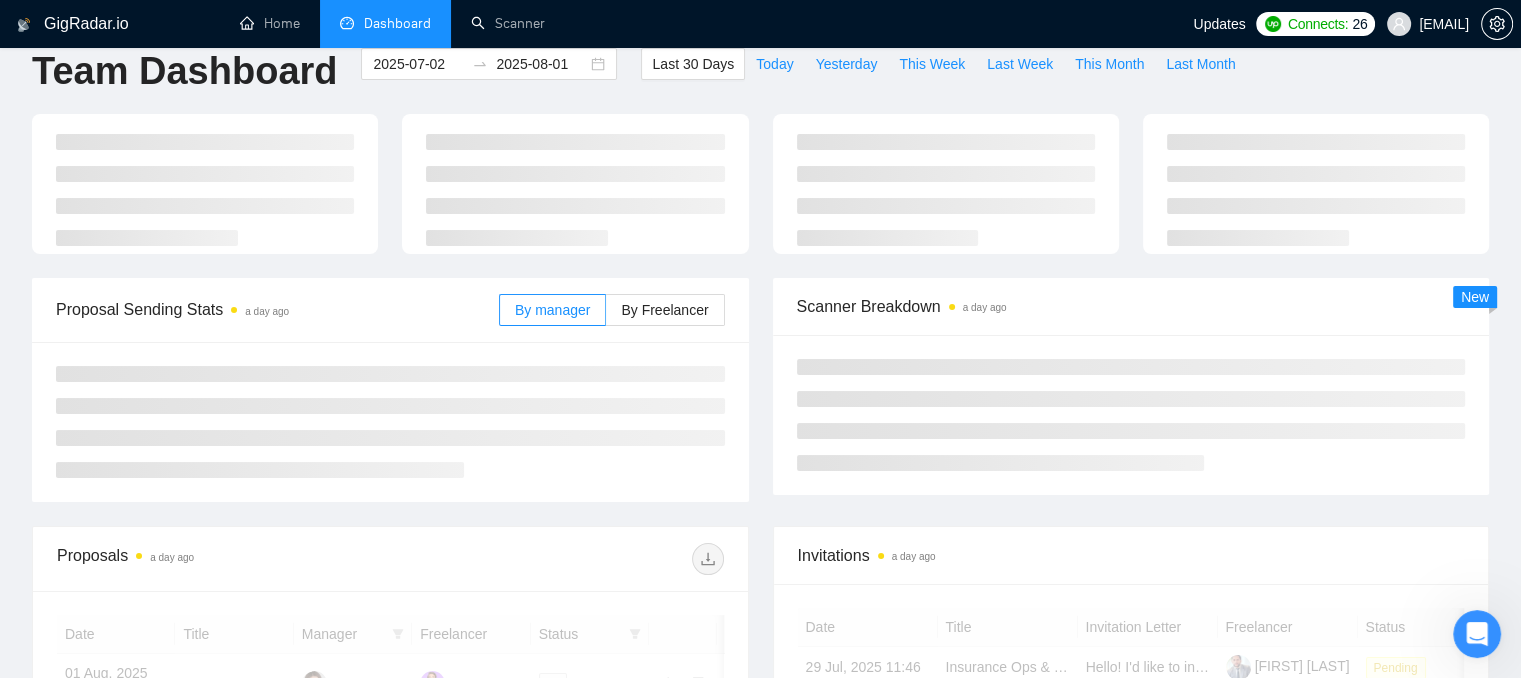 scroll, scrollTop: 0, scrollLeft: 0, axis: both 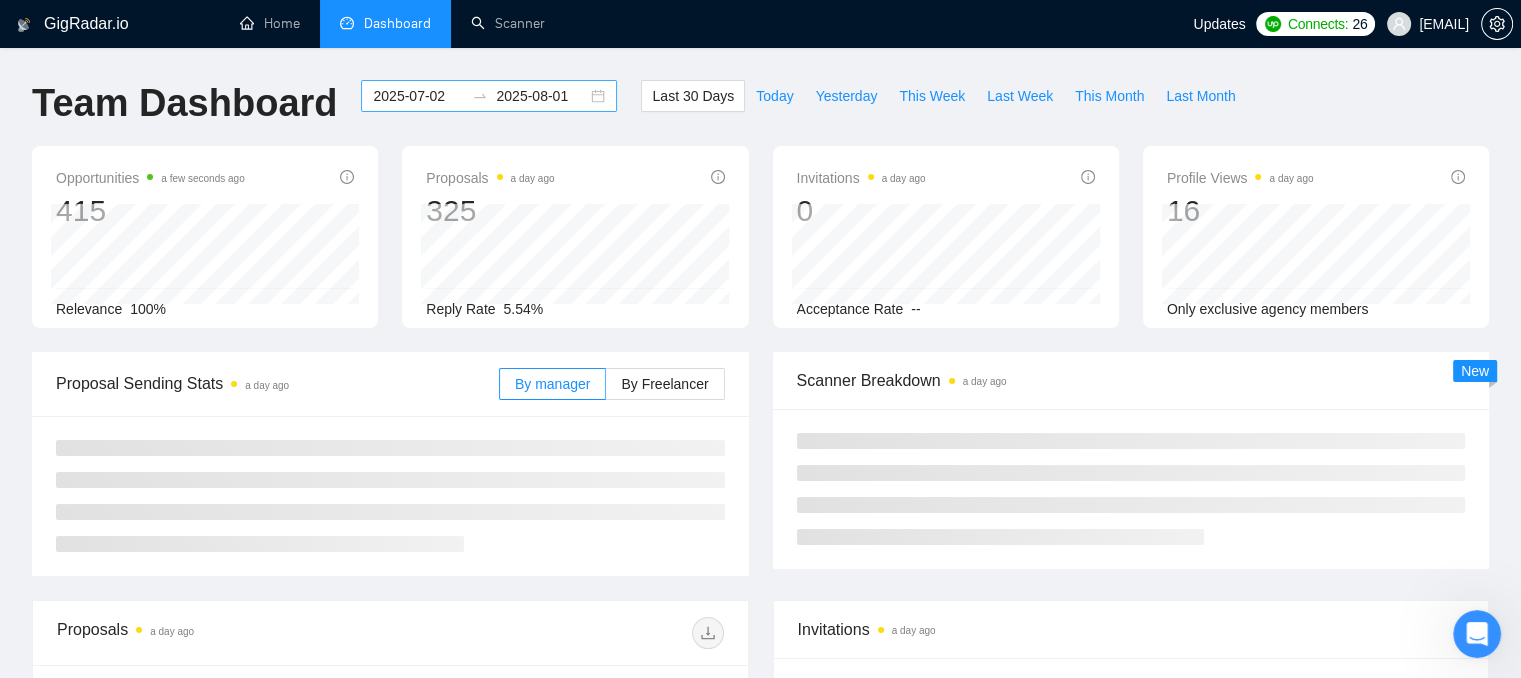 click on "2025-07-02" at bounding box center [418, 96] 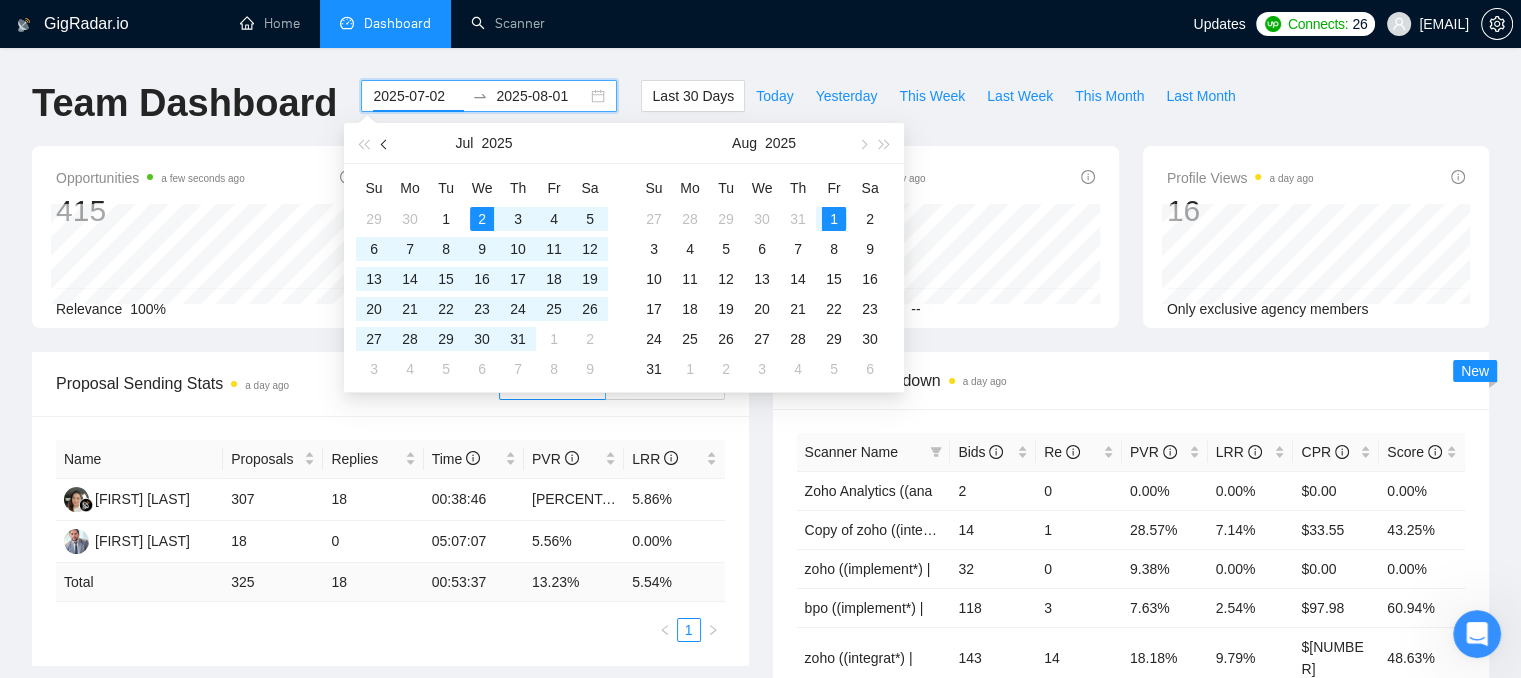 click at bounding box center (385, 143) 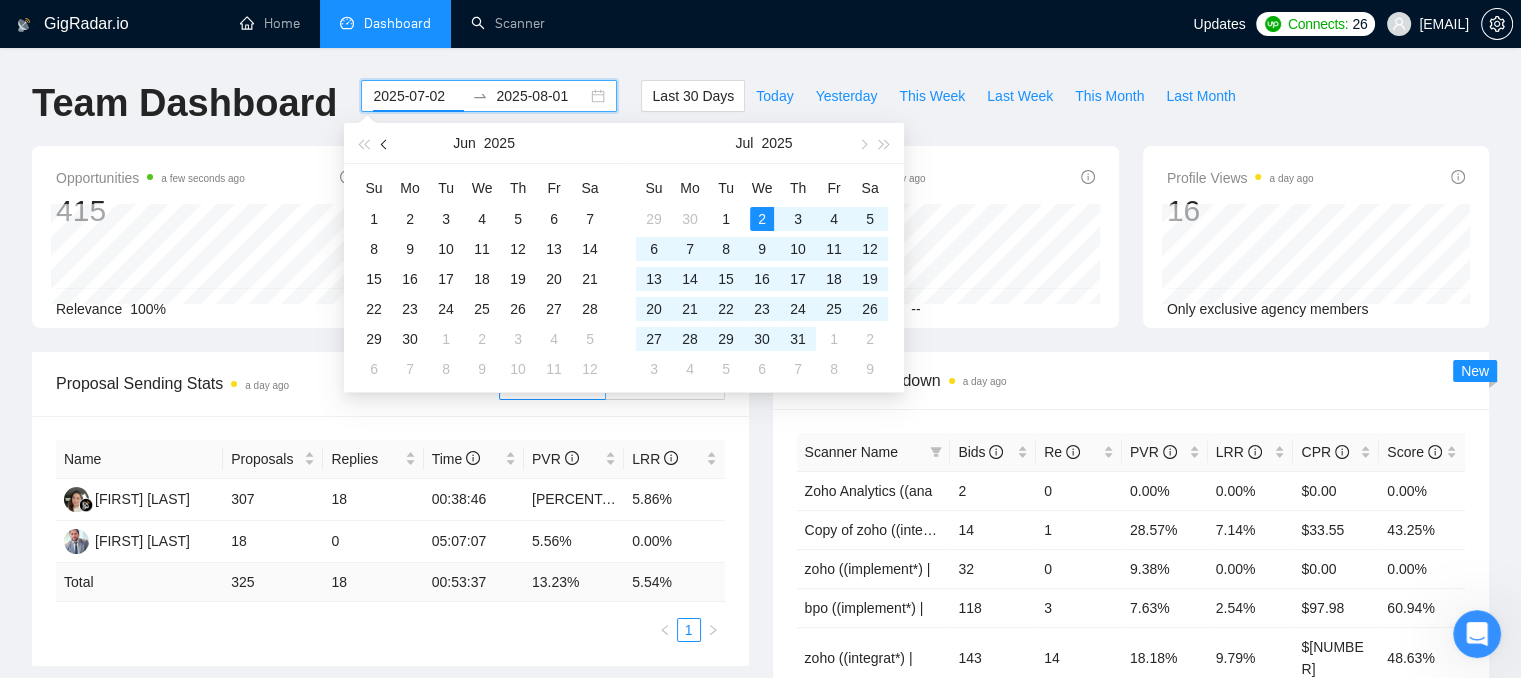 click at bounding box center [386, 144] 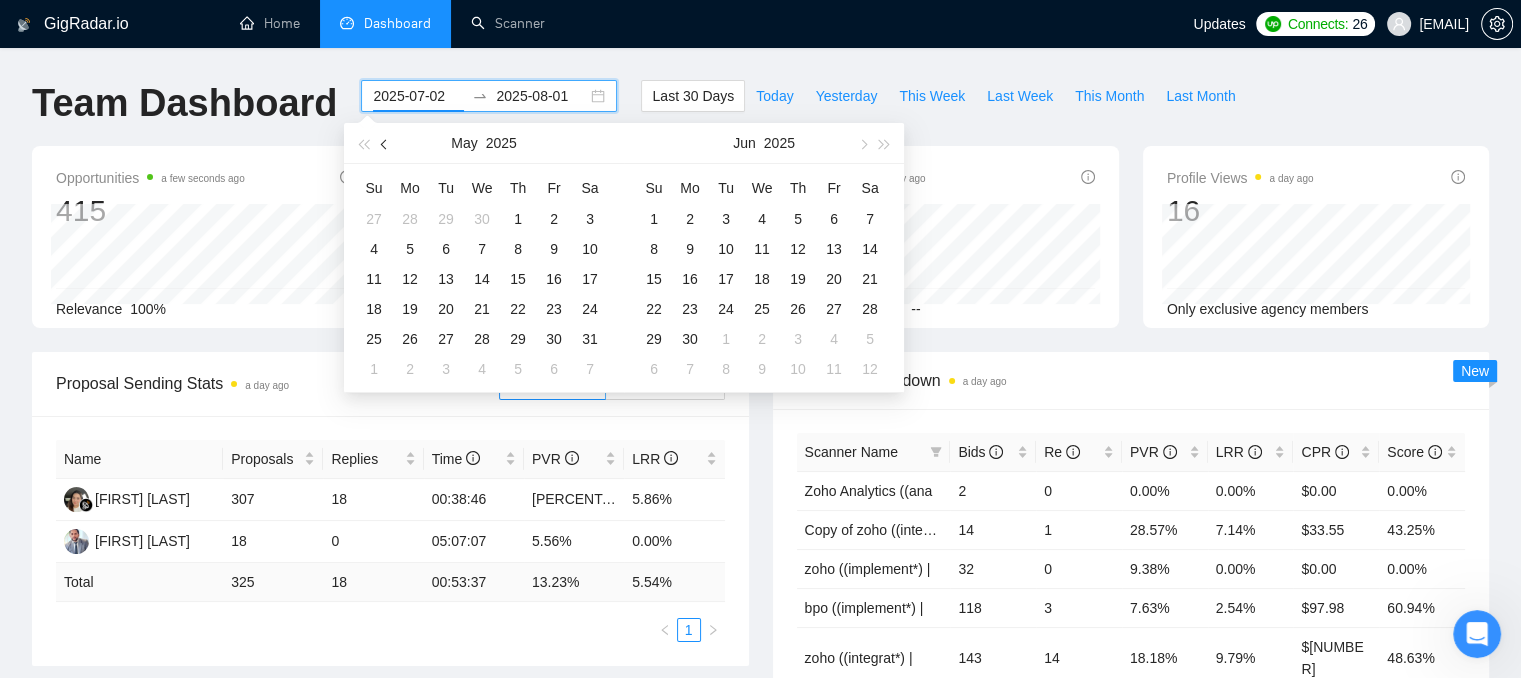 click at bounding box center (386, 144) 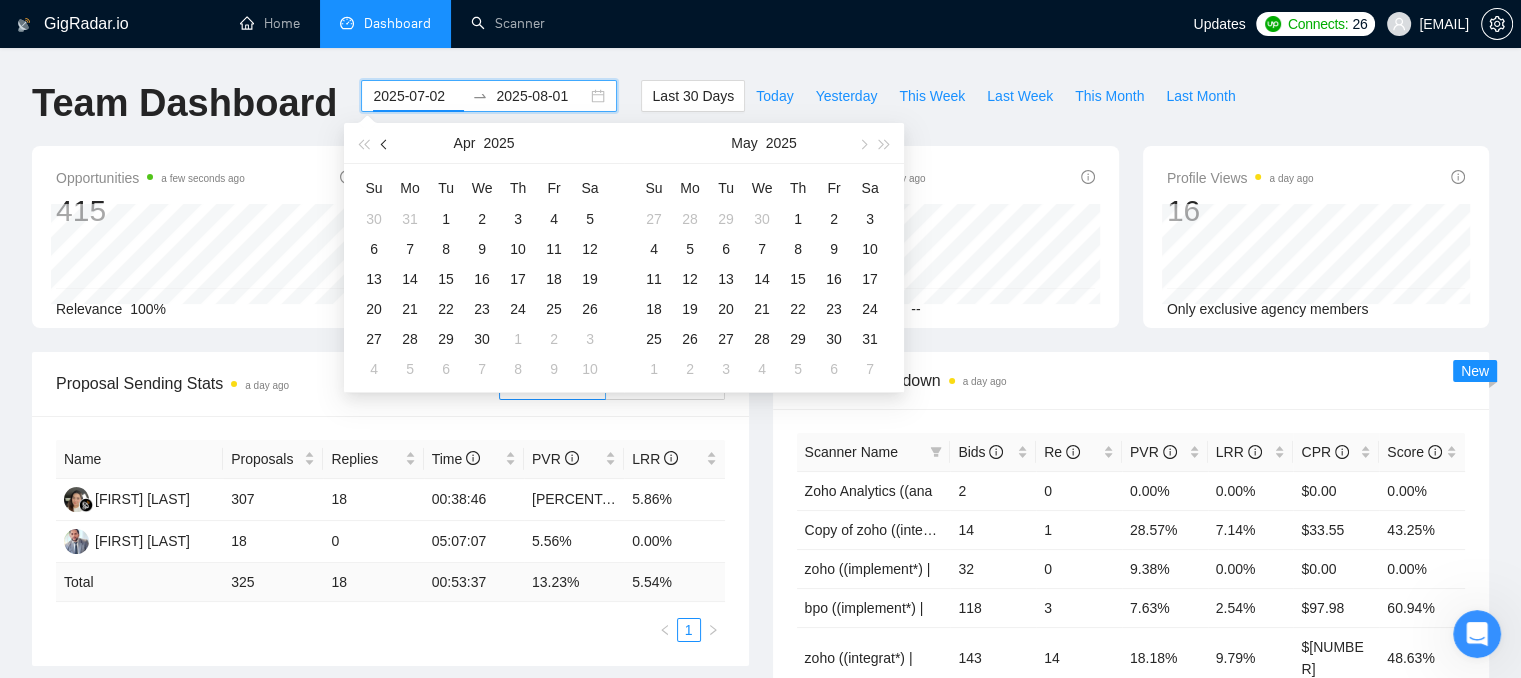 click at bounding box center (386, 144) 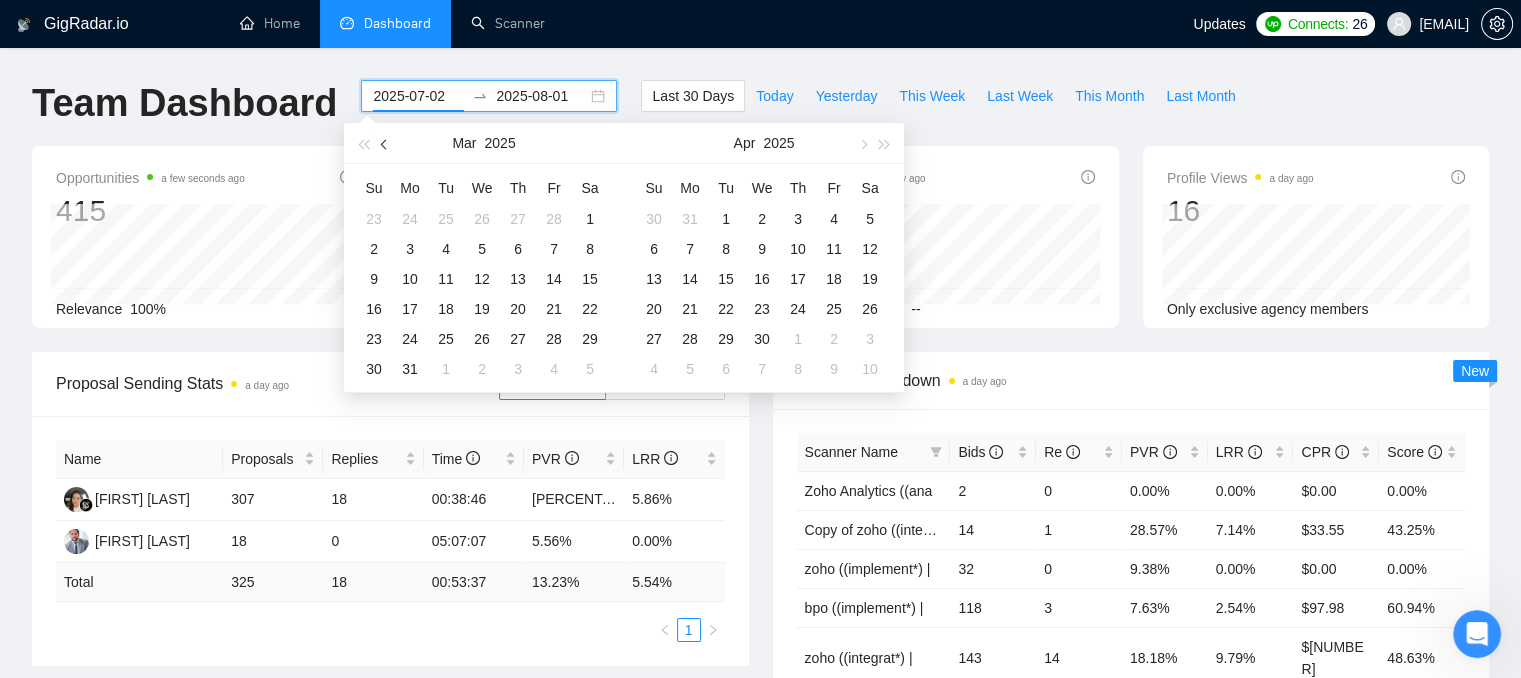click at bounding box center [386, 144] 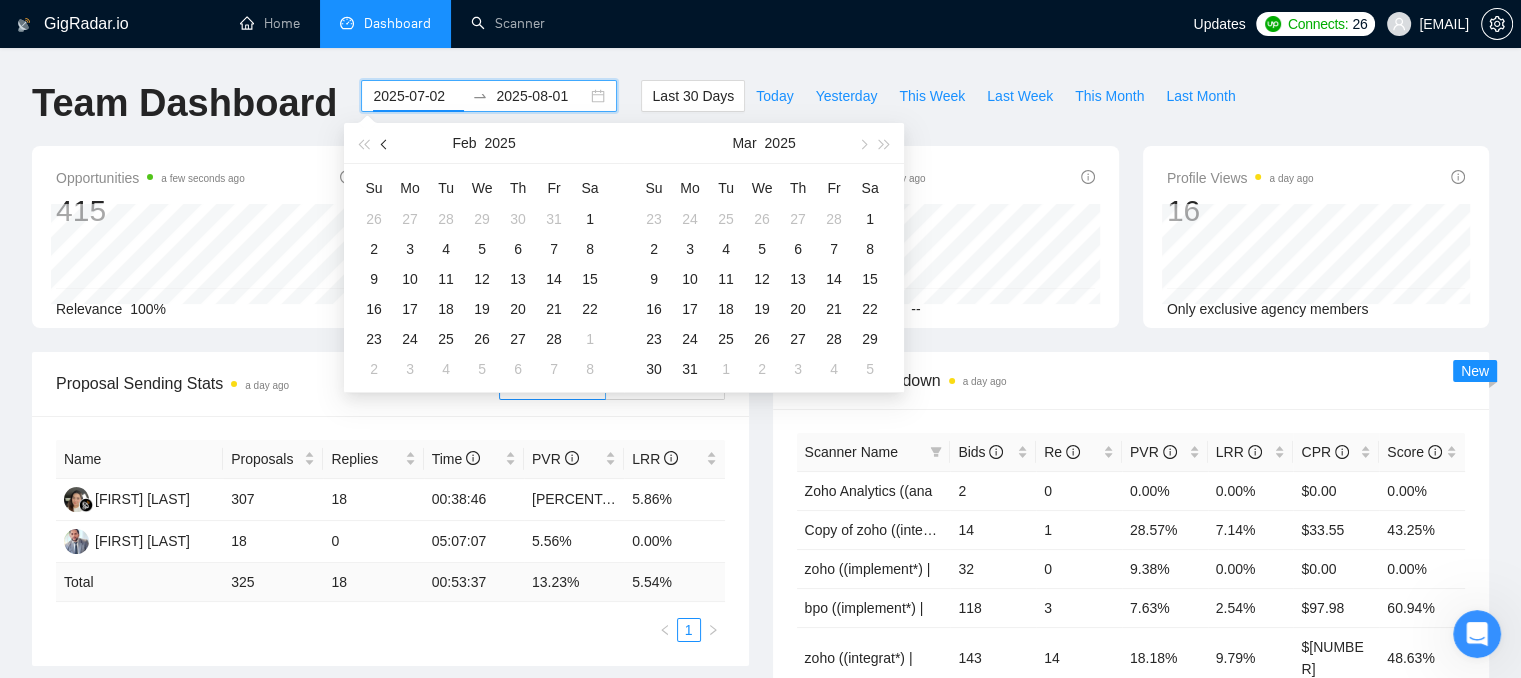 click at bounding box center [386, 144] 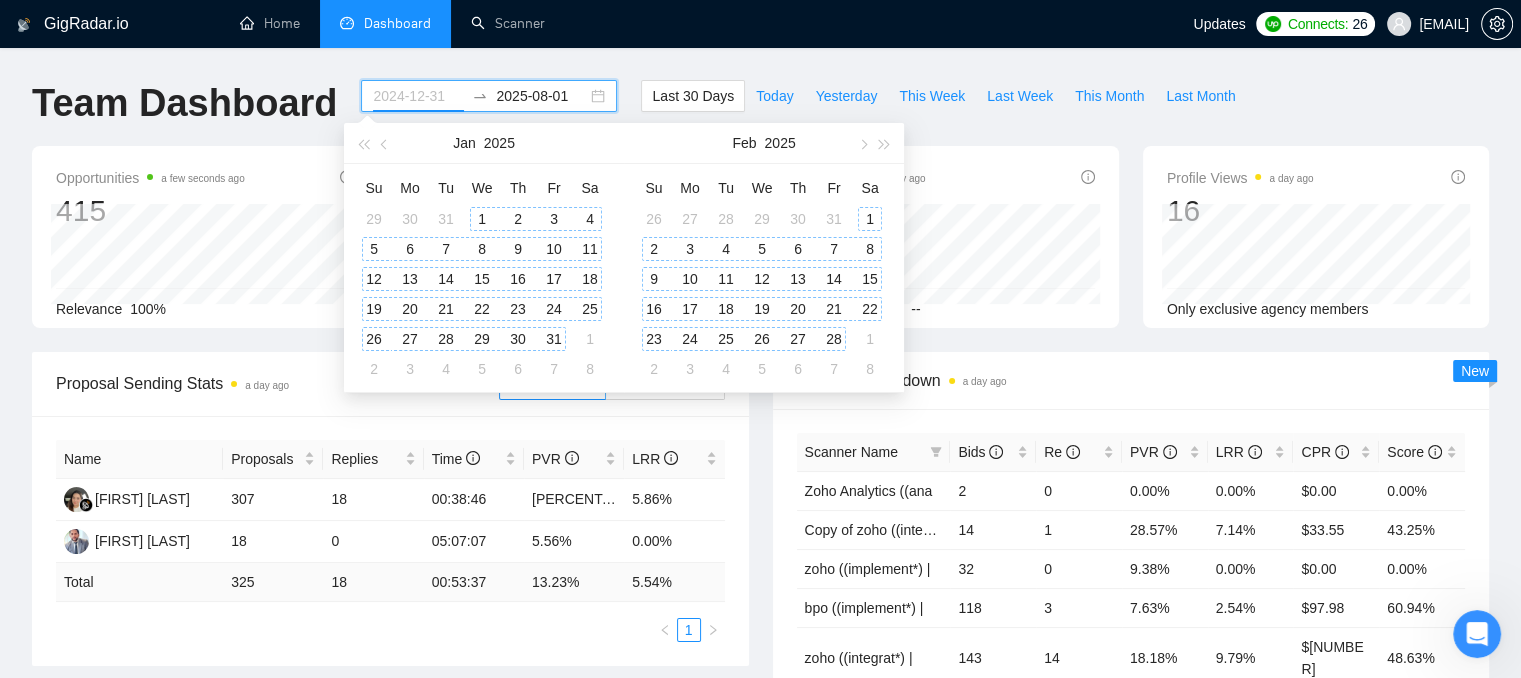 type on "2025-01-01" 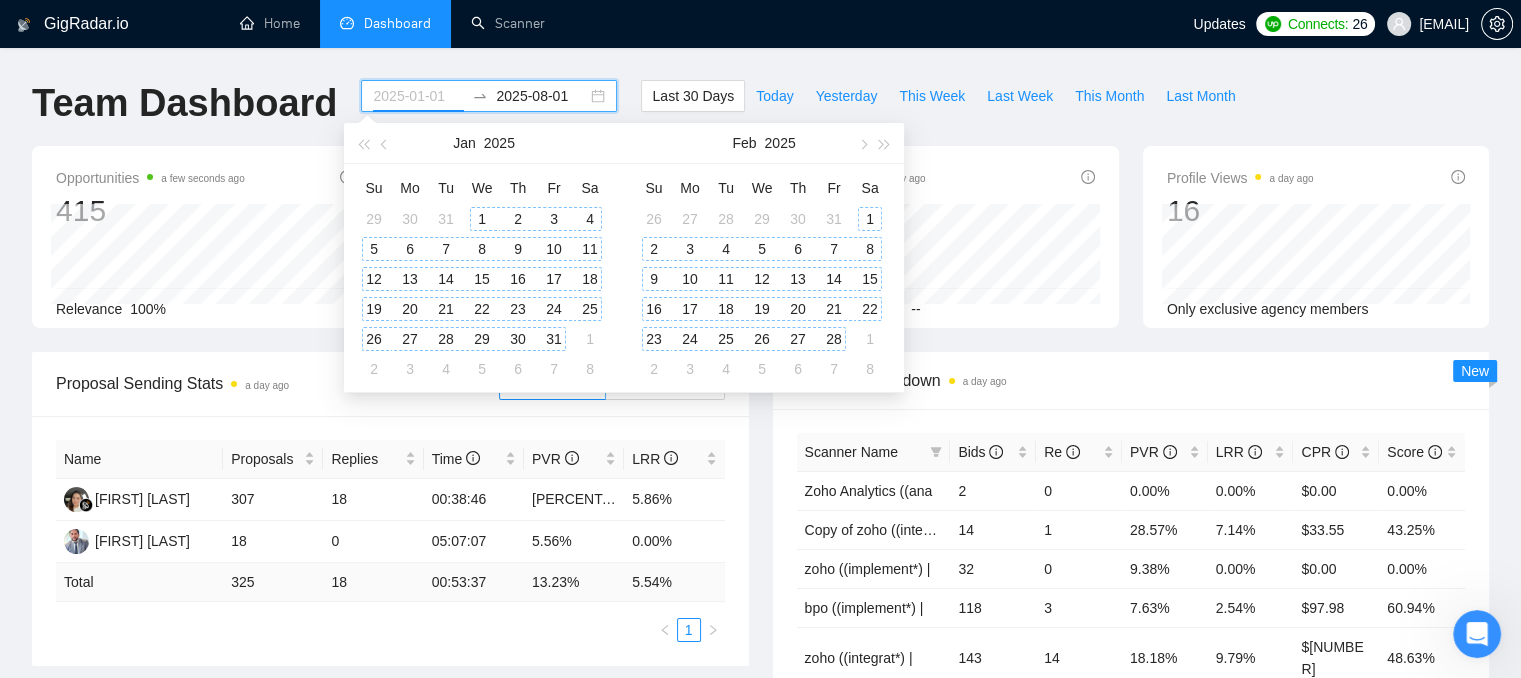 click on "1" at bounding box center [482, 219] 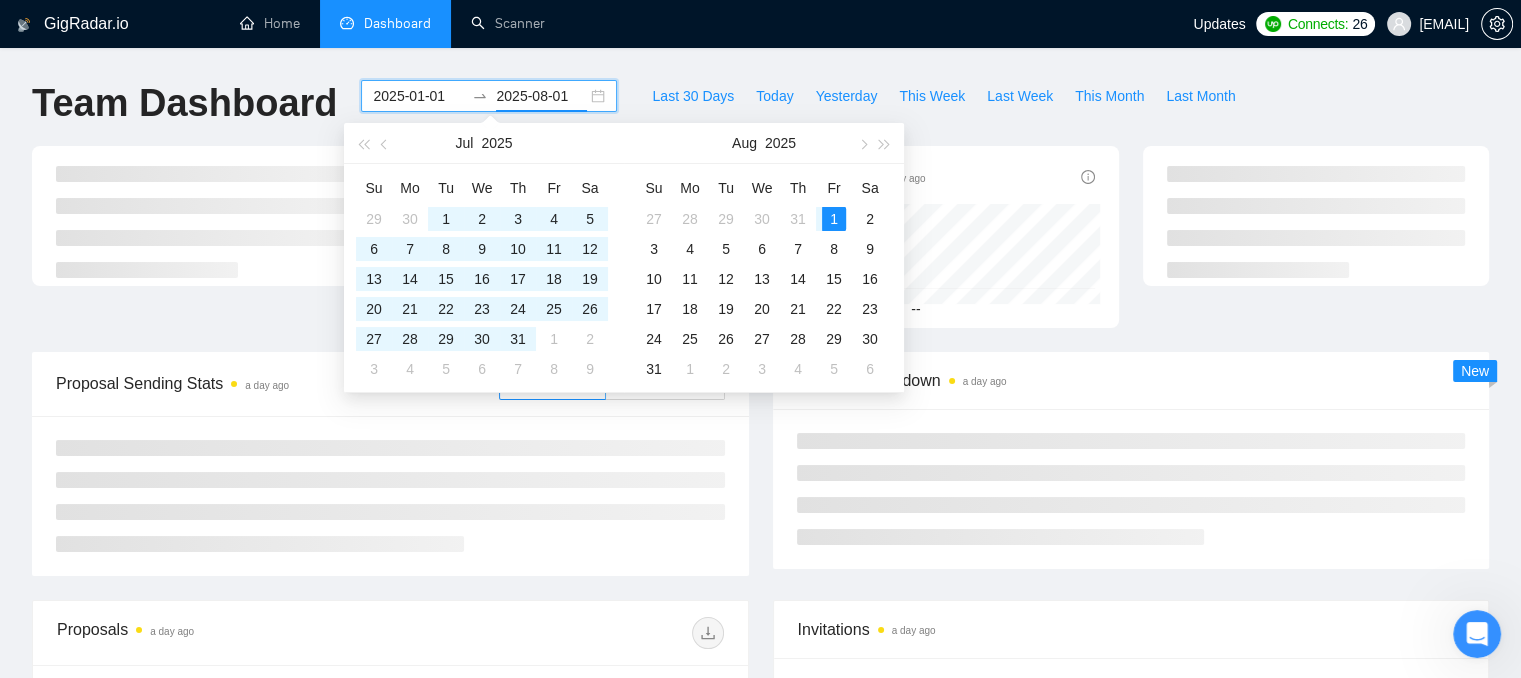click on "Team Dashboard" at bounding box center [184, 113] 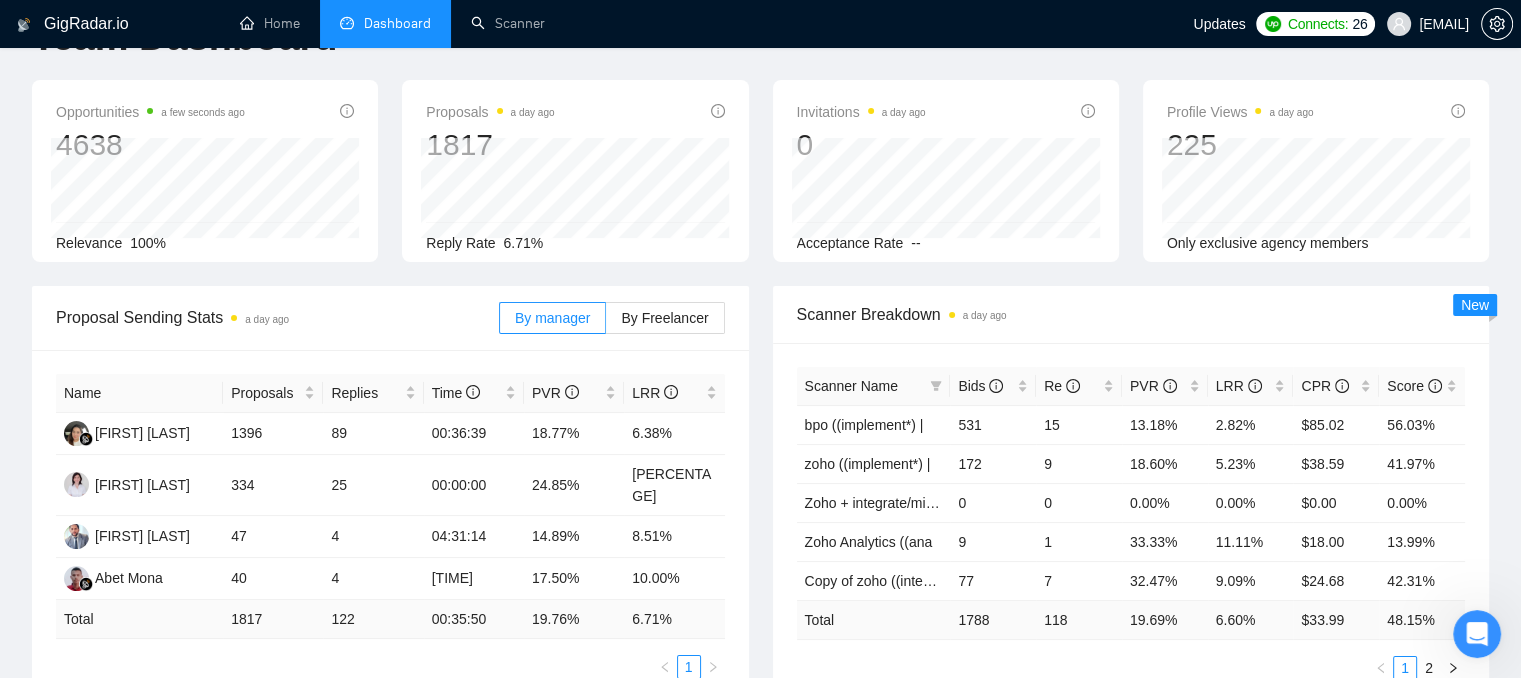 scroll, scrollTop: 100, scrollLeft: 0, axis: vertical 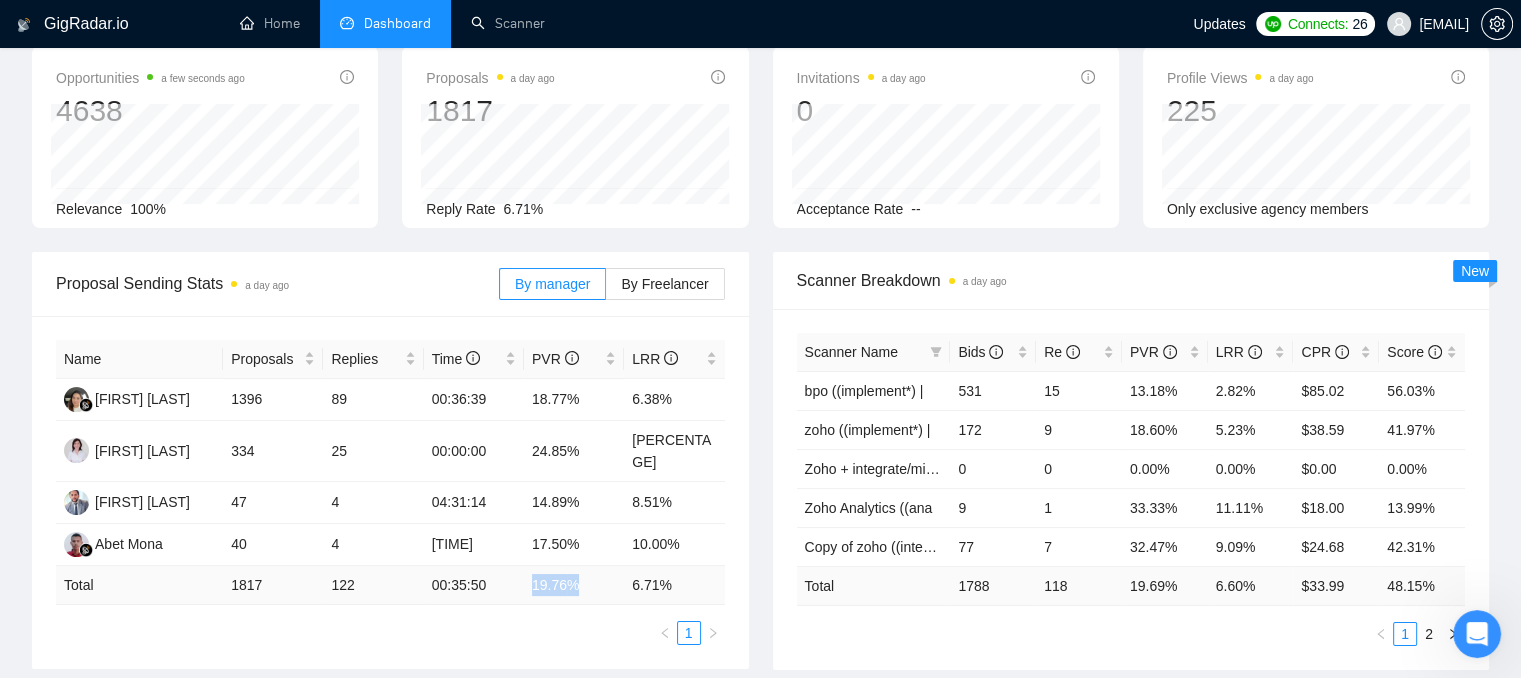 drag, startPoint x: 531, startPoint y: 563, endPoint x: 588, endPoint y: 561, distance: 57.035076 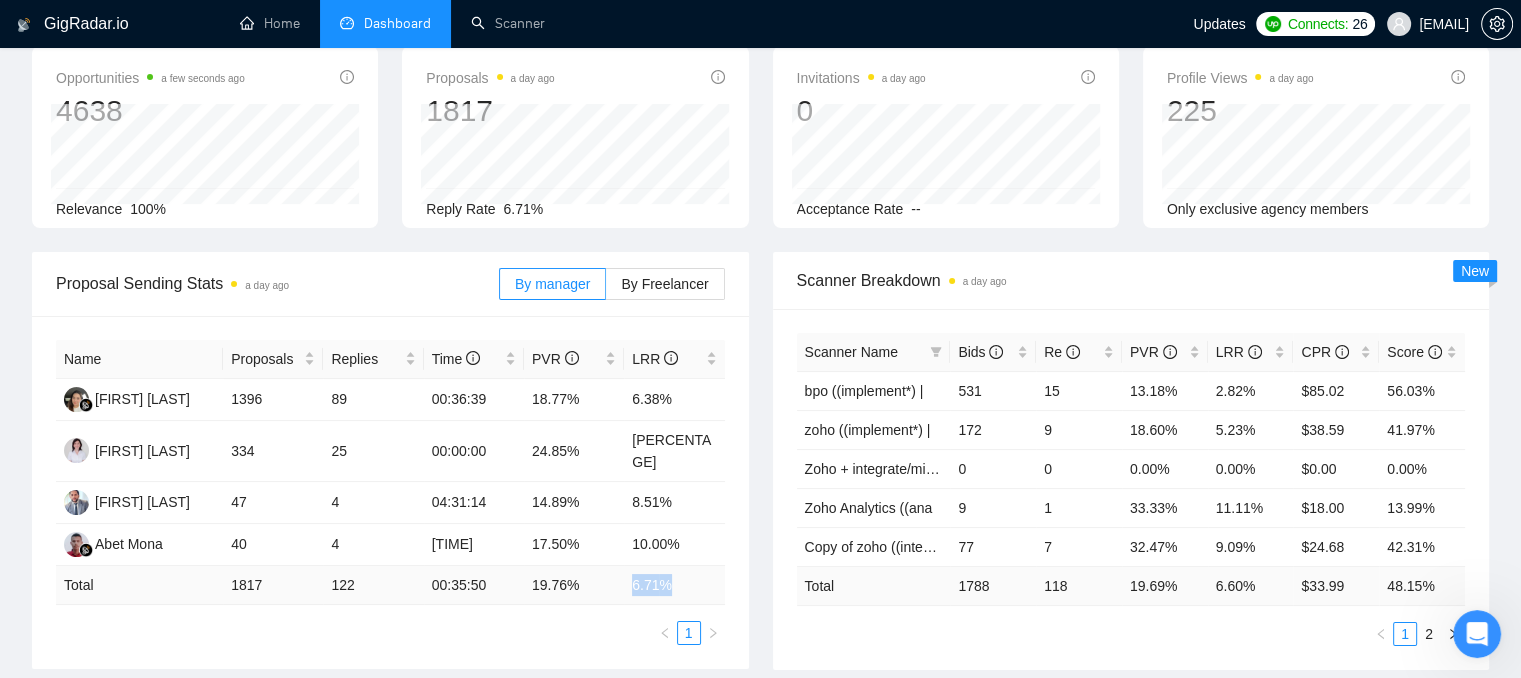 drag, startPoint x: 624, startPoint y: 565, endPoint x: 672, endPoint y: 573, distance: 48.6621 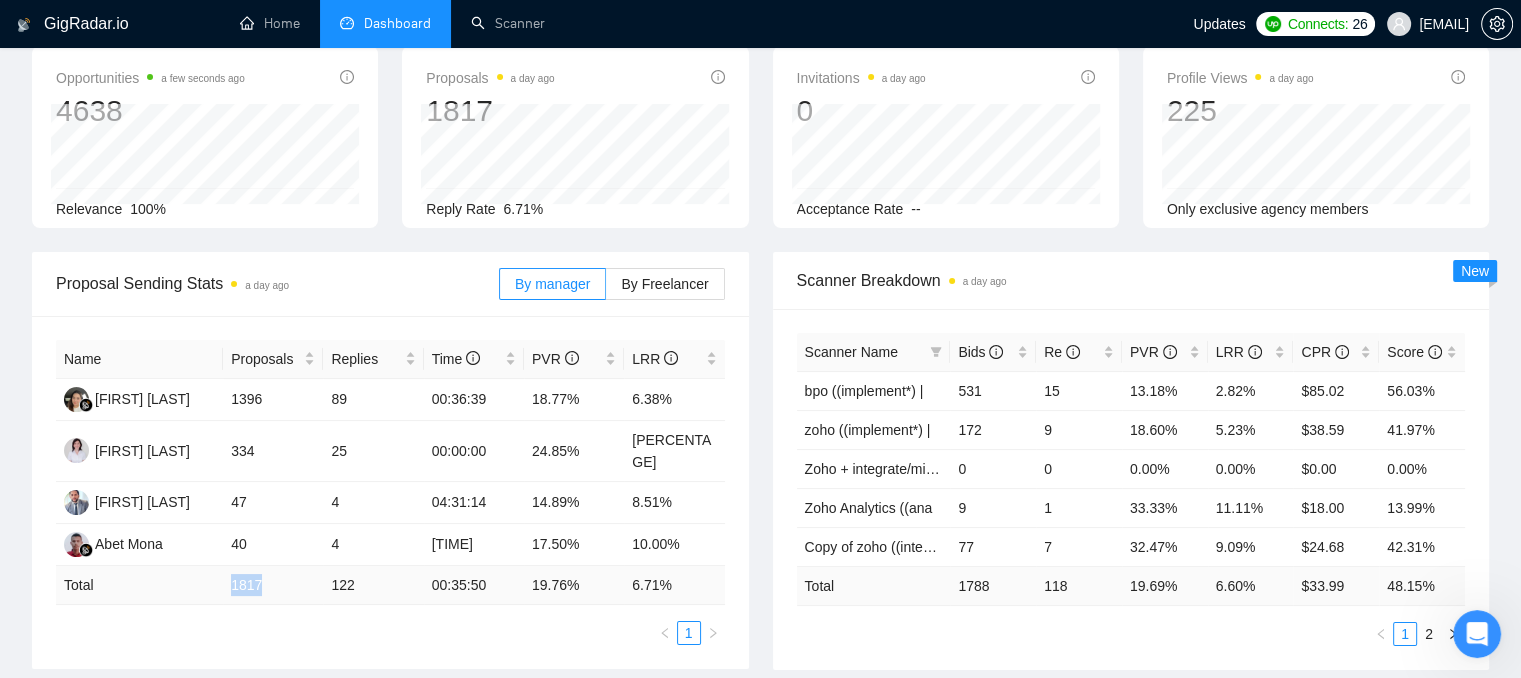 drag, startPoint x: 268, startPoint y: 568, endPoint x: 232, endPoint y: 572, distance: 36.221542 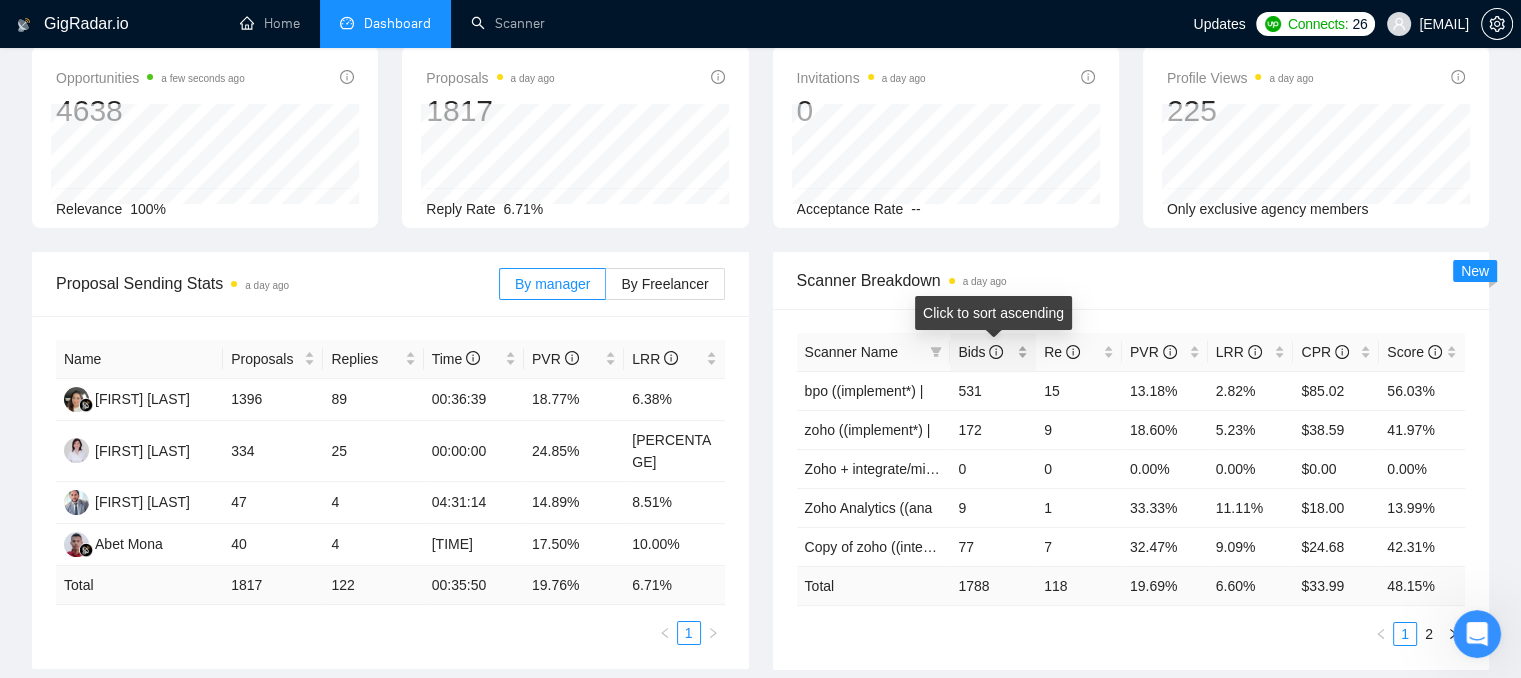 click on "Bids" at bounding box center (993, 352) 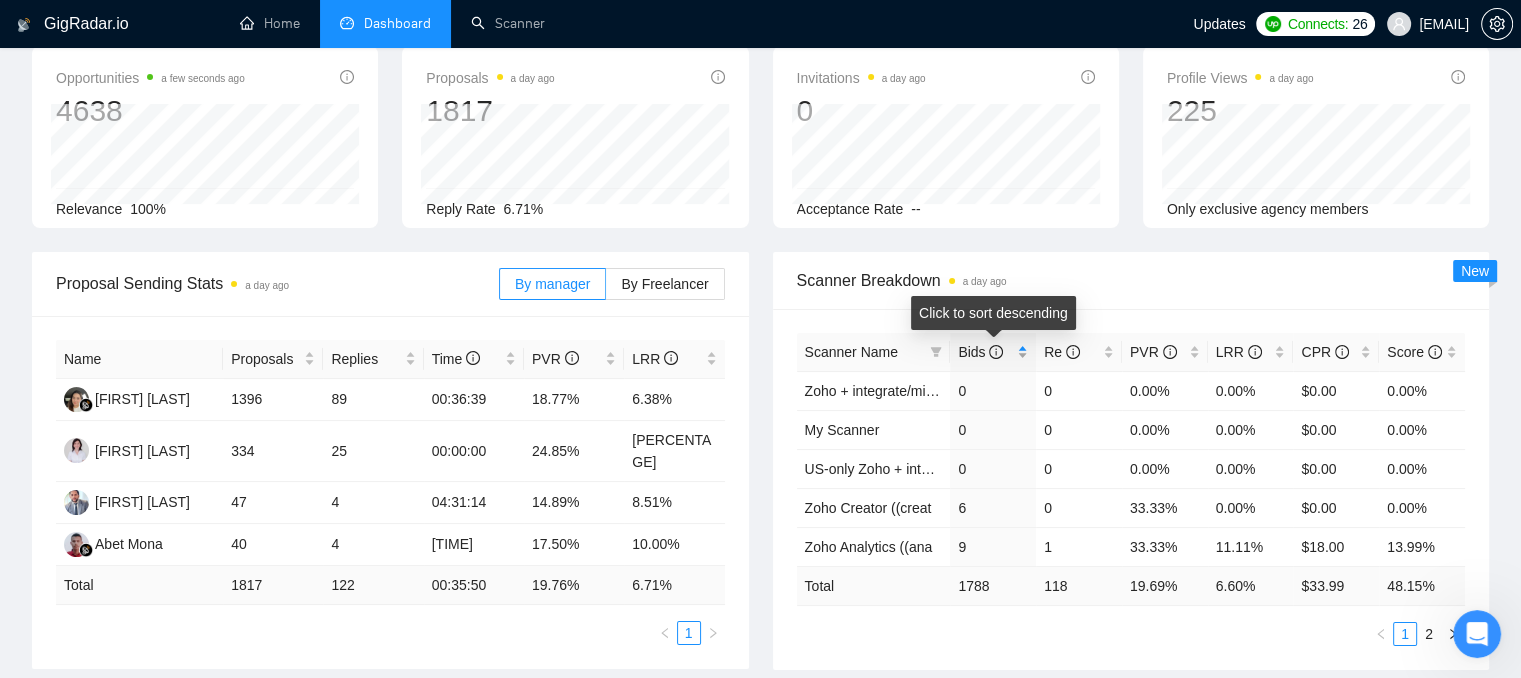 click on "Bids" at bounding box center (993, 352) 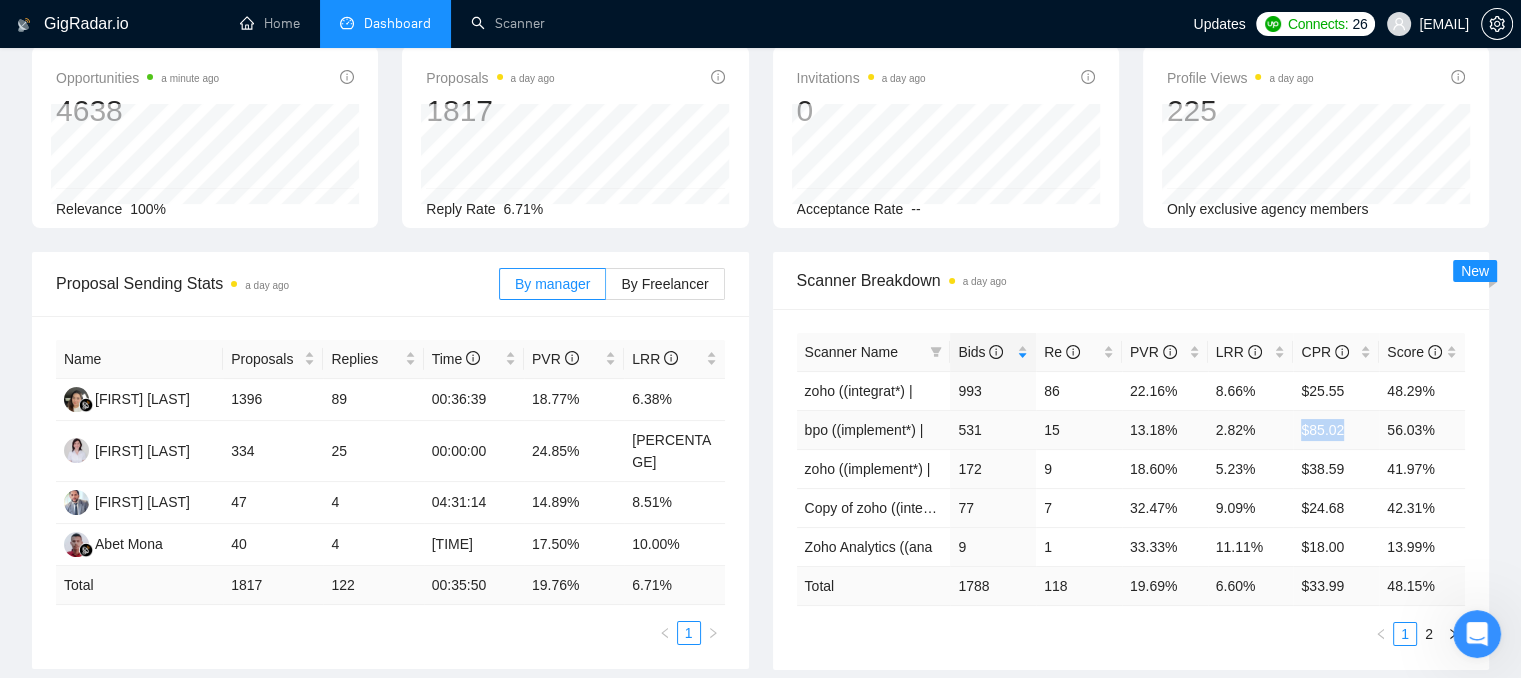 drag, startPoint x: 1302, startPoint y: 430, endPoint x: 1359, endPoint y: 424, distance: 57.31492 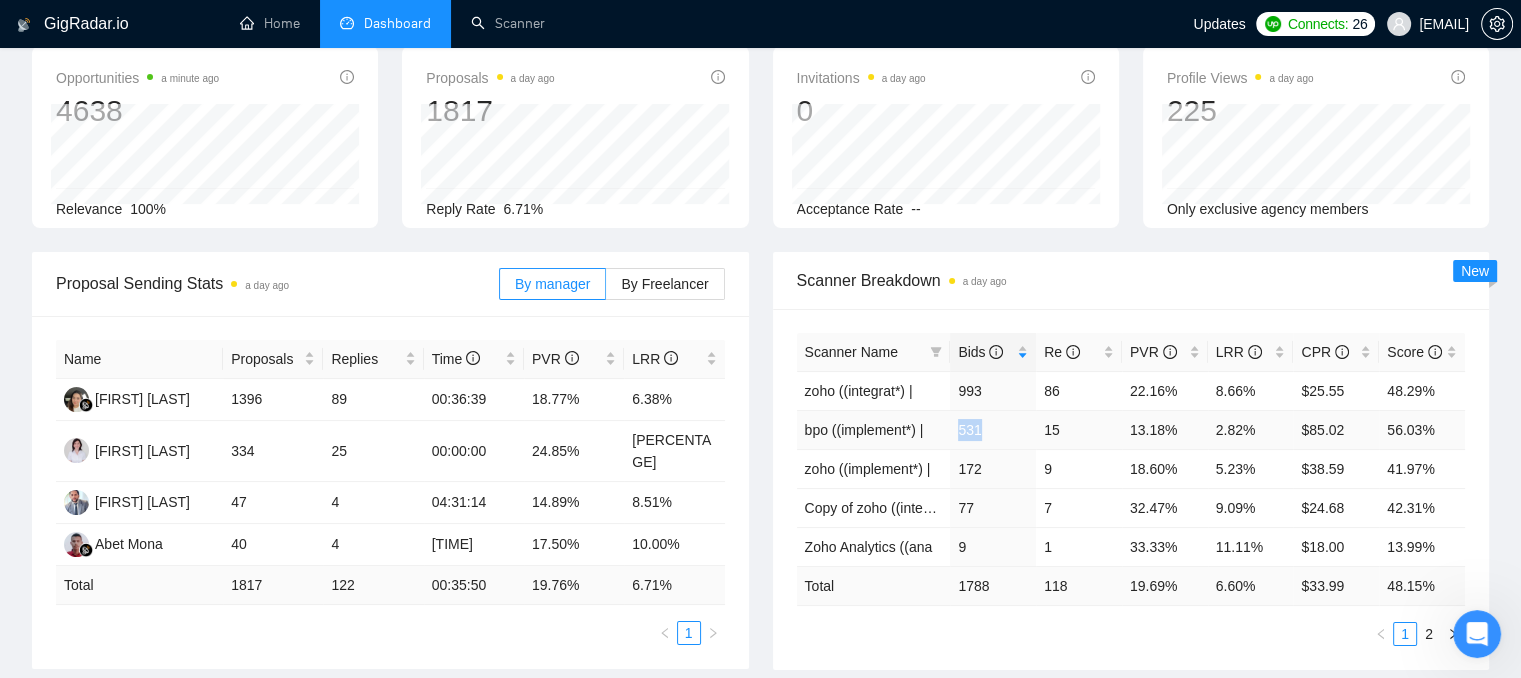 drag, startPoint x: 955, startPoint y: 433, endPoint x: 982, endPoint y: 428, distance: 27.45906 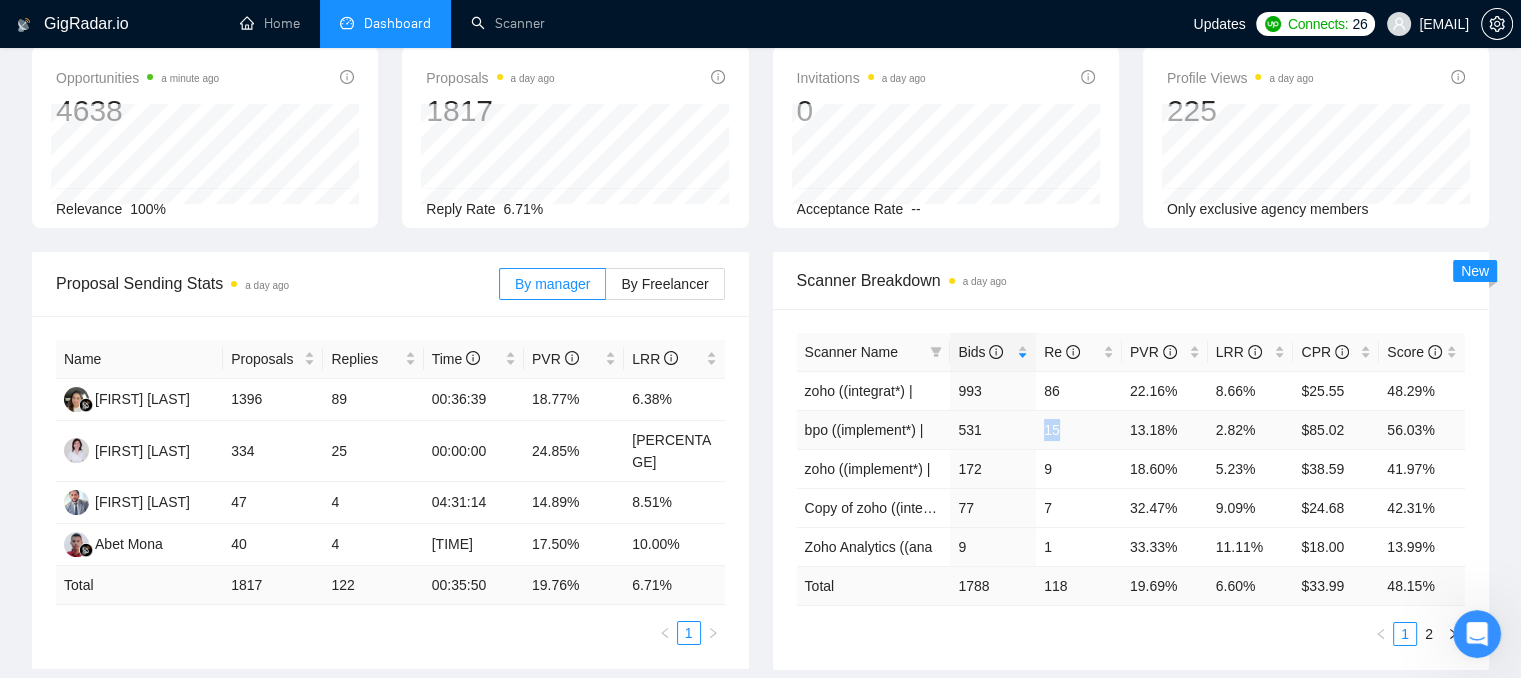 drag, startPoint x: 1046, startPoint y: 428, endPoint x: 1061, endPoint y: 427, distance: 15.033297 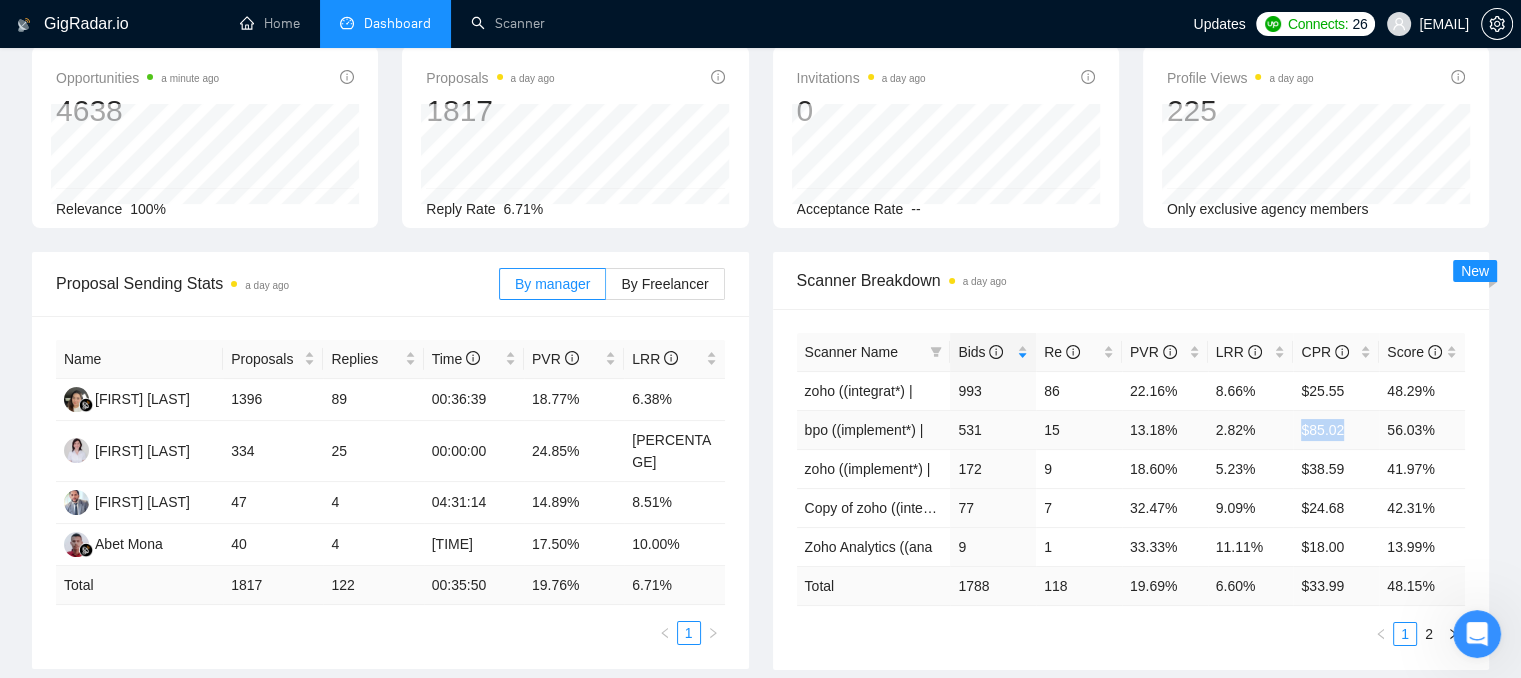 drag, startPoint x: 1296, startPoint y: 433, endPoint x: 1343, endPoint y: 425, distance: 47.67599 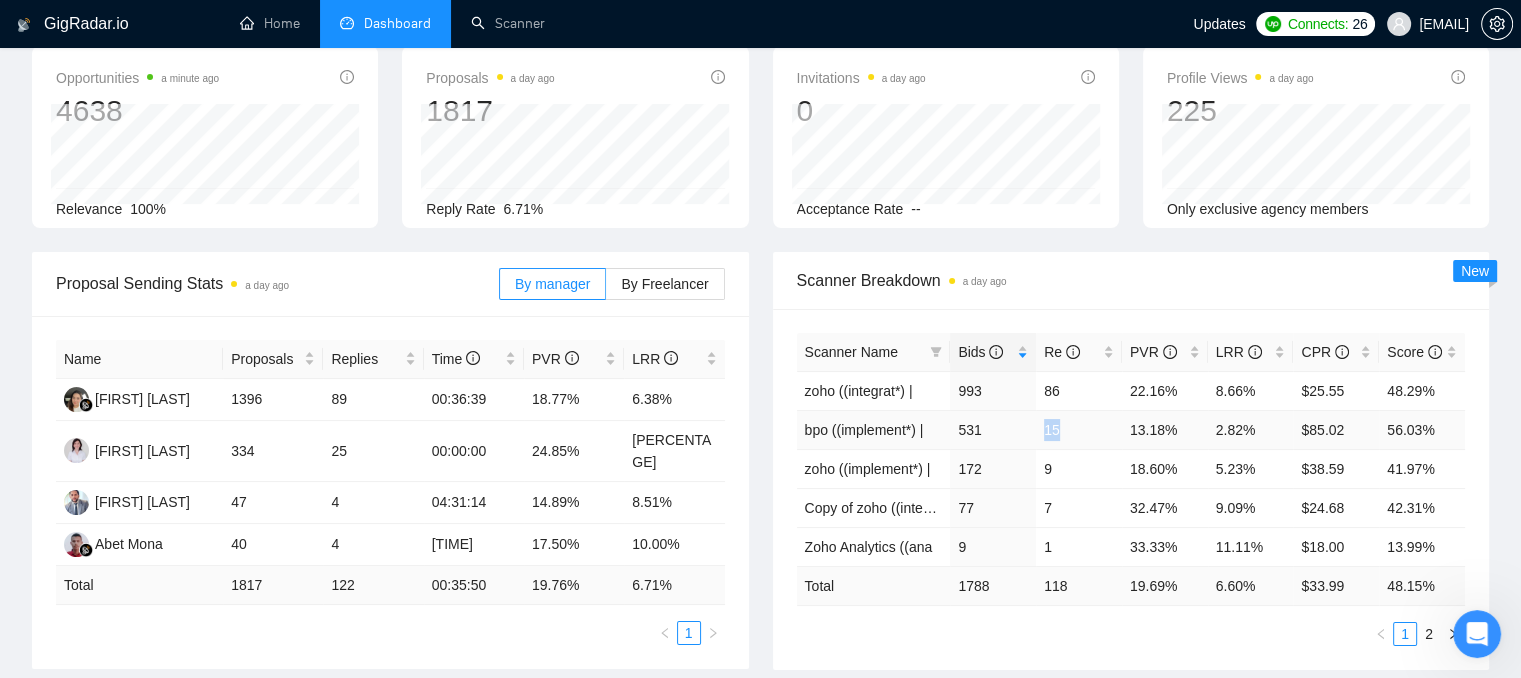 drag, startPoint x: 1076, startPoint y: 432, endPoint x: 1044, endPoint y: 431, distance: 32.01562 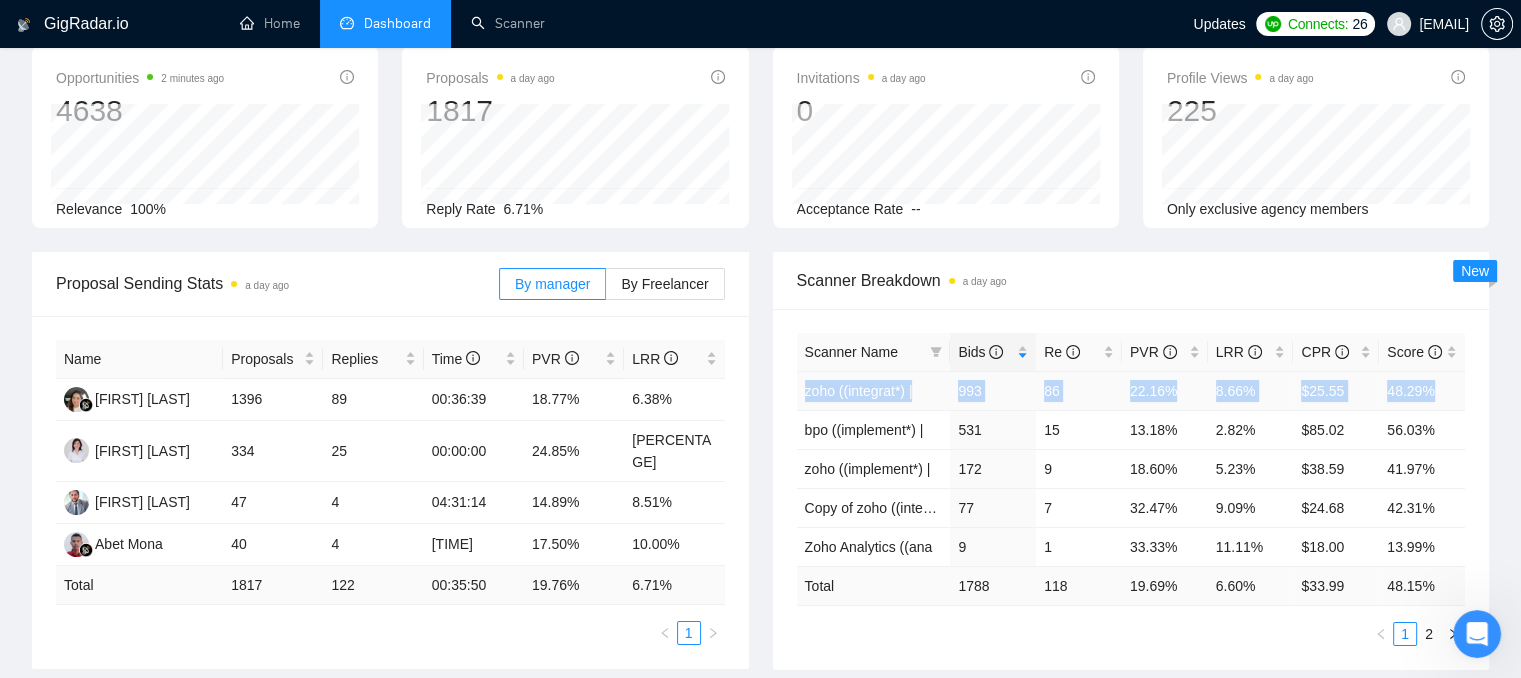 drag, startPoint x: 802, startPoint y: 385, endPoint x: 1434, endPoint y: 385, distance: 632 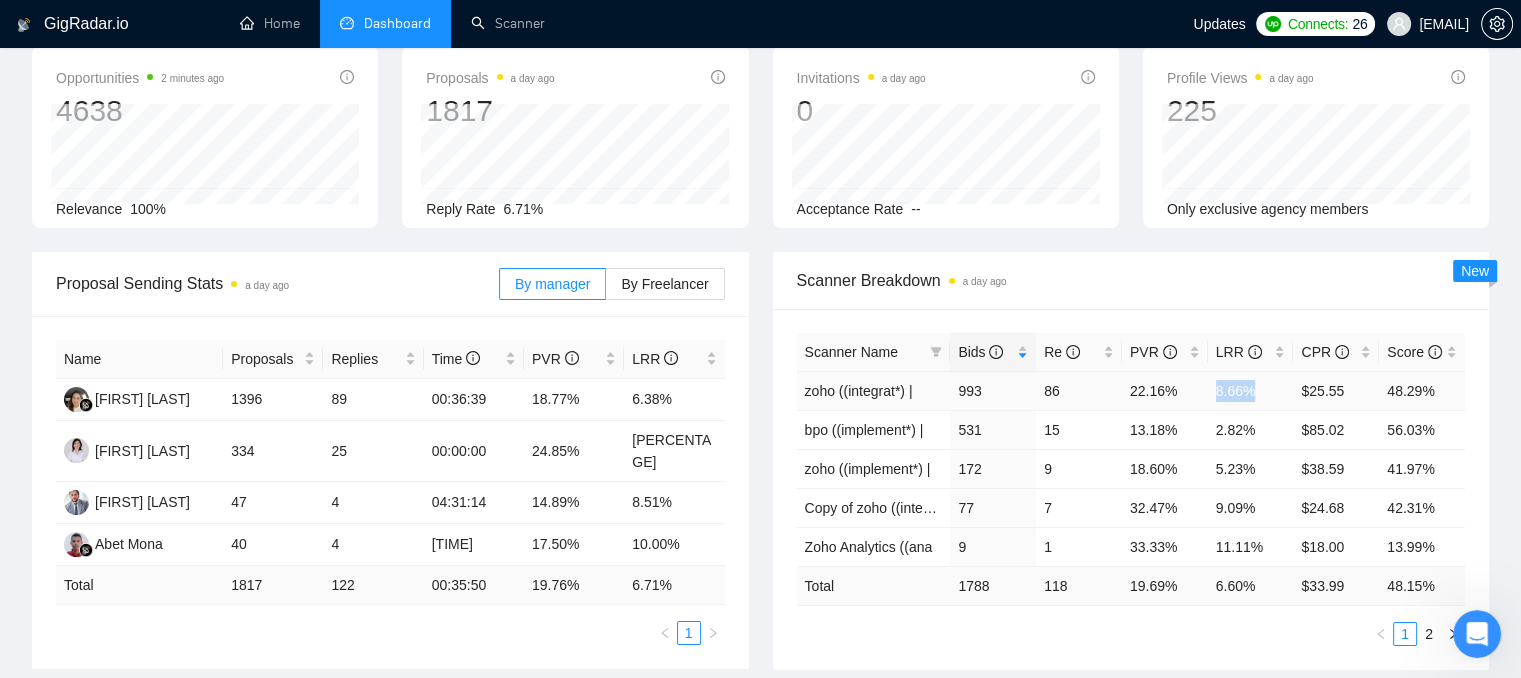 drag, startPoint x: 1219, startPoint y: 391, endPoint x: 1257, endPoint y: 382, distance: 39.051247 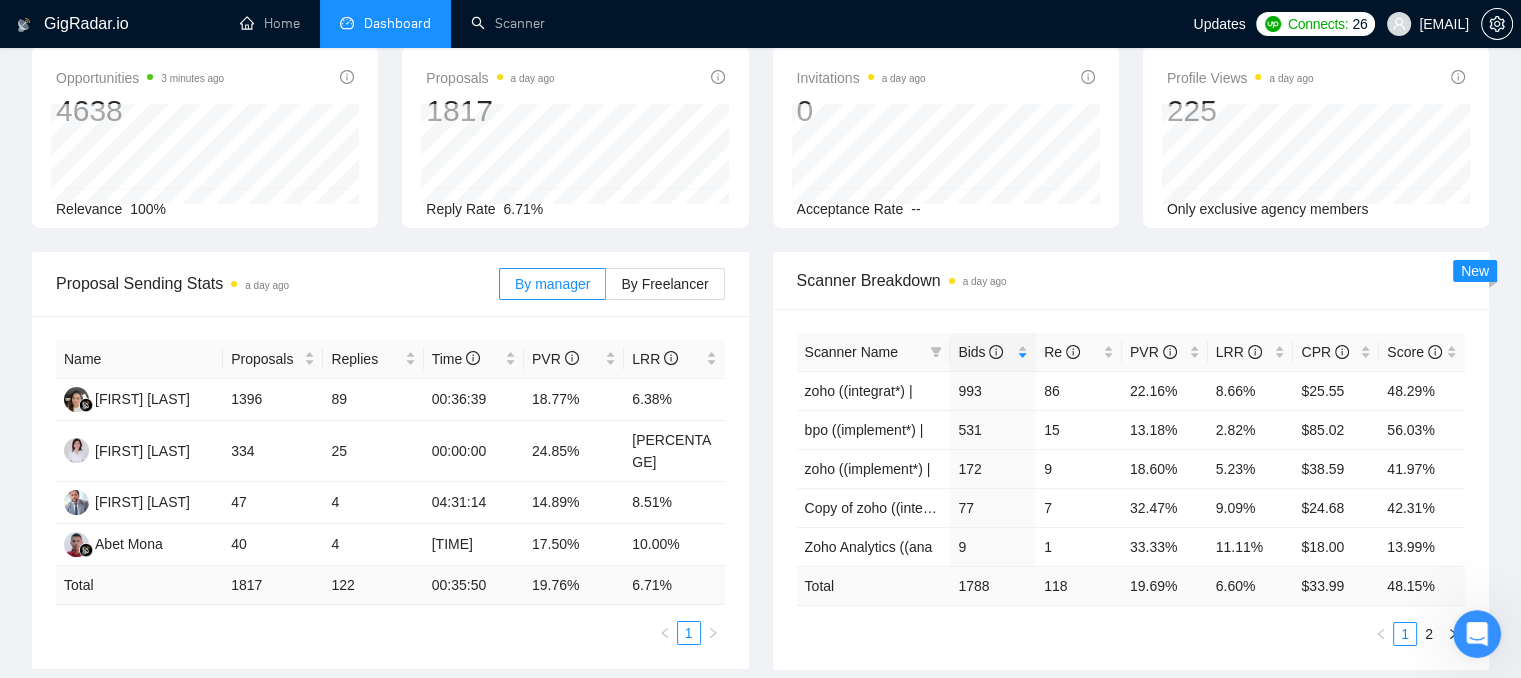click on "Scanner Breakdown a day ago" at bounding box center [1131, 280] 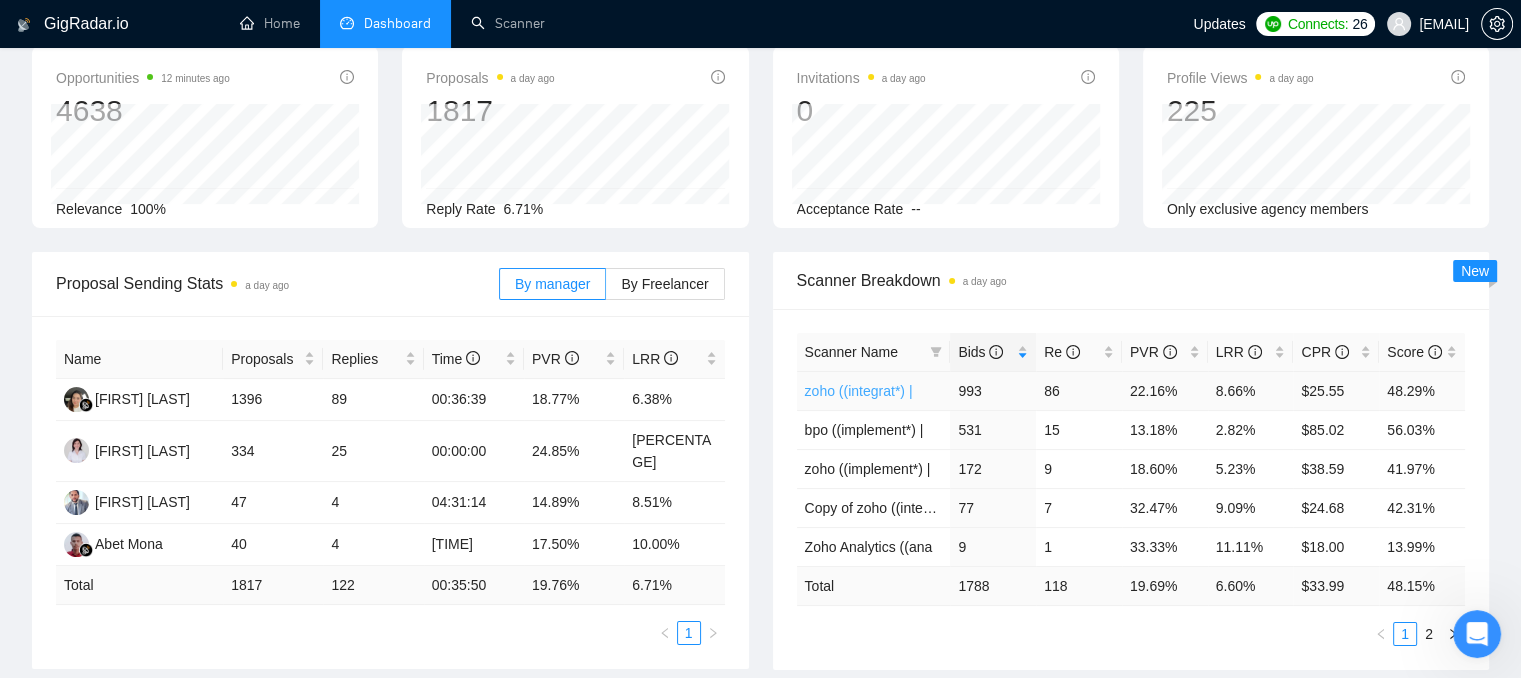 click on "zoho ((integrat*) |" at bounding box center [859, 391] 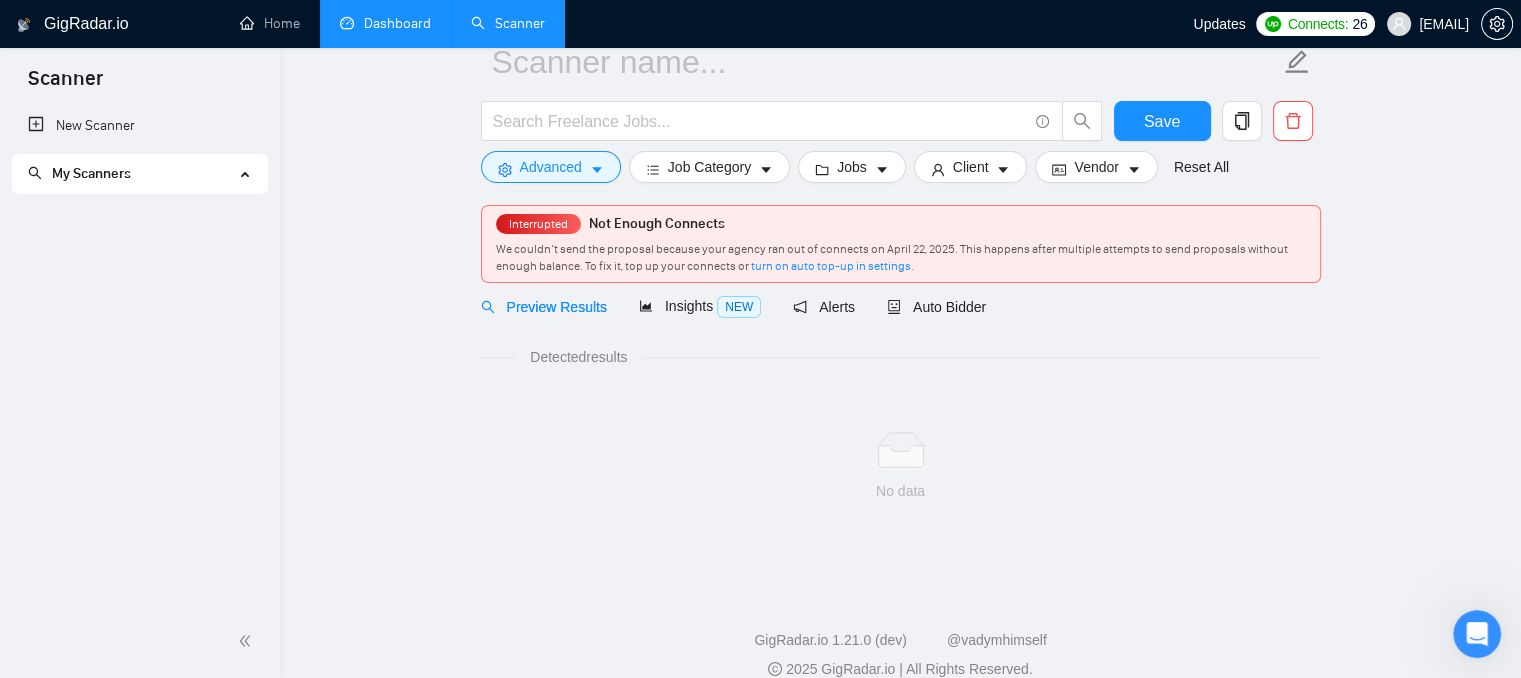 scroll, scrollTop: 36, scrollLeft: 0, axis: vertical 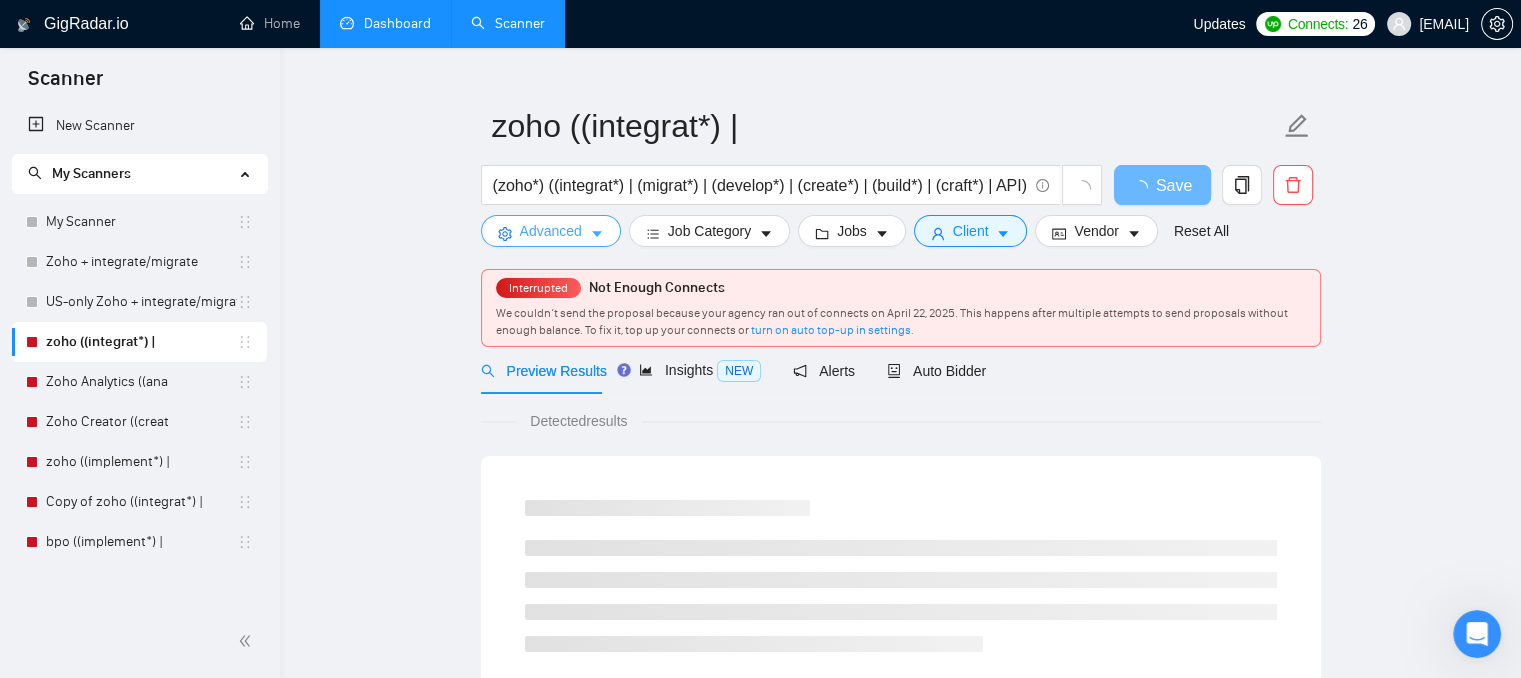 click on "Advanced" at bounding box center (551, 231) 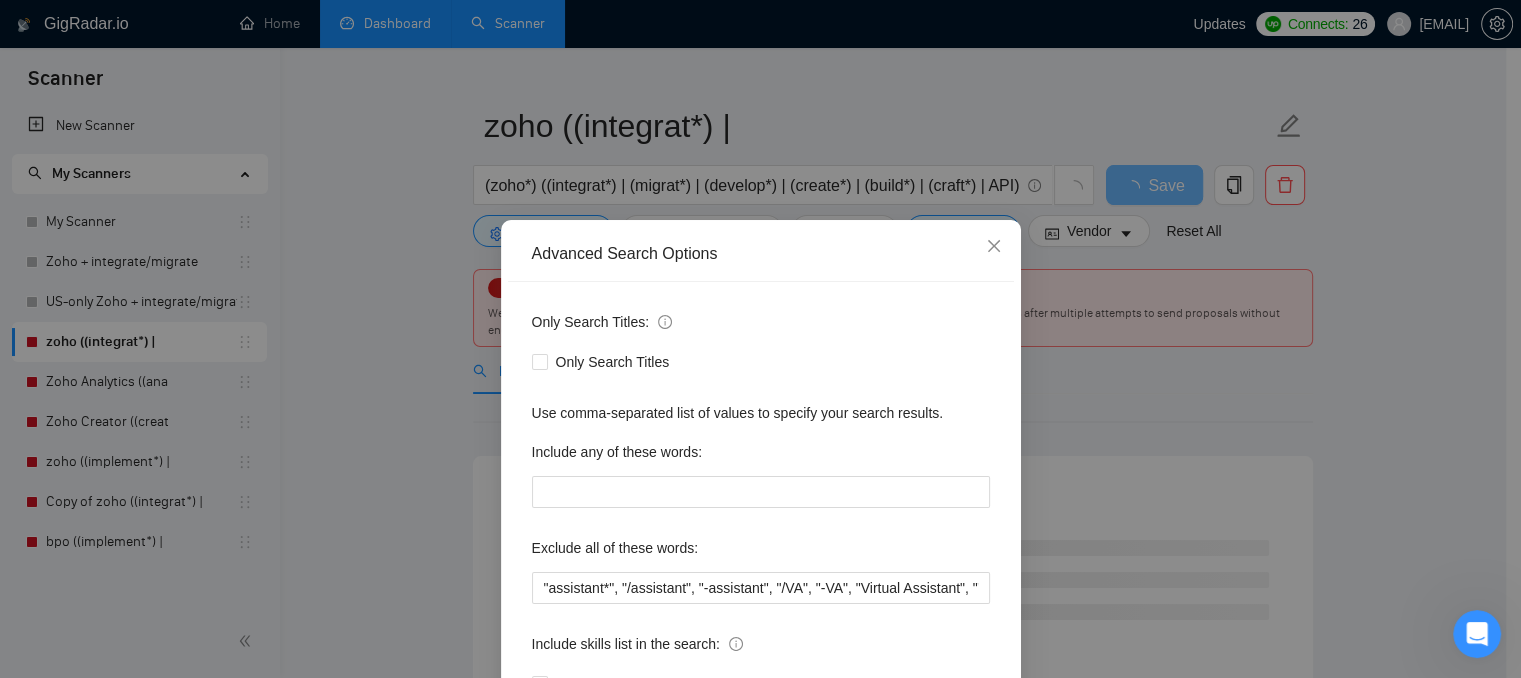click on "Advanced Search Options Only Search Titles:   Only Search Titles Use comma-separated list of values to specify your search results. Include any of these words: Exclude all of these words: "assistant*", "/assistant", "-assistant", "/VA", "-VA", "Virtual Assistant", "Virtual Assistance", "Virtual Support", "Executive Assistant", "Administrative Assistant", "Virtual Administrative", "Personal/Virtual Assistant", "Personal Assistant", "Lead generation", "Data Entry", Telemarketing, "Appointment Setting", "Appointment Setter", "Cold Calling", "Social Media Management", (cold*), "Email Management", "Customer Service", "Administrative Support", "Data Entry", Scraping, bookkeeper, SEO, (recruit*), "sales manager", "sales person", Include skills list in the search:   Also  search  on Skills Reset OK" at bounding box center (760, 339) 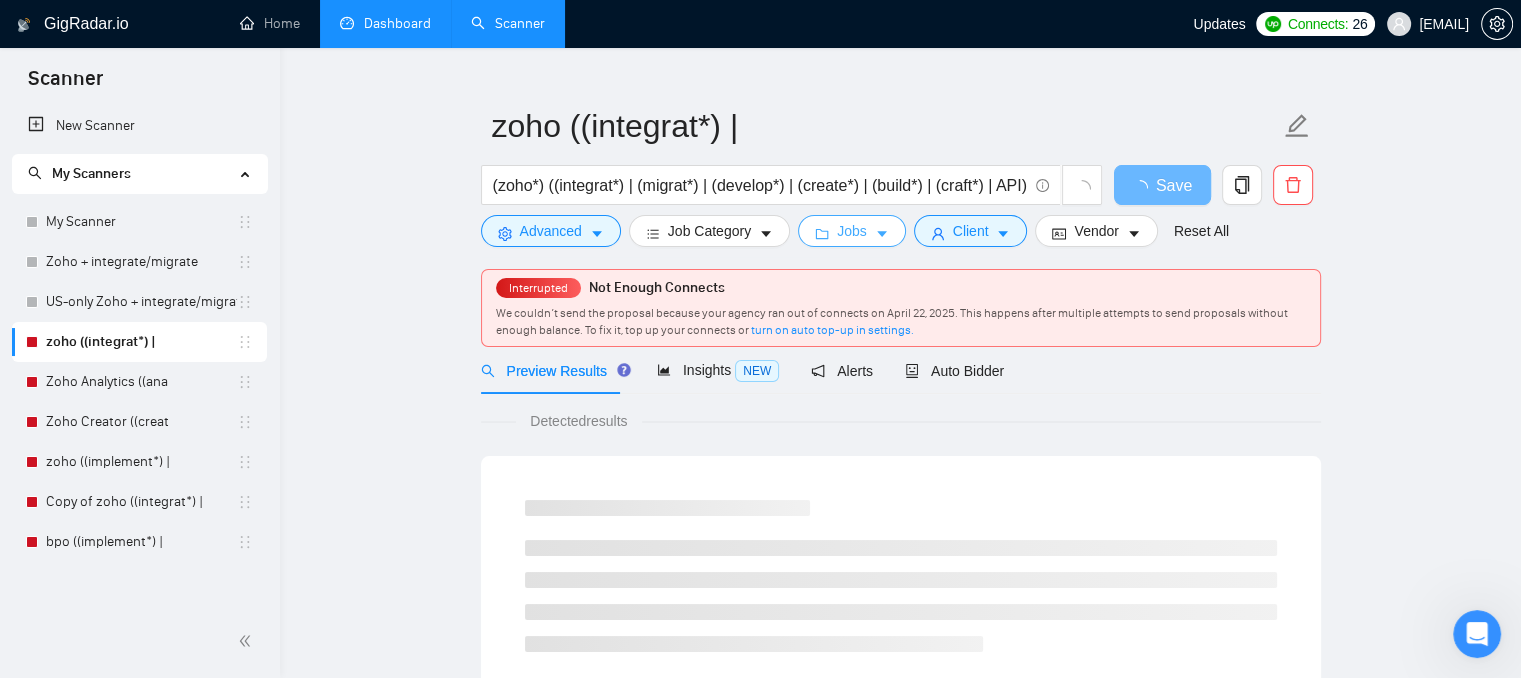 click on "Jobs" at bounding box center [852, 231] 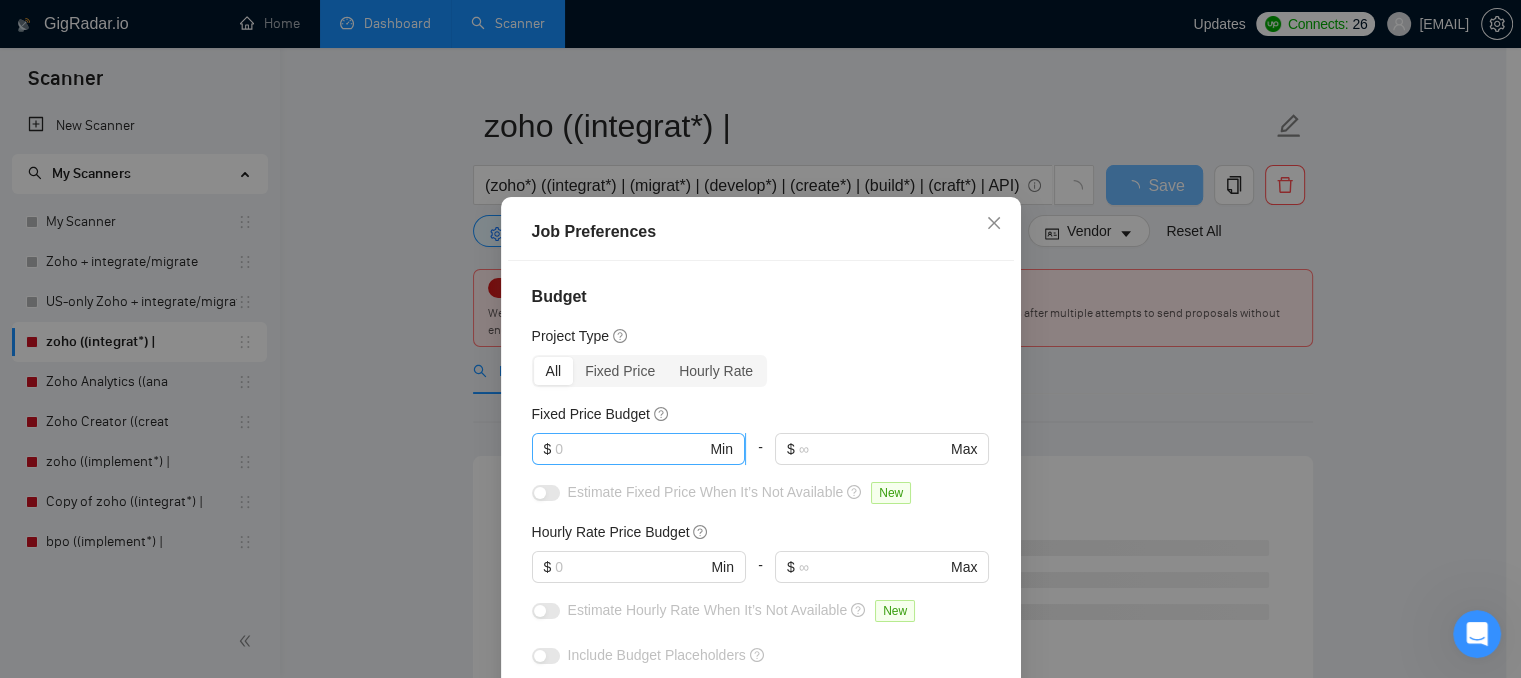 click at bounding box center [630, 449] 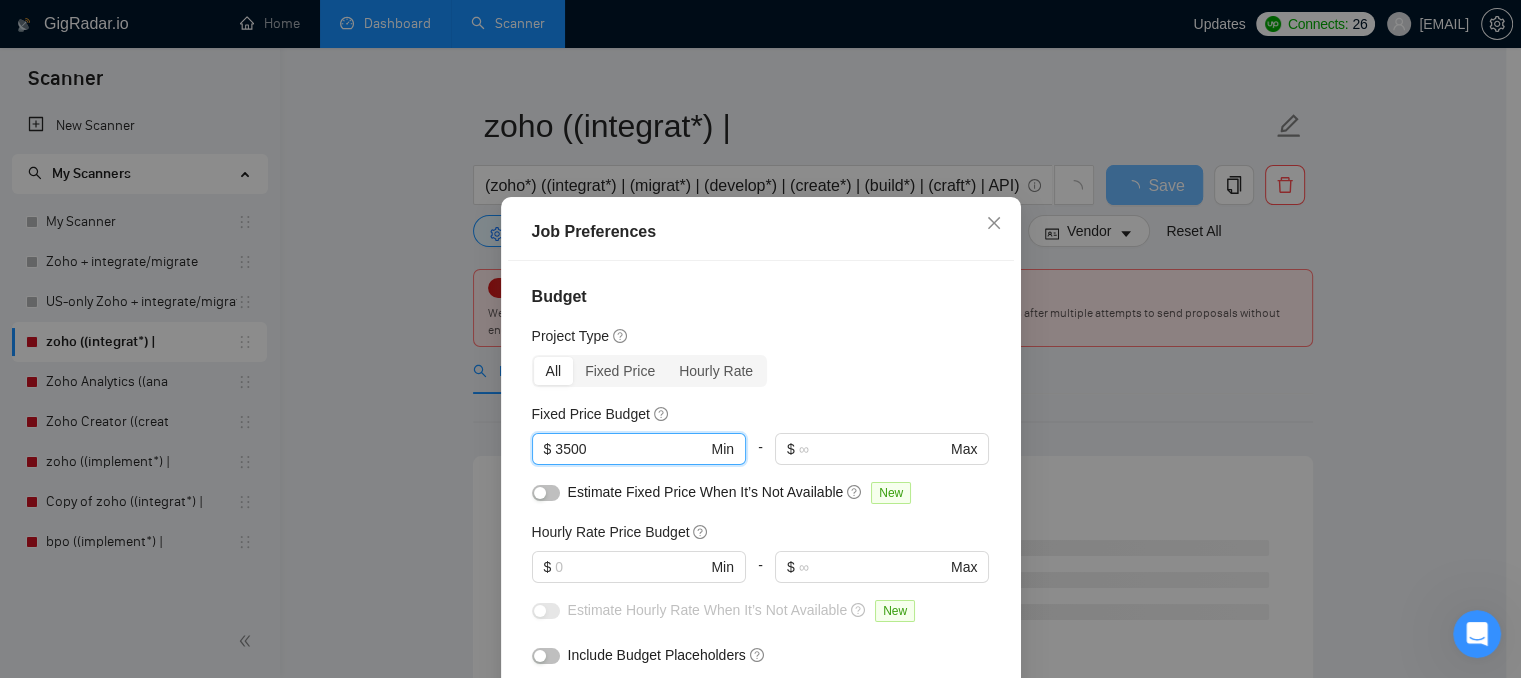 type on "3500" 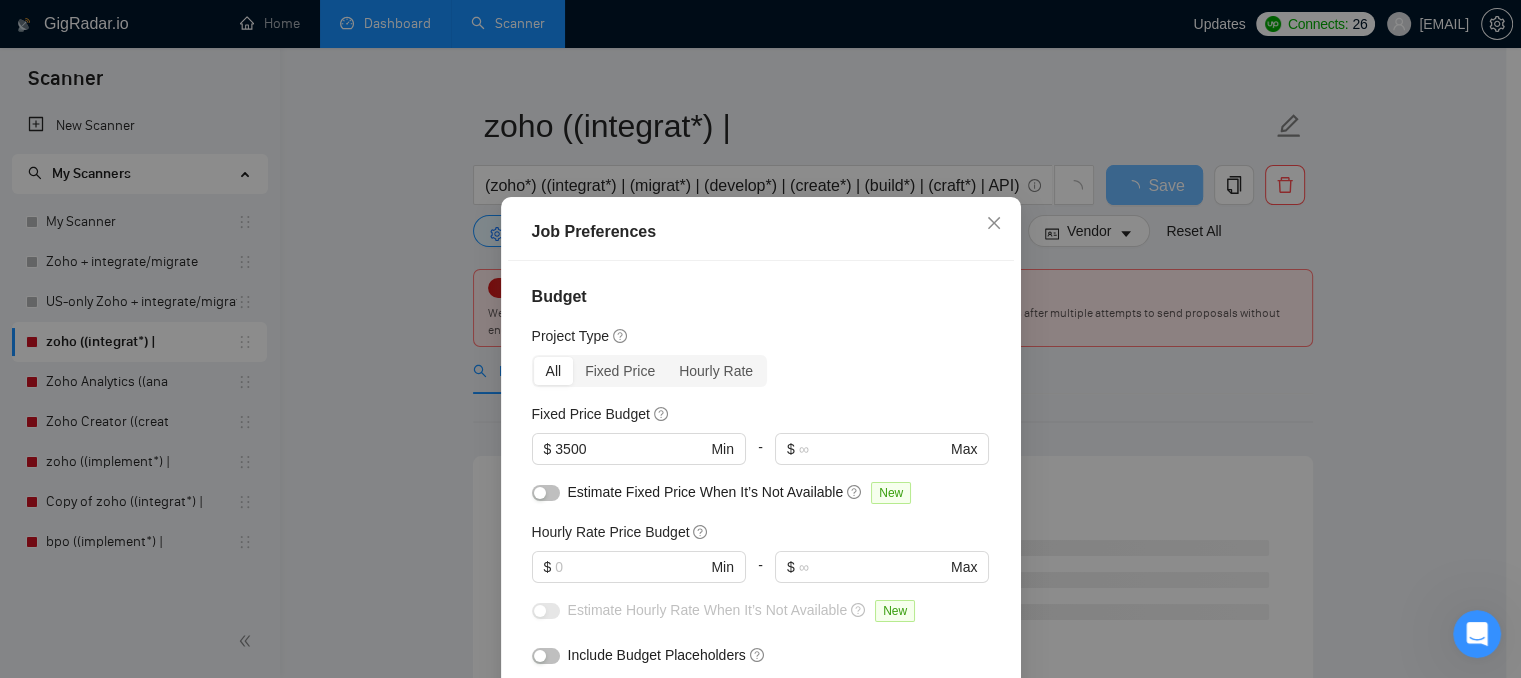 click at bounding box center [546, 493] 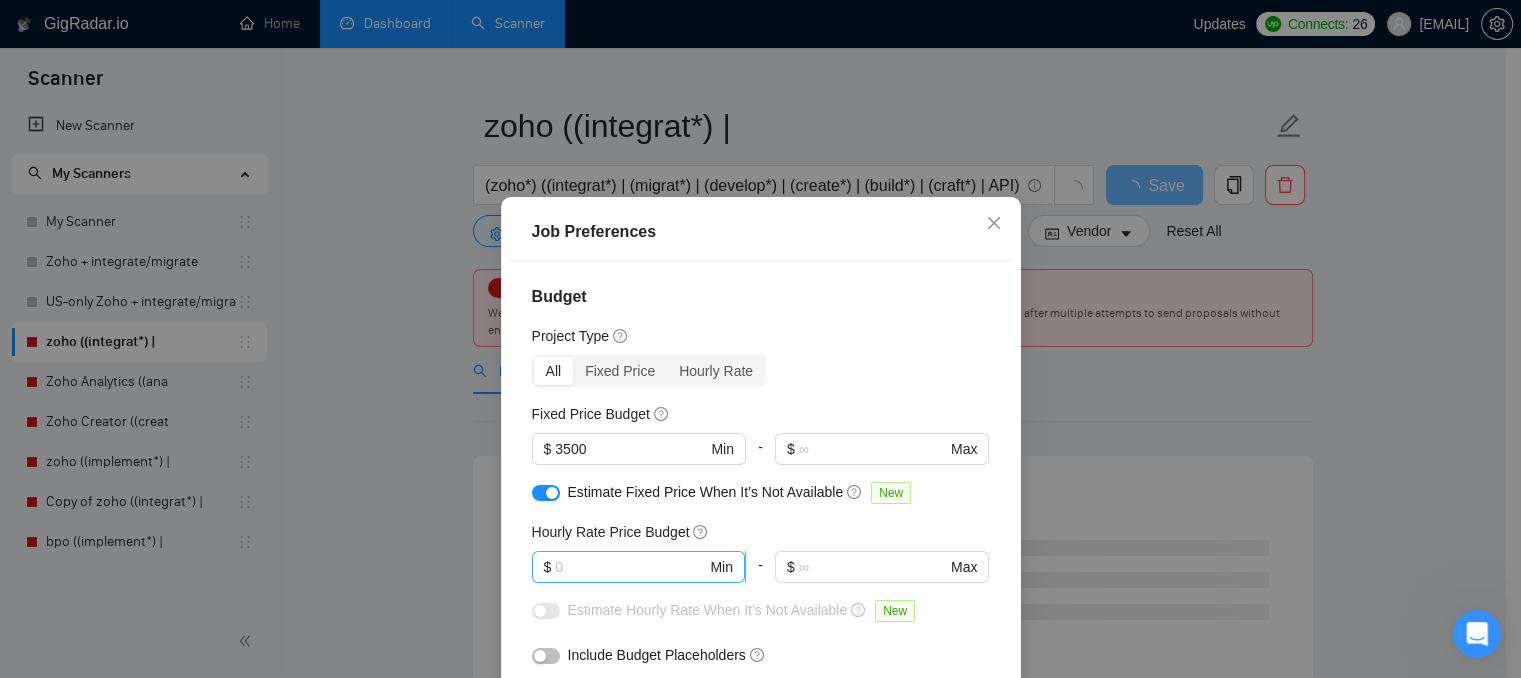 click at bounding box center (630, 567) 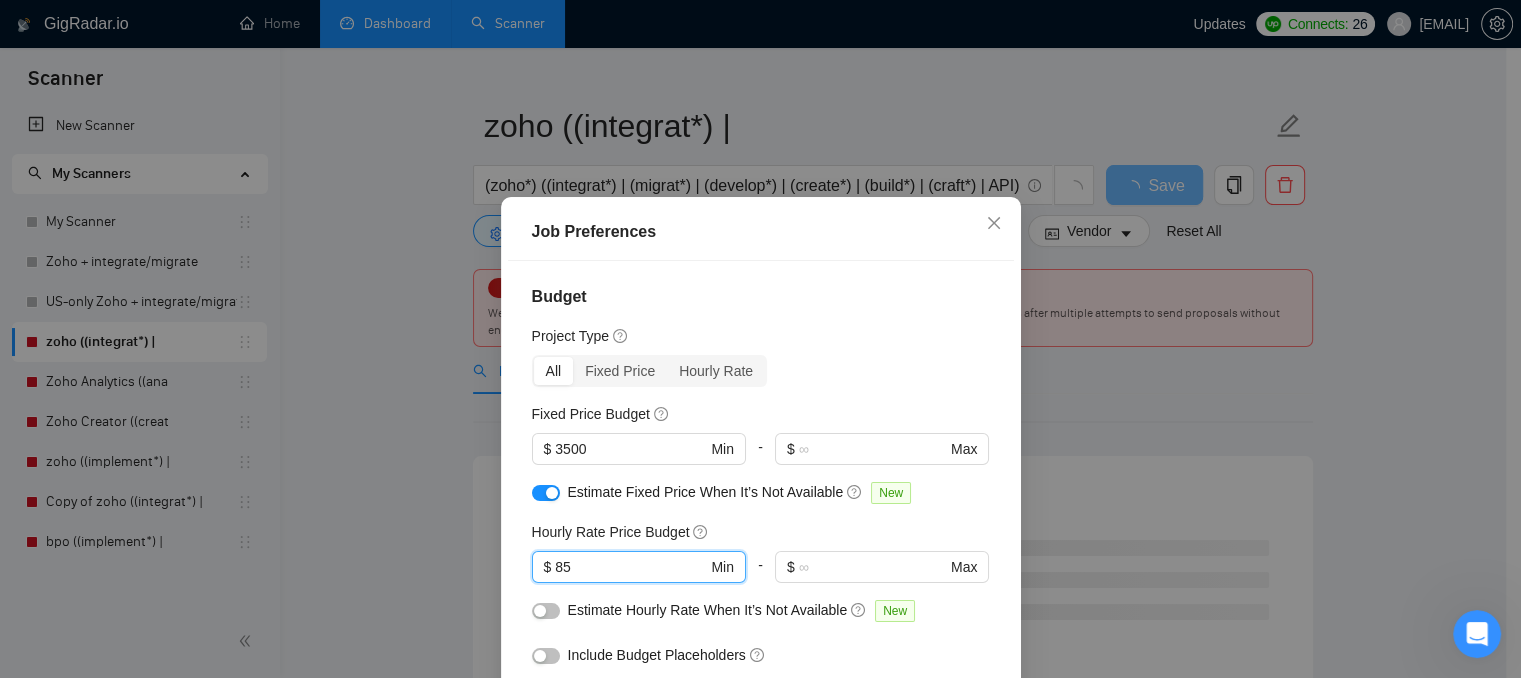 type on "85" 